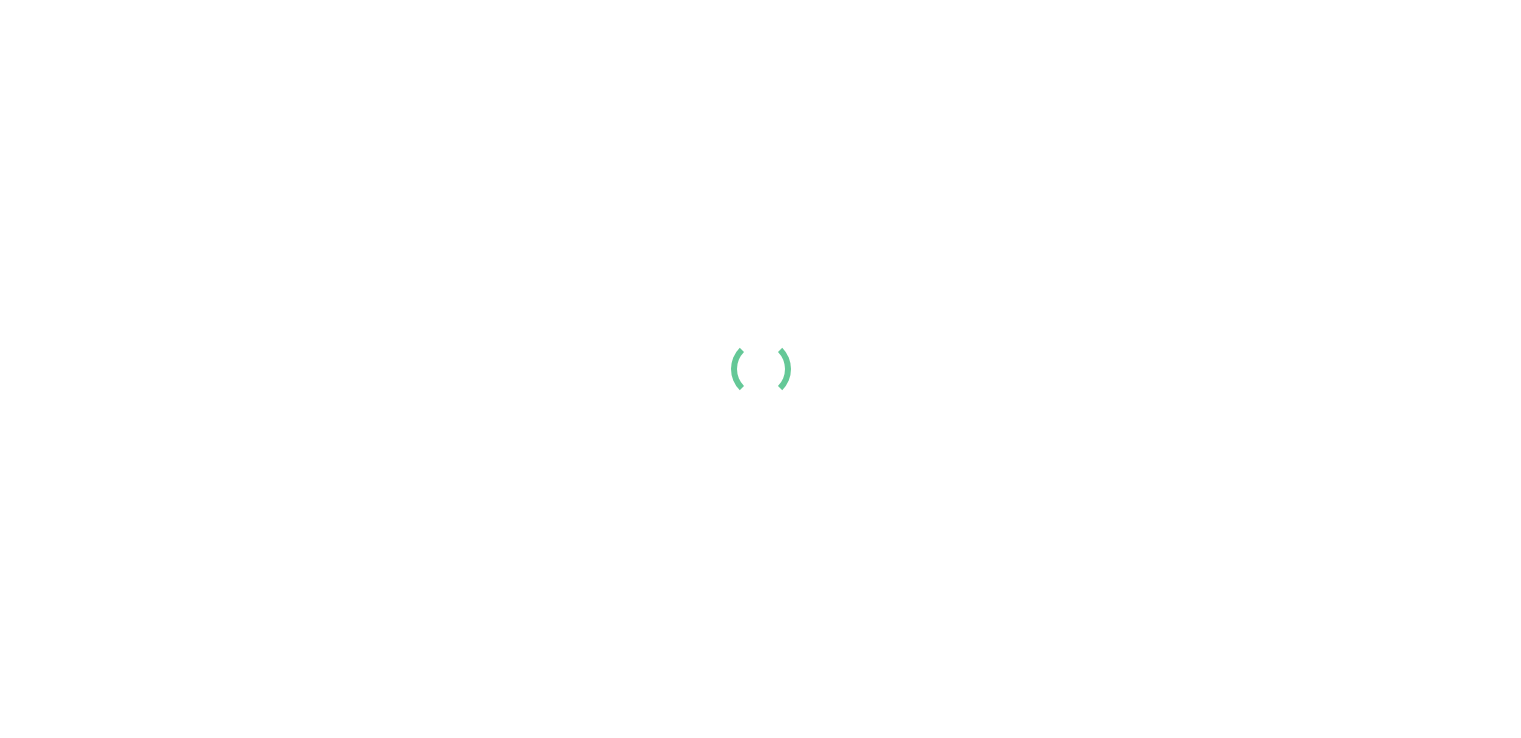 scroll, scrollTop: 0, scrollLeft: 0, axis: both 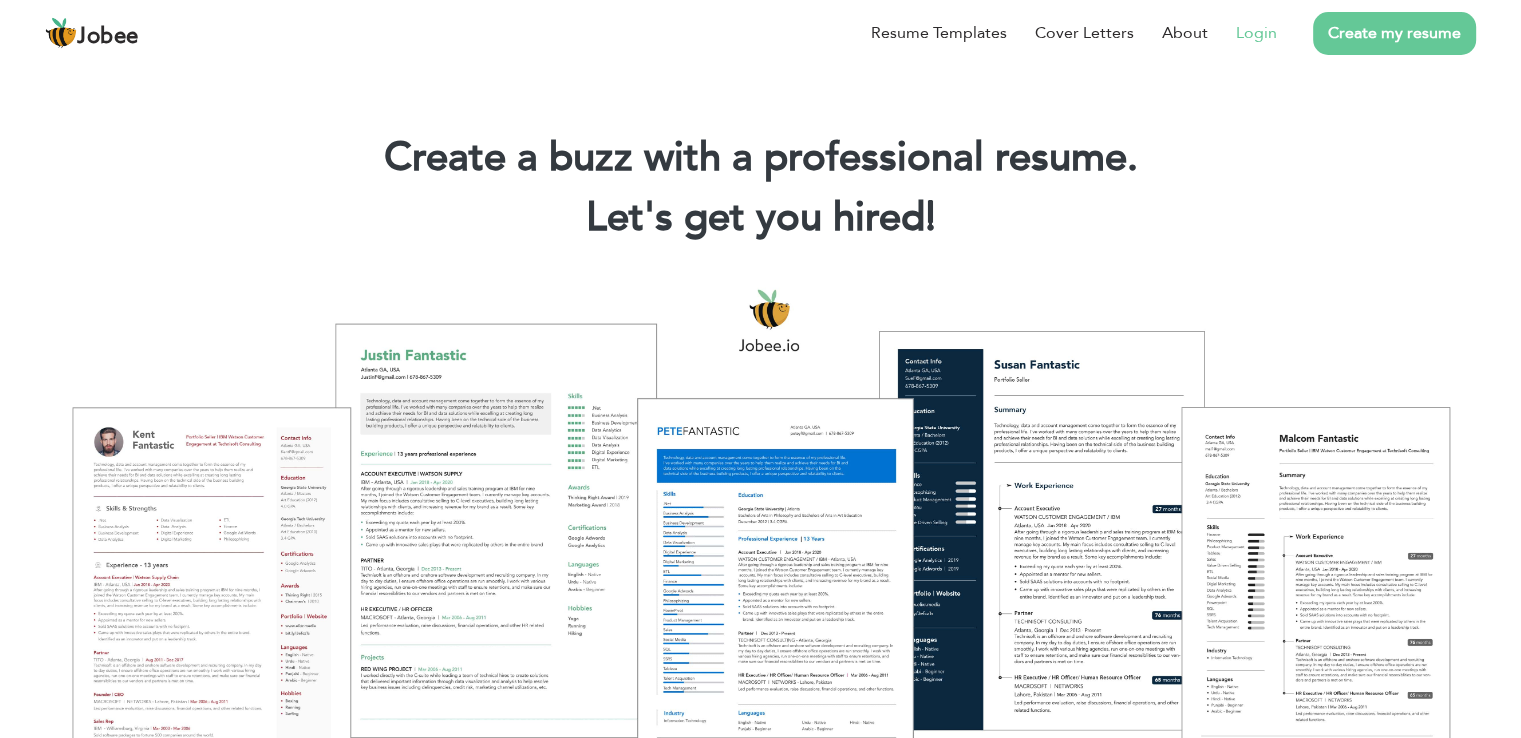 click on "Login" at bounding box center (1256, 33) 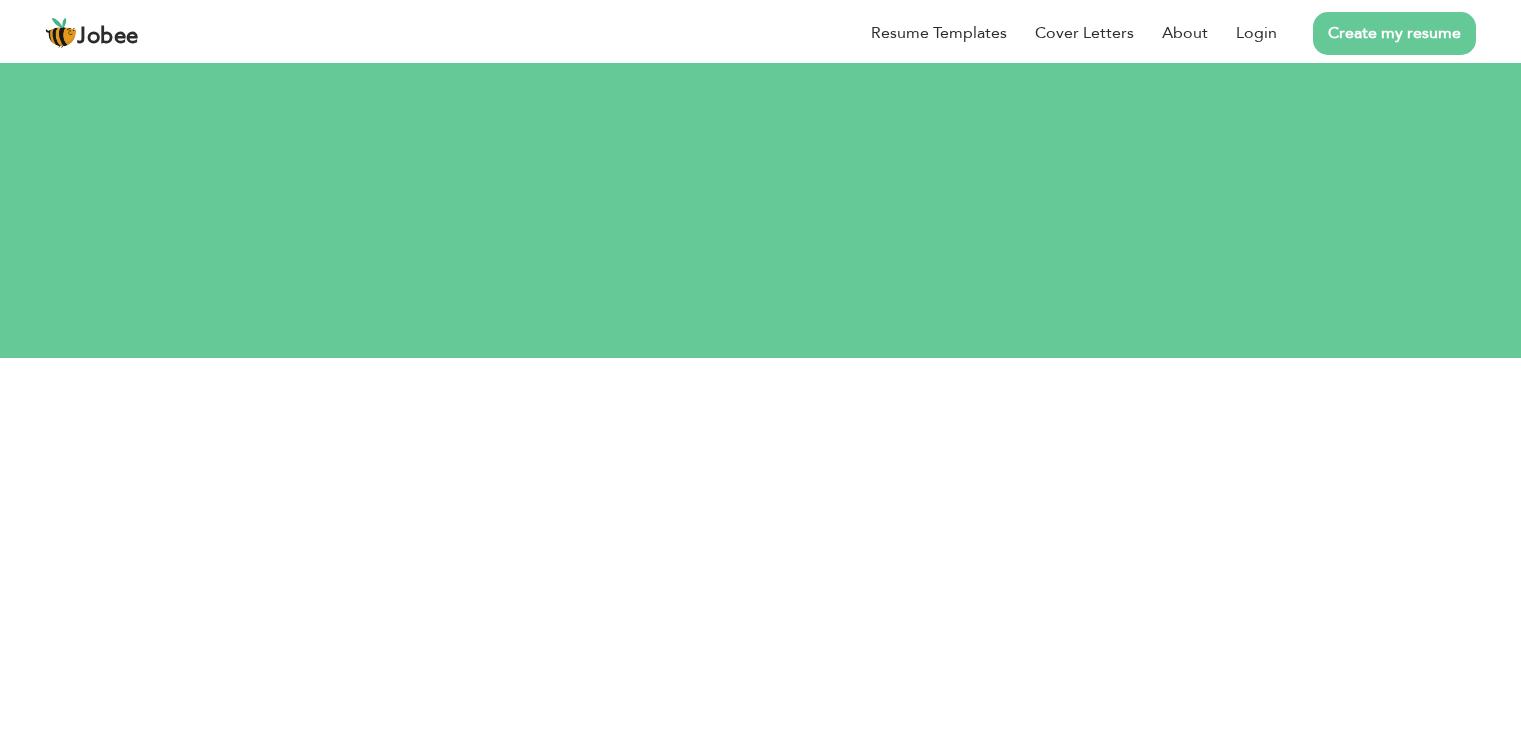 scroll, scrollTop: 0, scrollLeft: 0, axis: both 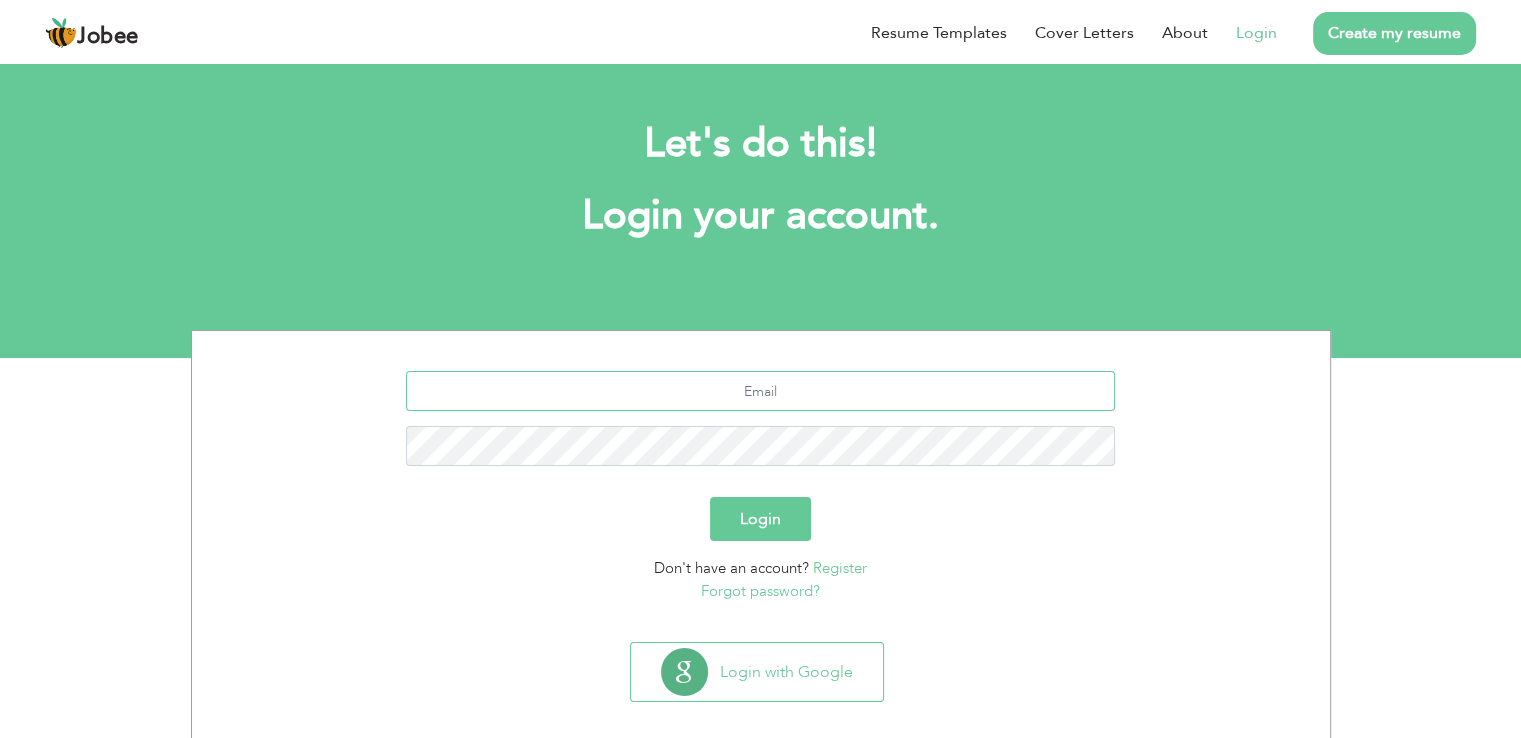 click at bounding box center [760, 391] 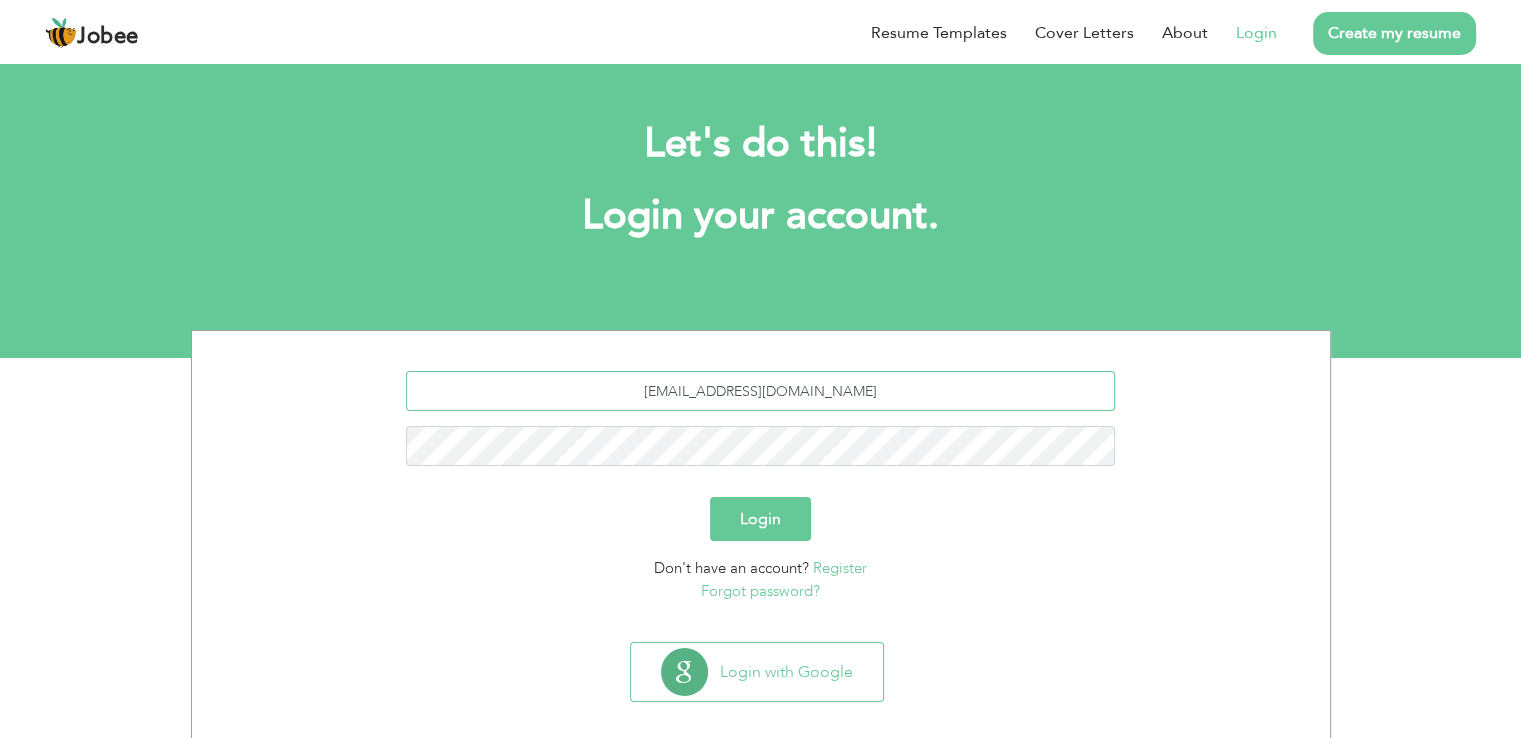 type on "[EMAIL_ADDRESS][DOMAIN_NAME]" 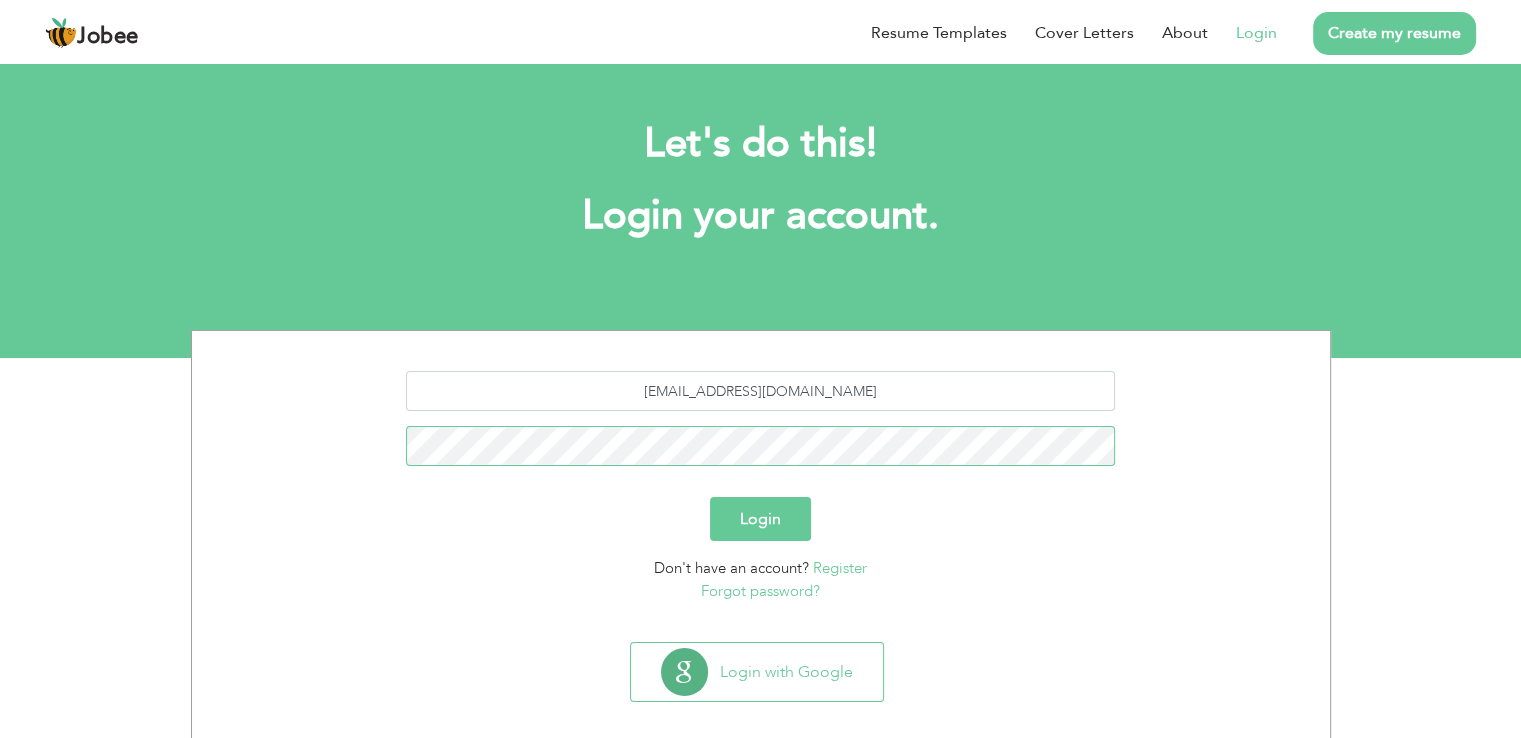 click on "Login" at bounding box center (760, 519) 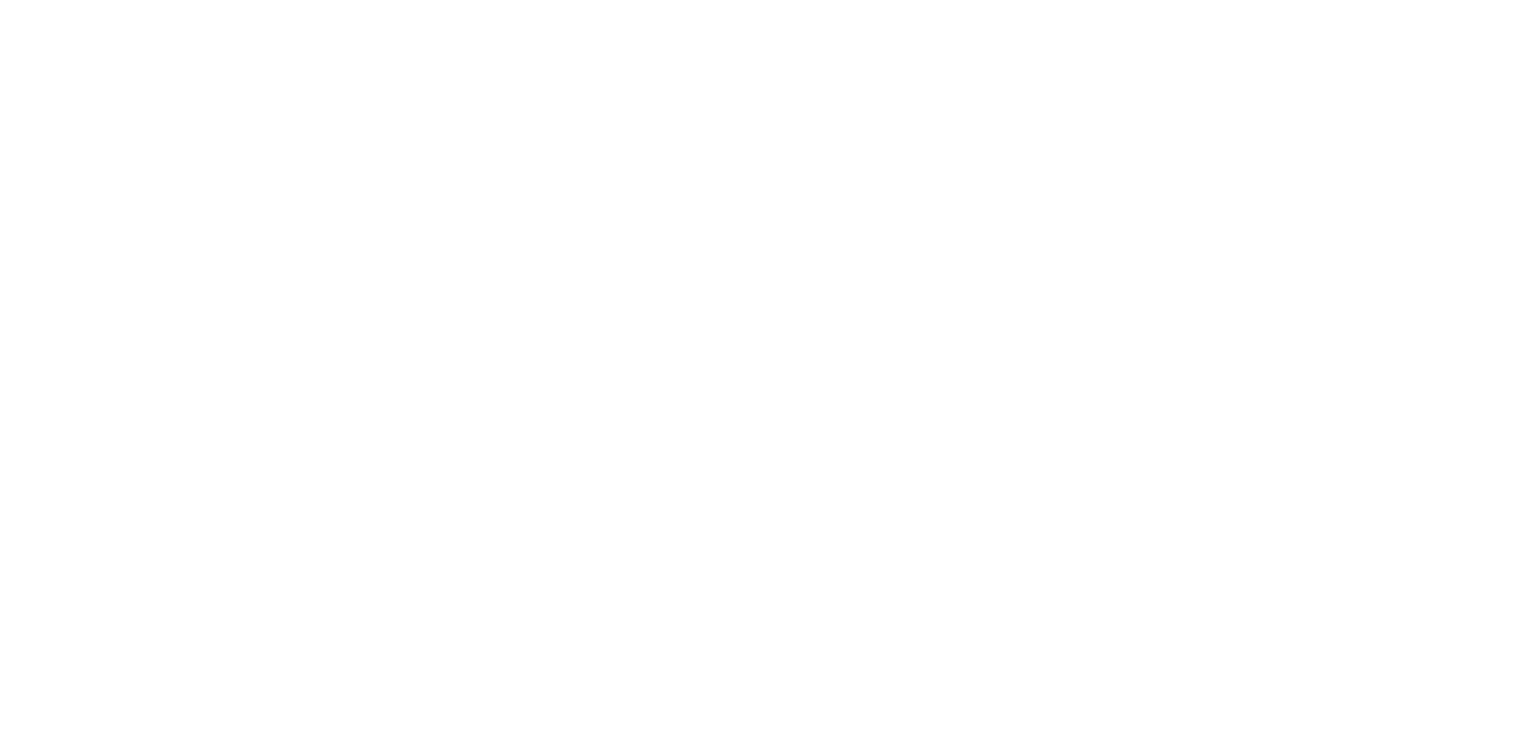 scroll, scrollTop: 0, scrollLeft: 0, axis: both 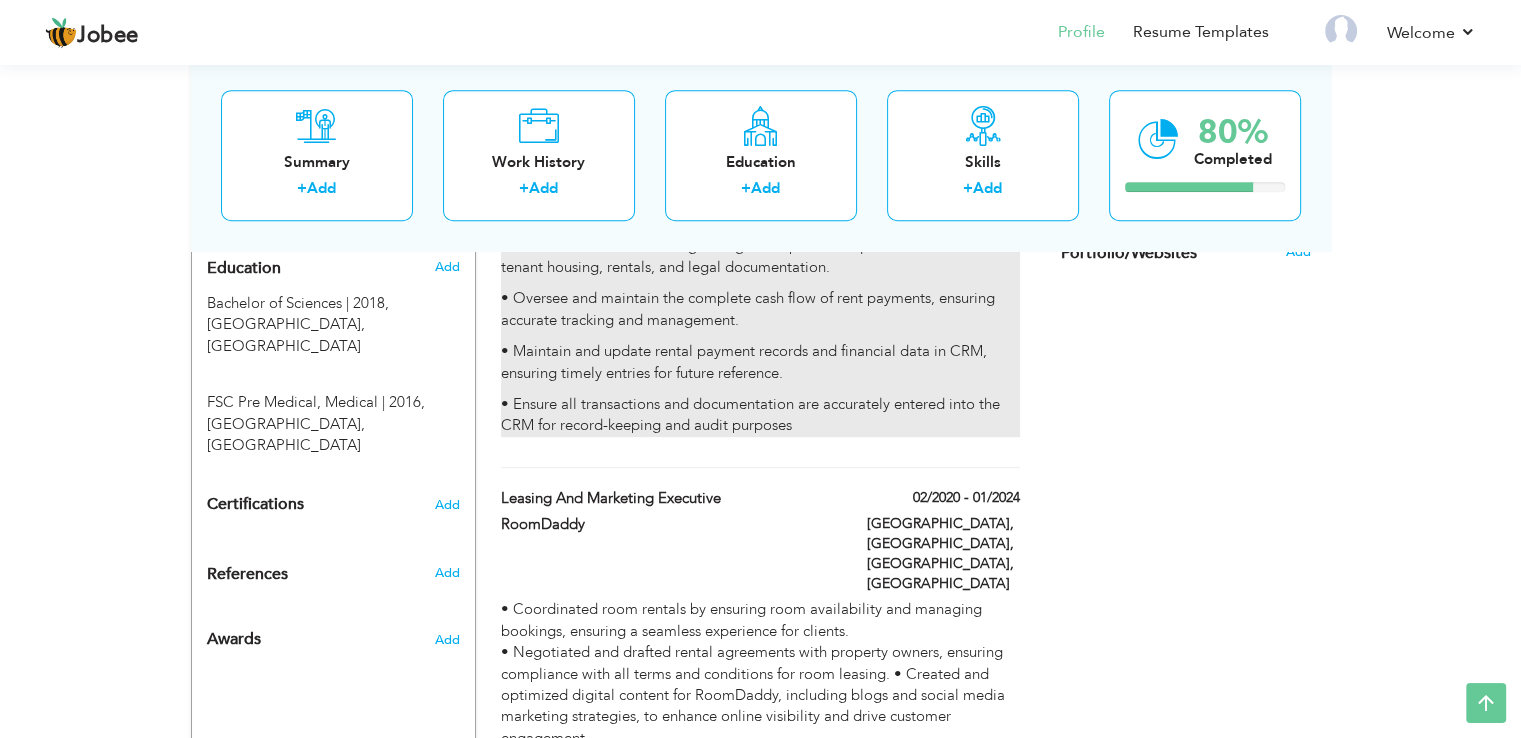 click on "• Maintain and update rental payment records and financial data in CRM, ensuring timely entries for future reference." at bounding box center (760, 362) 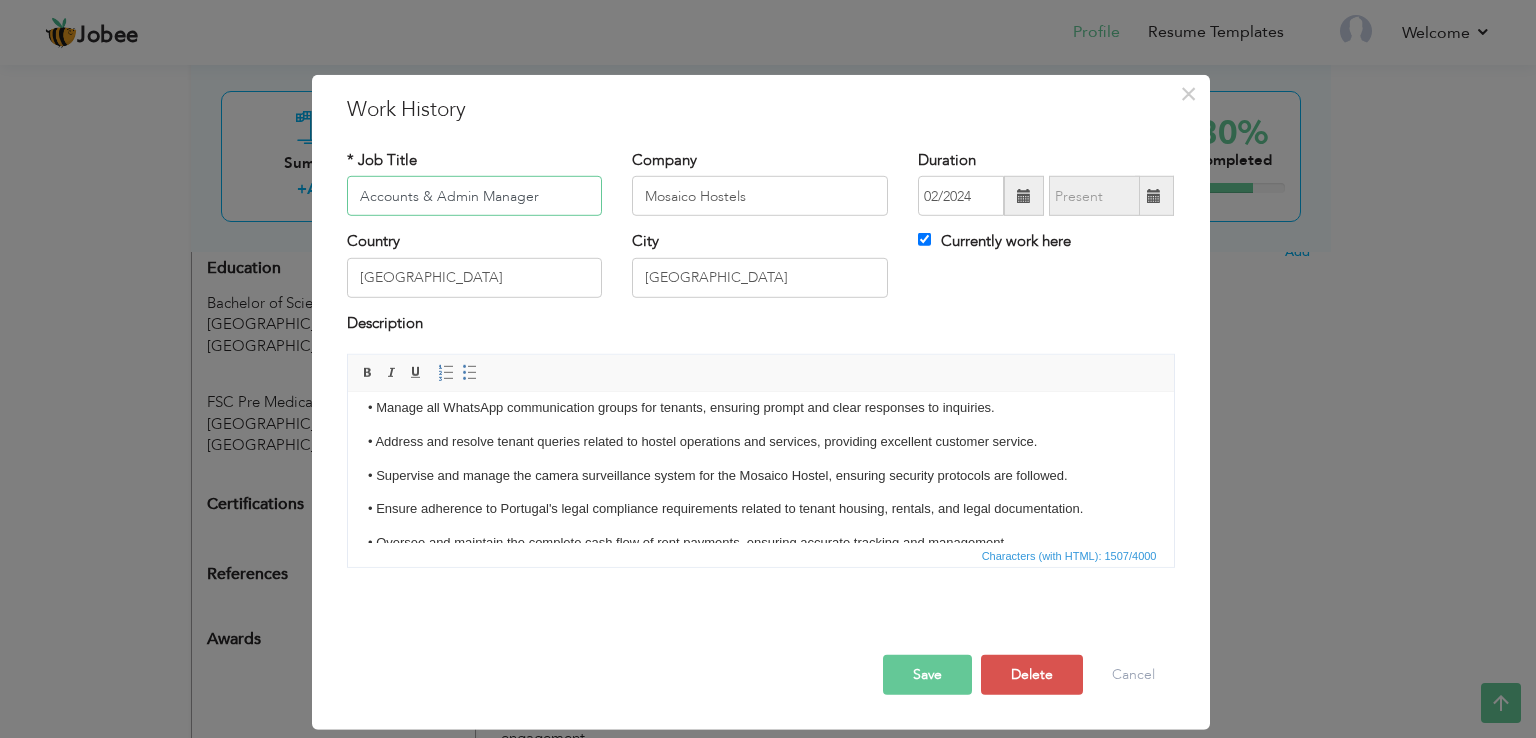 scroll, scrollTop: 282, scrollLeft: 0, axis: vertical 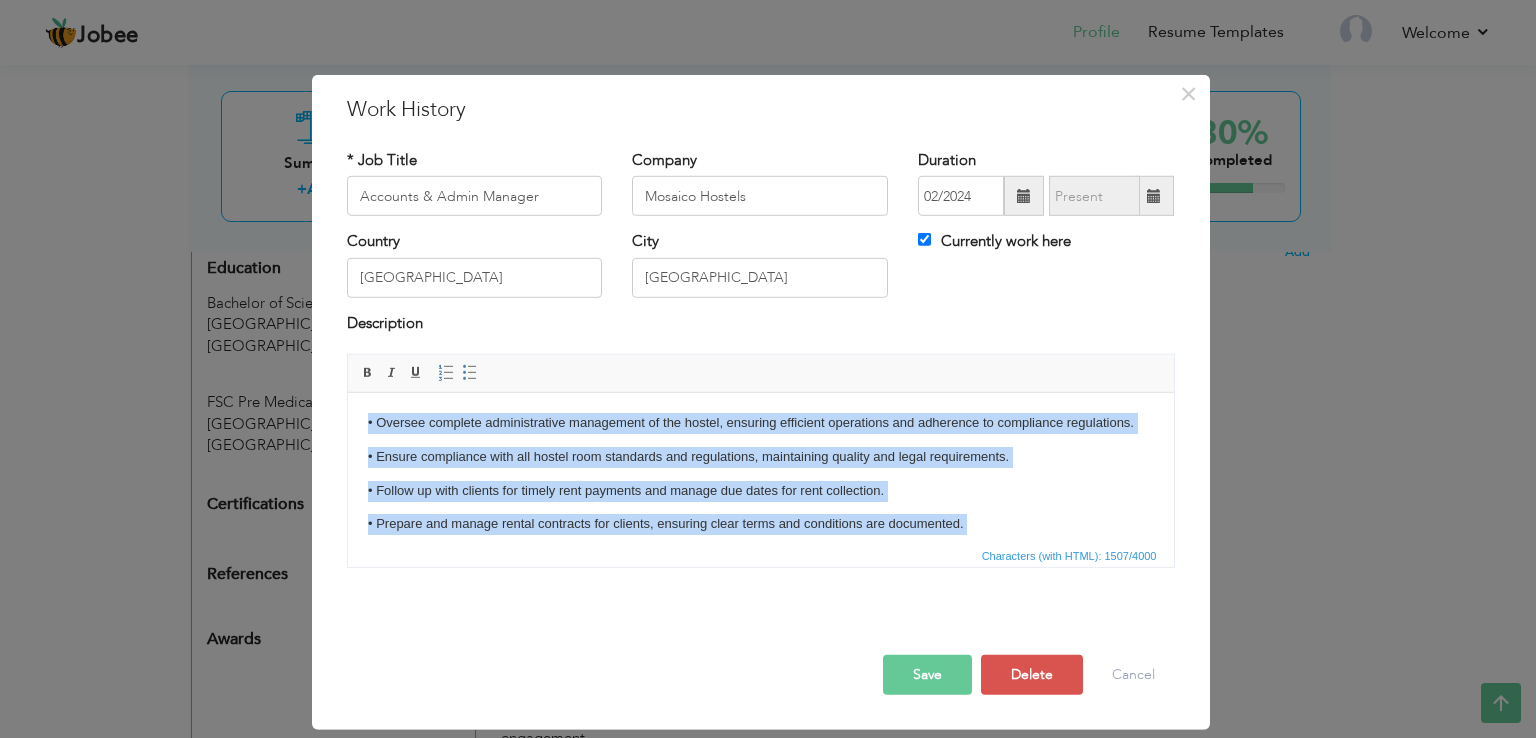 drag, startPoint x: 1087, startPoint y: 513, endPoint x: 65, endPoint y: 247, distance: 1056.0492 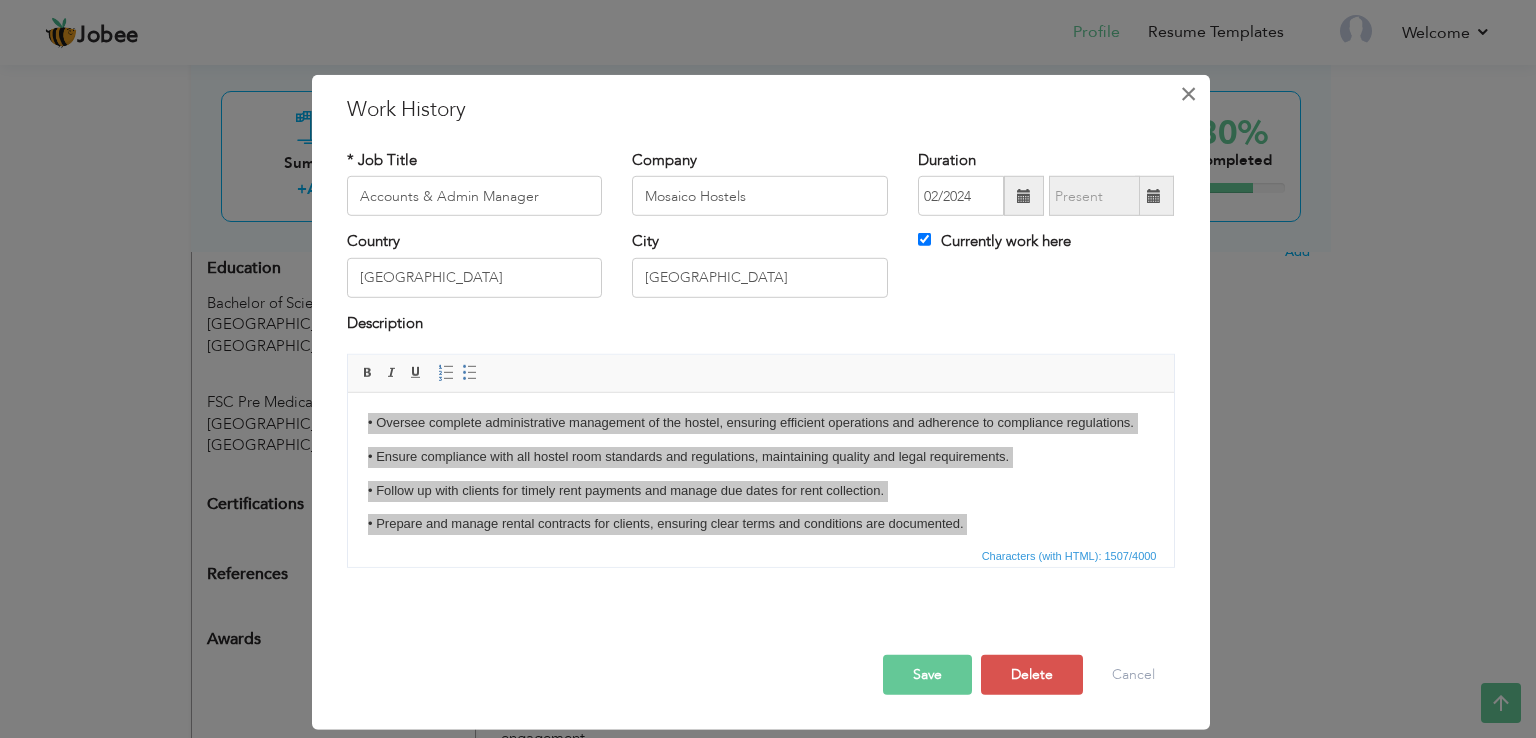 click on "×" at bounding box center [1188, 94] 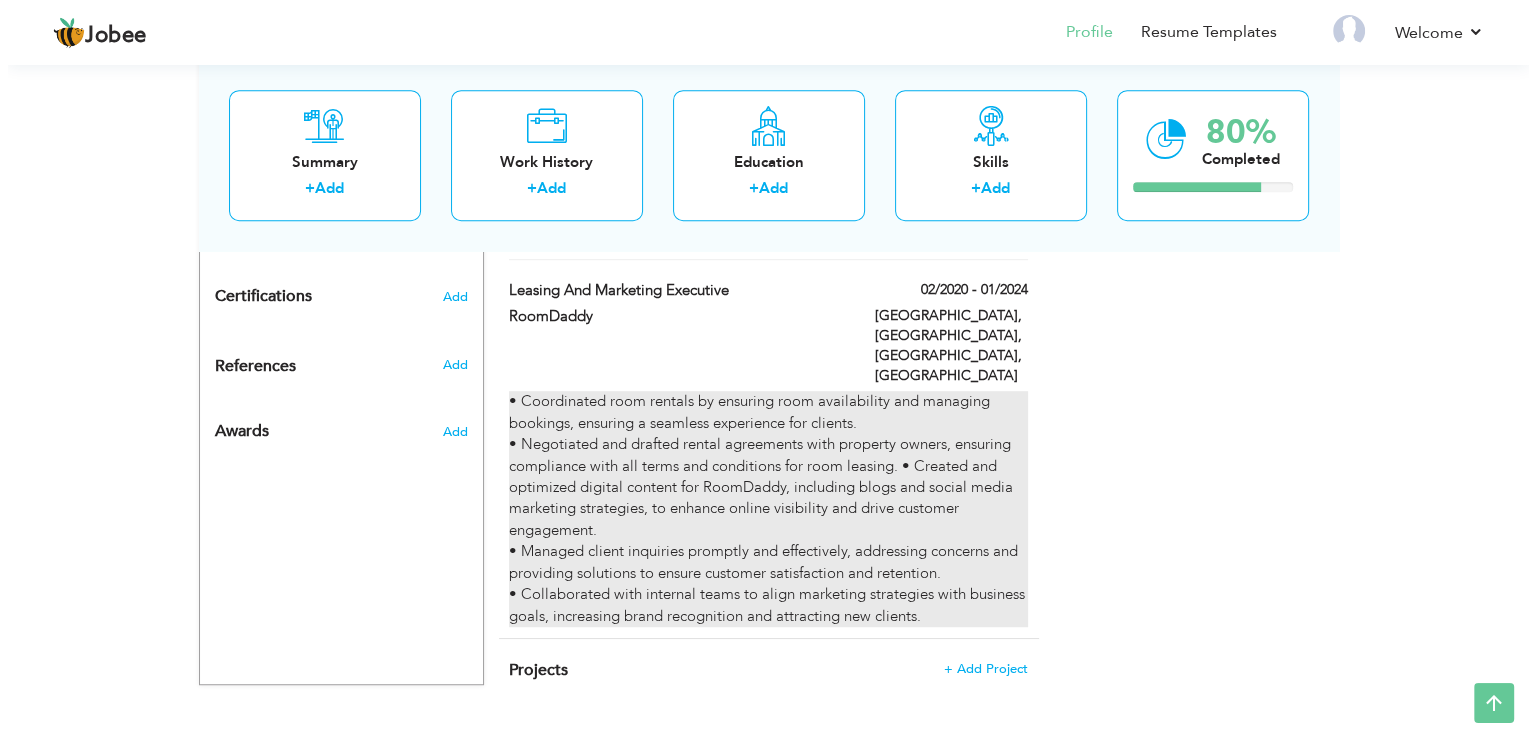 scroll, scrollTop: 1109, scrollLeft: 0, axis: vertical 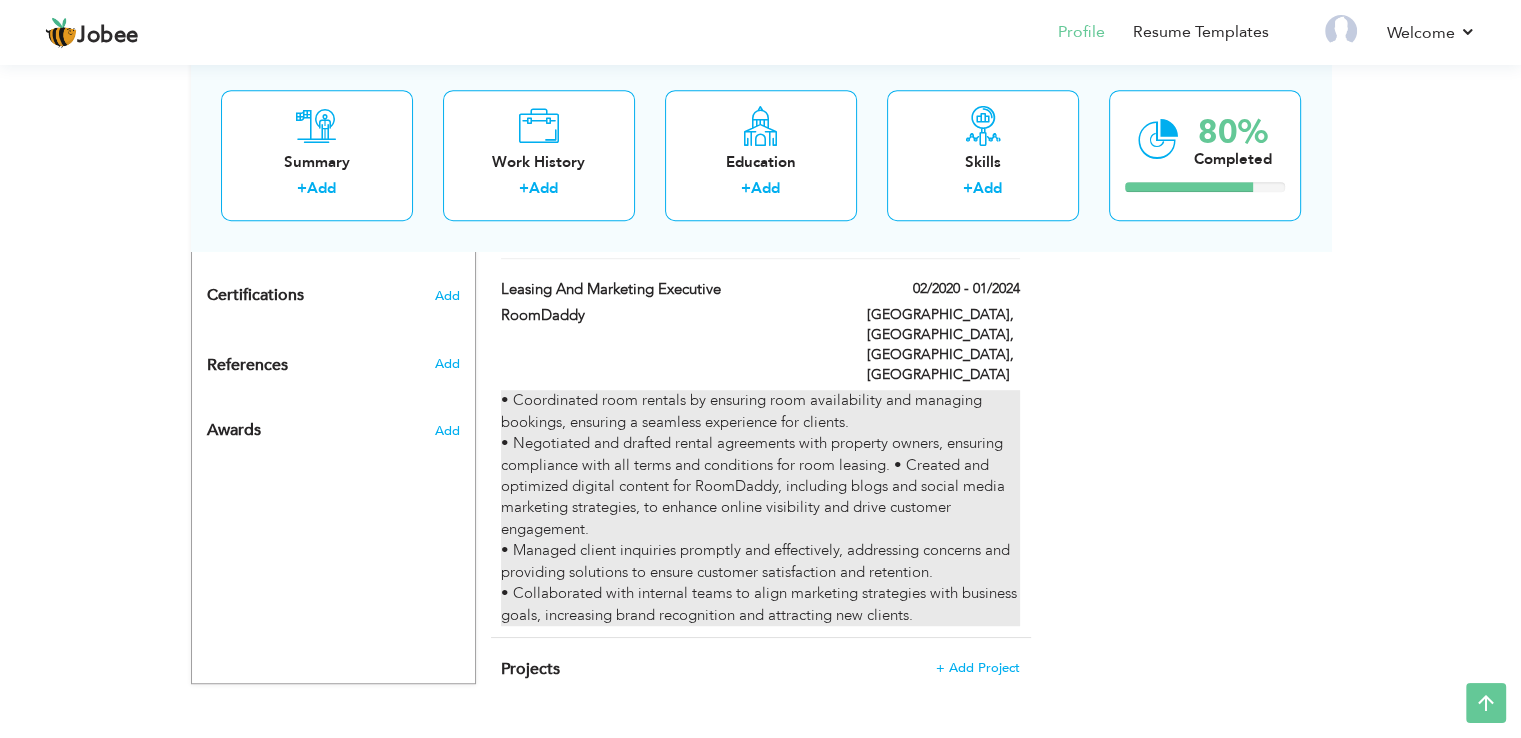 click on "• Coordinated room rentals by ensuring room availability and managing bookings, ensuring a seamless experience for clients.
• Negotiated and drafted rental agreements with property owners, ensuring compliance with all terms and conditions for room leasing. • Created and optimized digital content for RoomDaddy, including blogs and social media marketing strategies, to enhance online visibility and drive customer engagement.
• Managed client inquiries promptly and effectively, addressing concerns and providing solutions to ensure customer satisfaction and retention.
• Collaborated with internal teams to align marketing strategies with business goals, increasing brand recognition and attracting new clients." at bounding box center [760, 508] 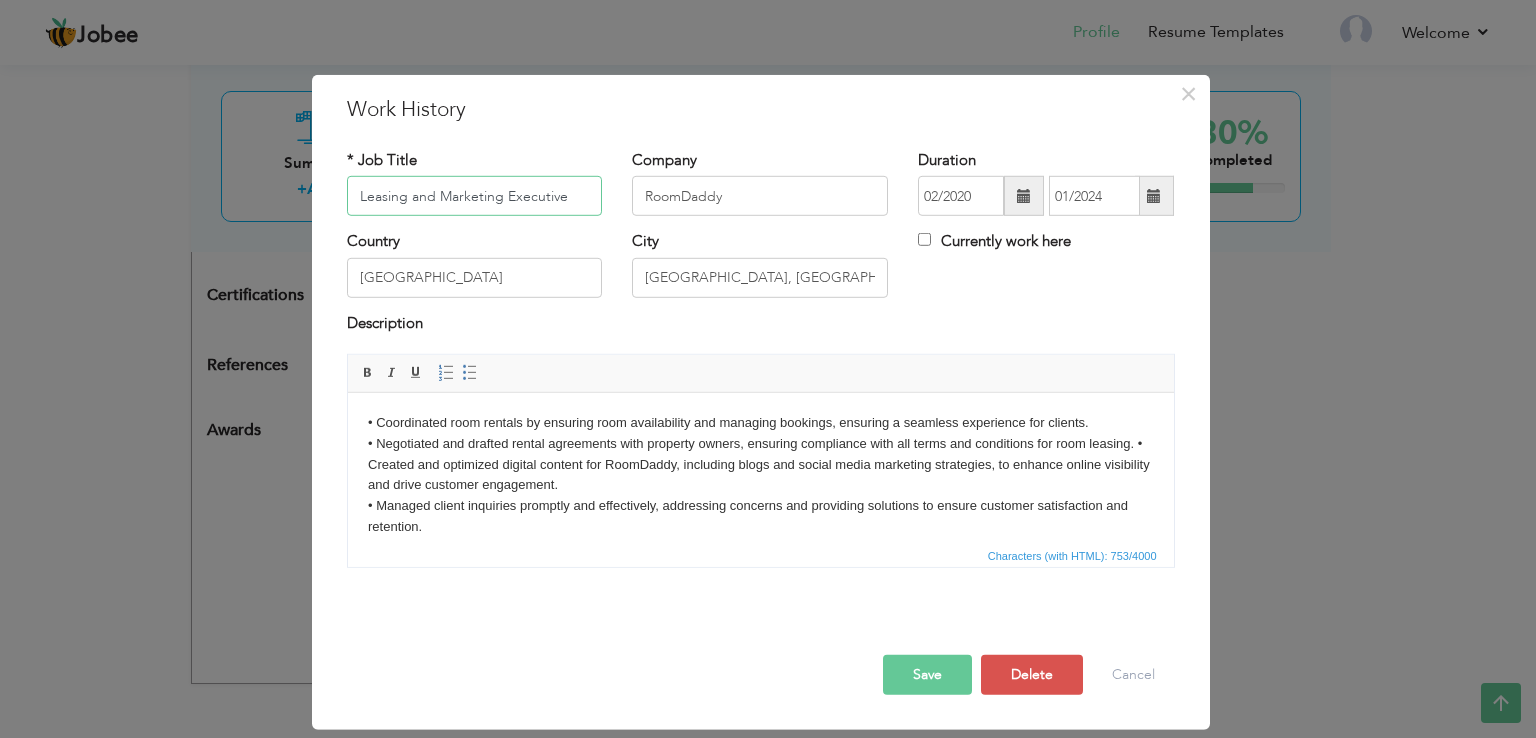 scroll, scrollTop: 56, scrollLeft: 0, axis: vertical 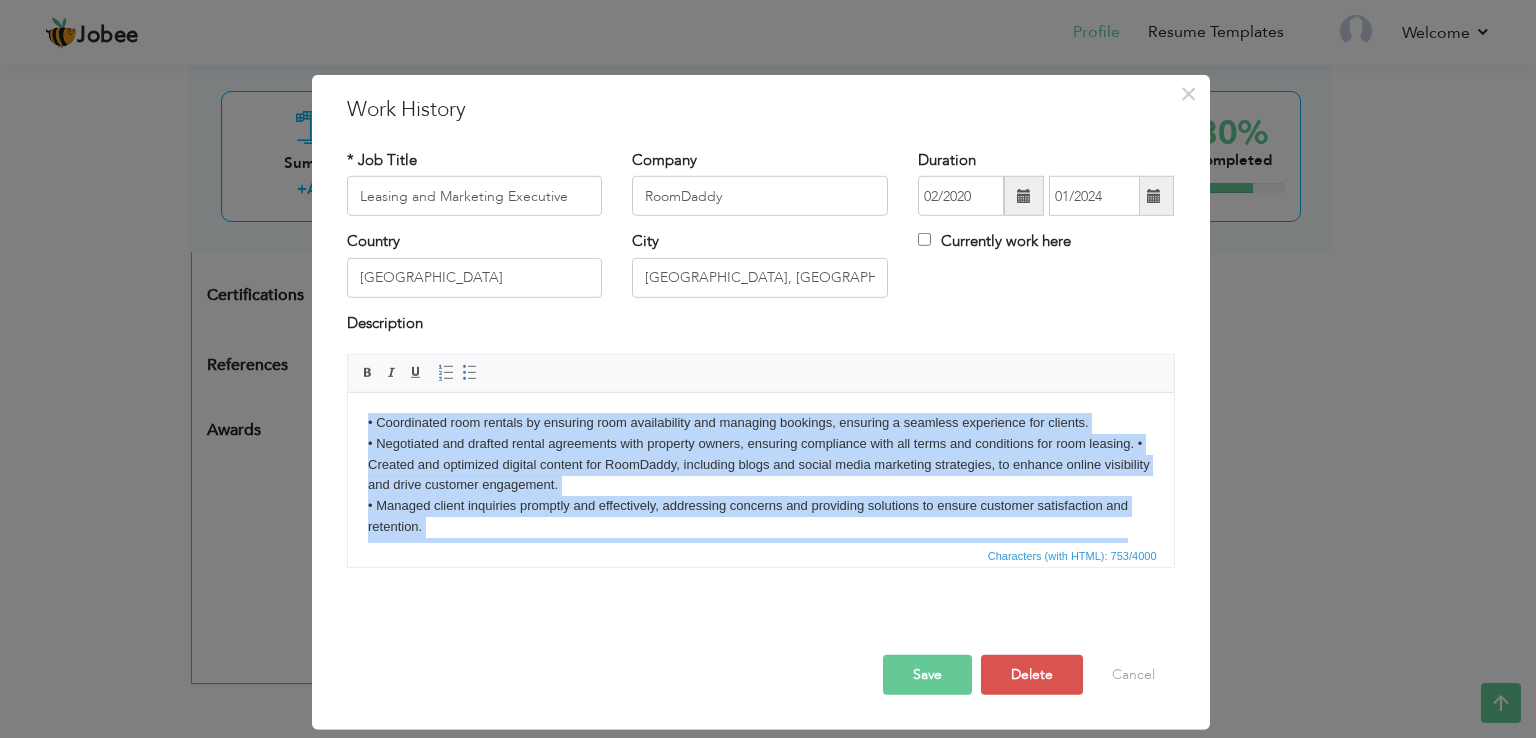 drag, startPoint x: 447, startPoint y: 526, endPoint x: 207, endPoint y: 292, distance: 335.19547 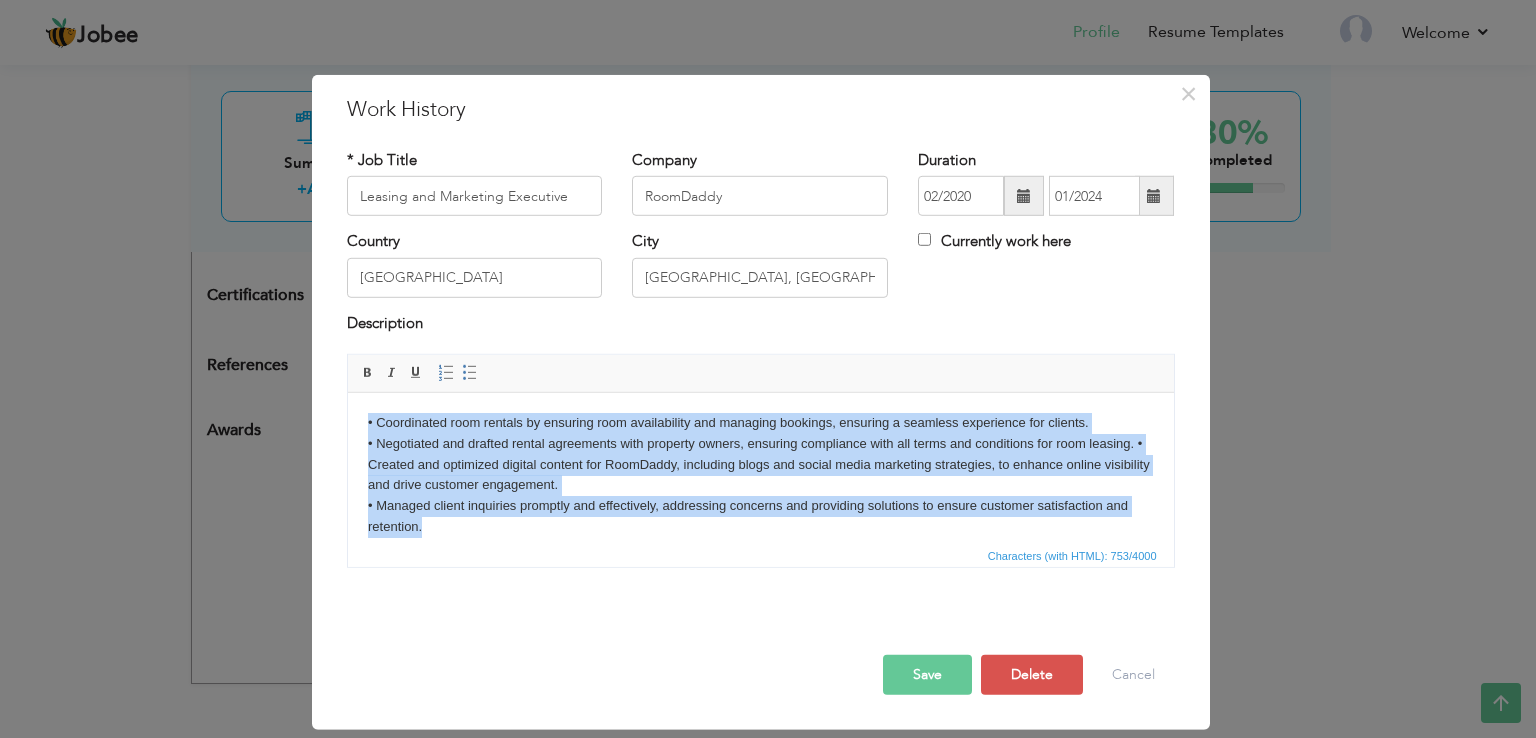 drag, startPoint x: 499, startPoint y: 533, endPoint x: 141, endPoint y: 244, distance: 460.09238 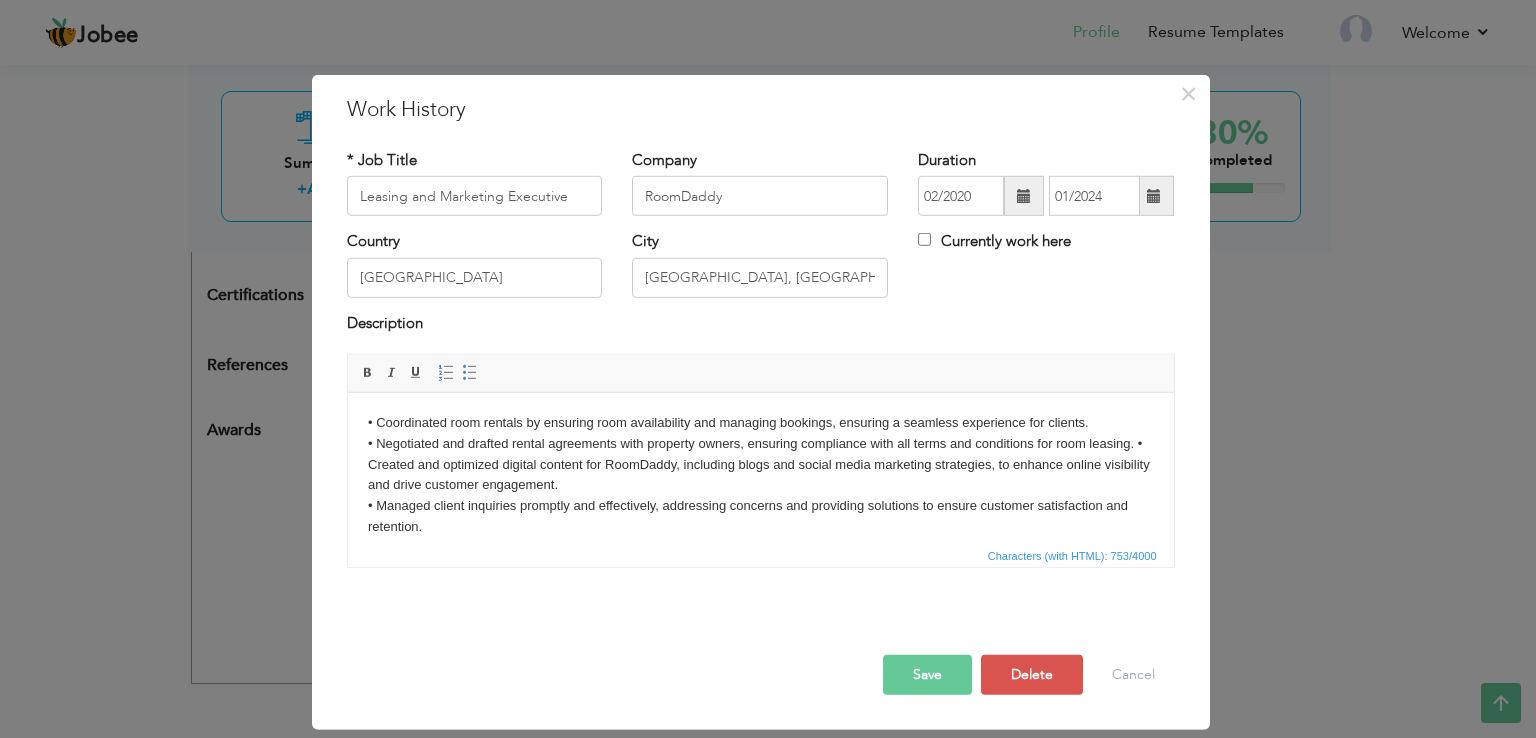 scroll, scrollTop: 72, scrollLeft: 0, axis: vertical 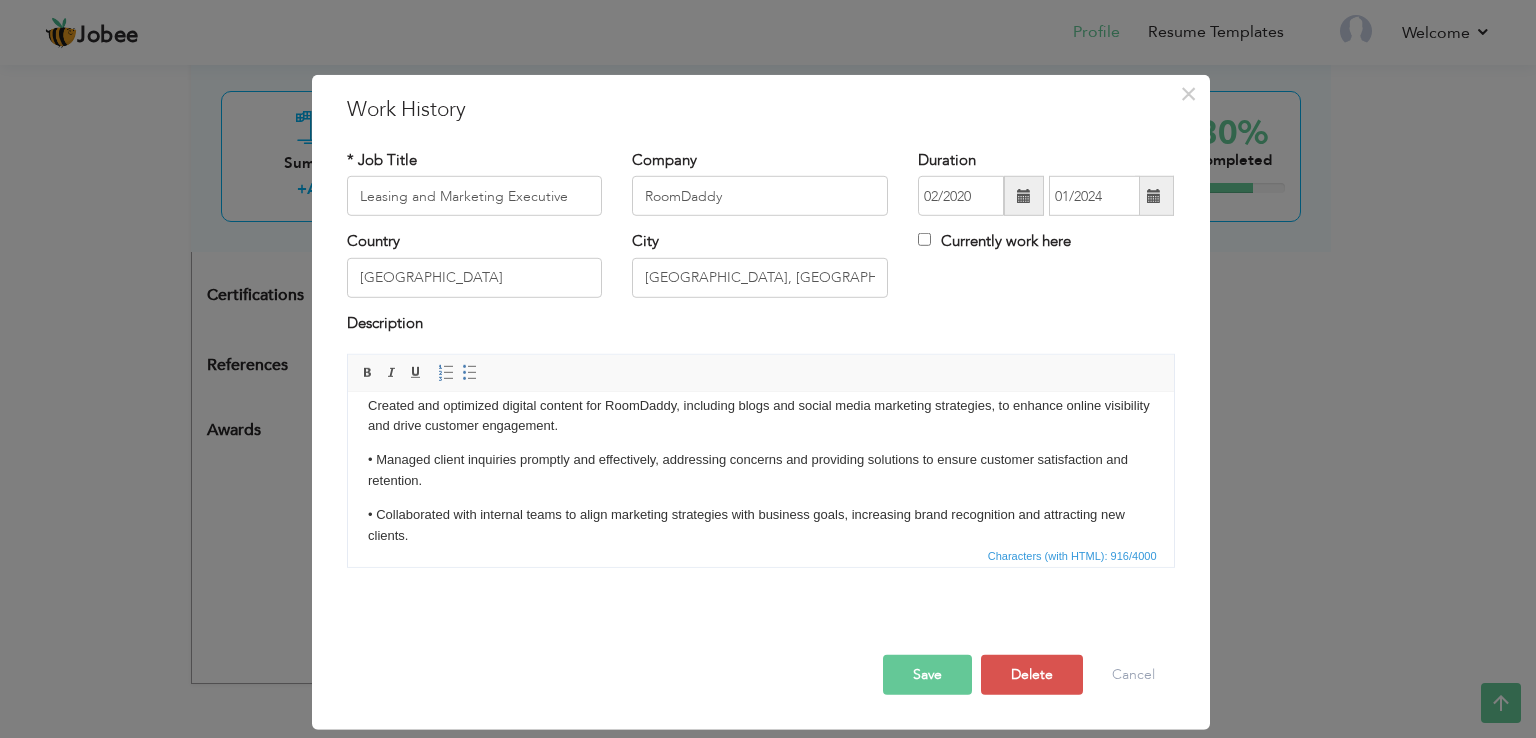 click on "Save" at bounding box center [927, 675] 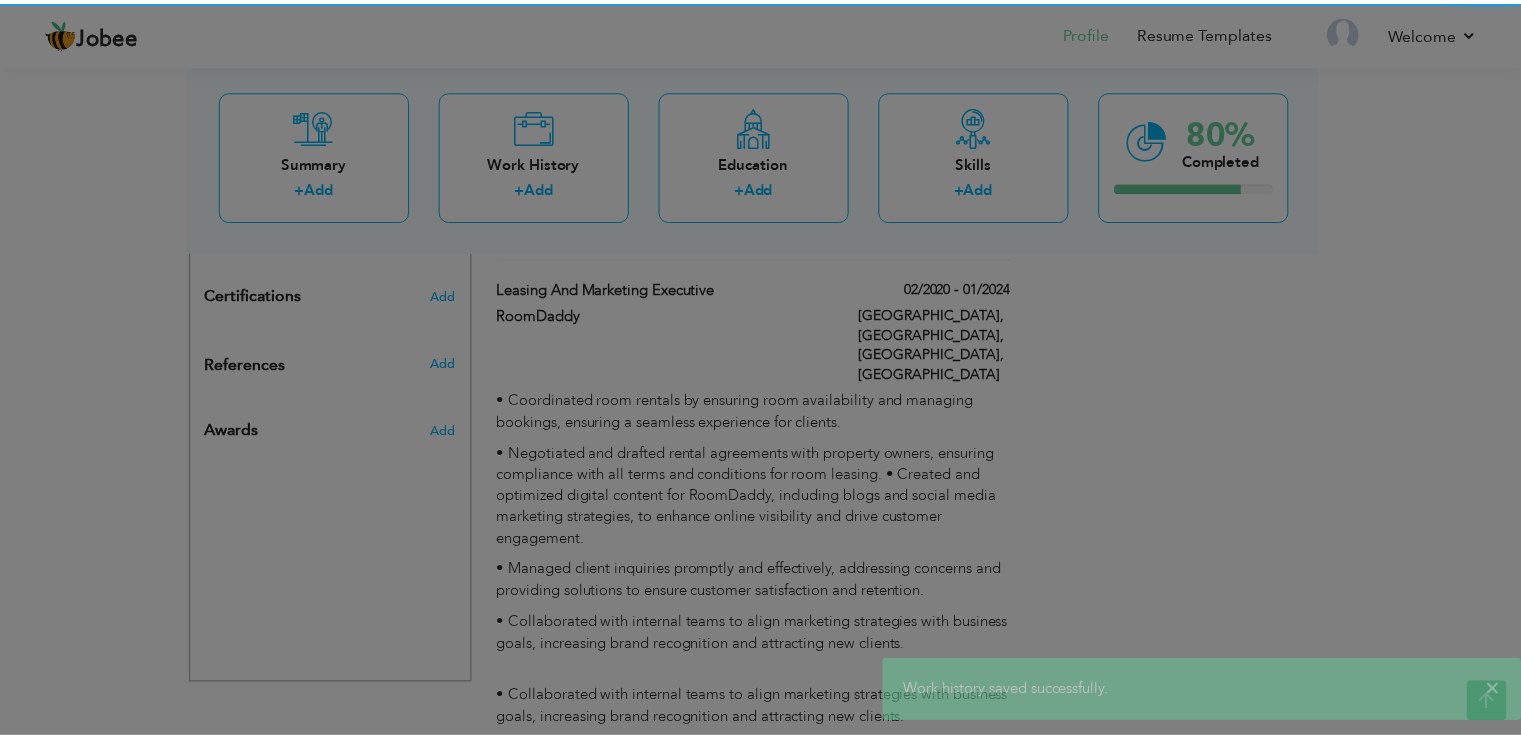 scroll, scrollTop: 0, scrollLeft: 0, axis: both 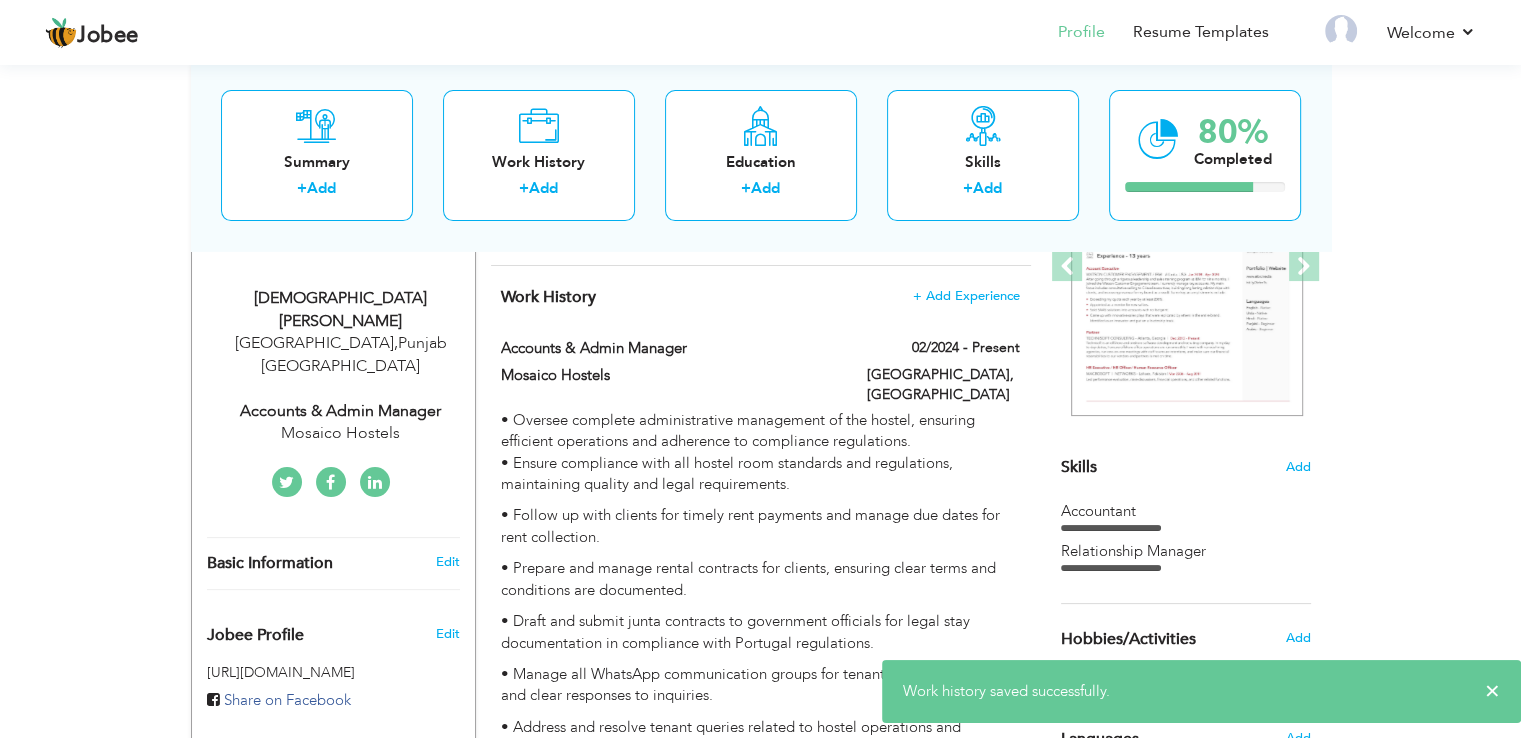 click on "• Ensure compliance with all hostel room standards and regulations, maintaining quality and legal requirements." at bounding box center (760, 474) 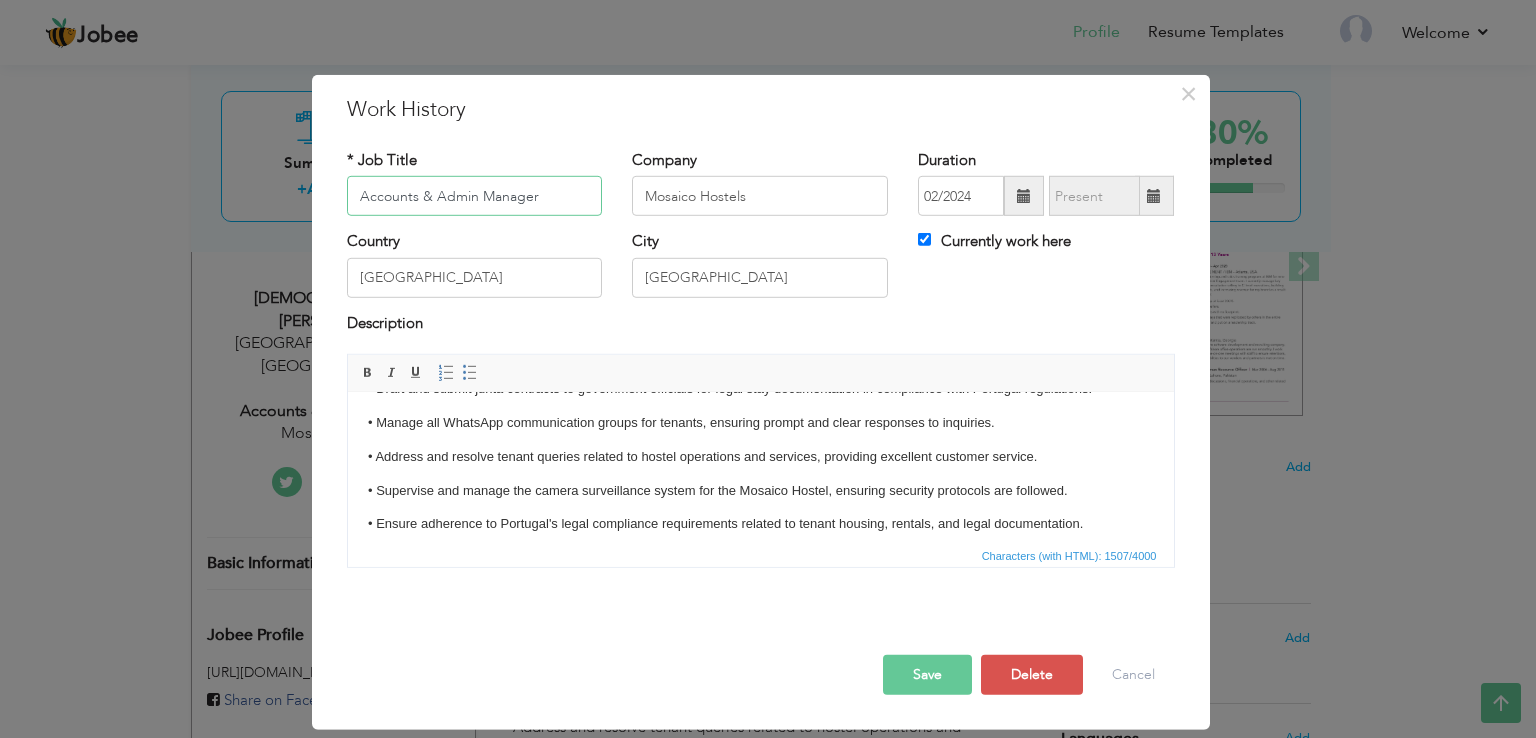 scroll, scrollTop: 282, scrollLeft: 0, axis: vertical 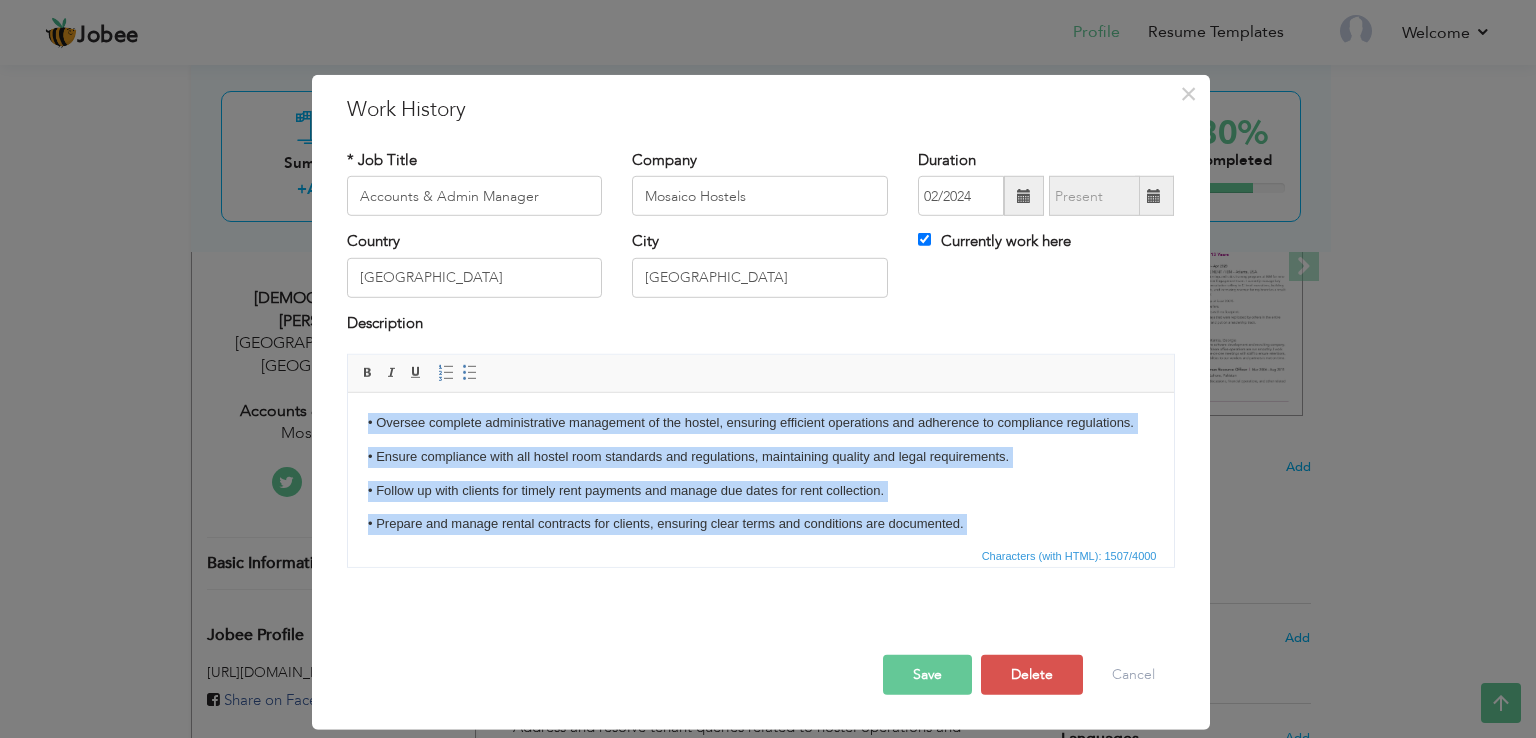 drag, startPoint x: 1080, startPoint y: 522, endPoint x: 347, endPoint y: 501, distance: 733.3008 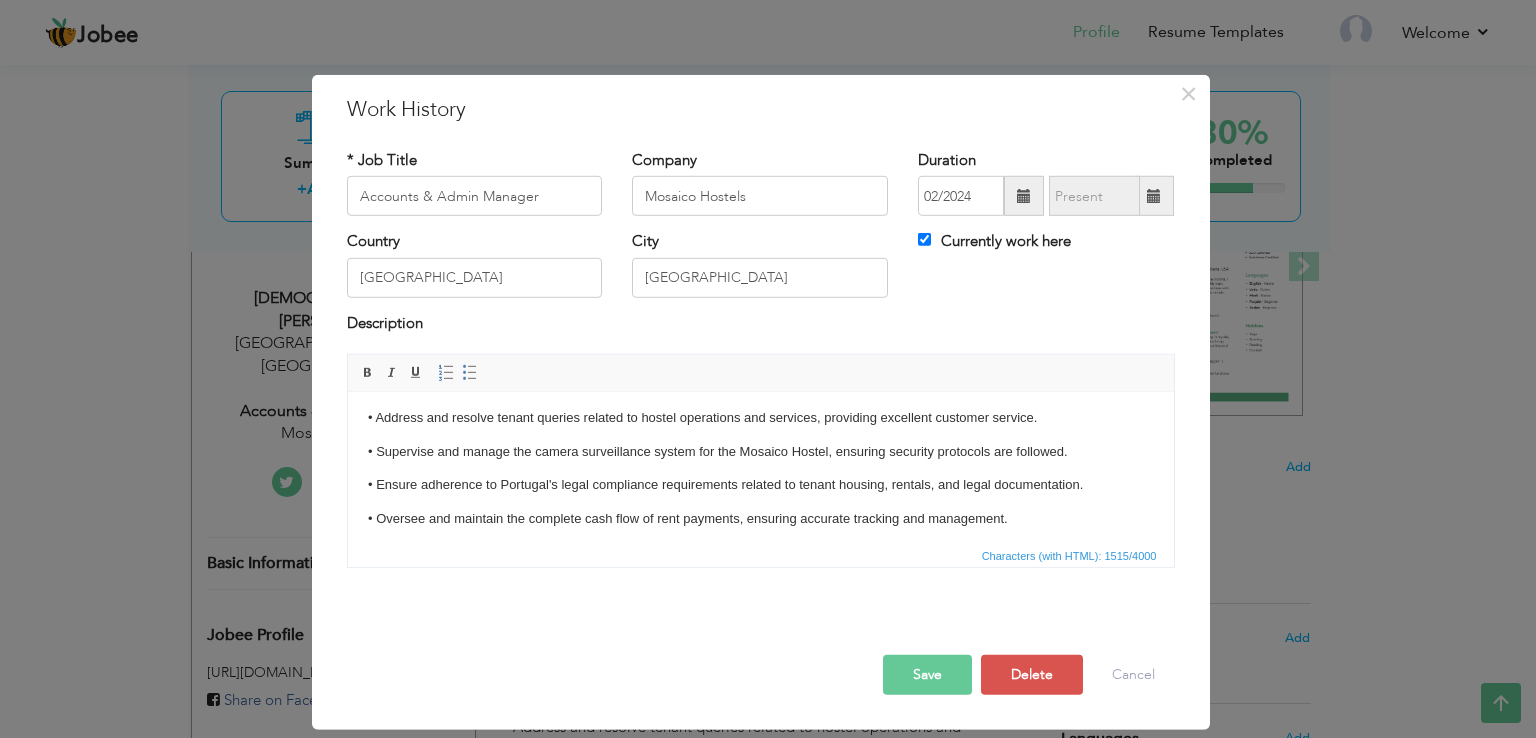 scroll, scrollTop: 282, scrollLeft: 0, axis: vertical 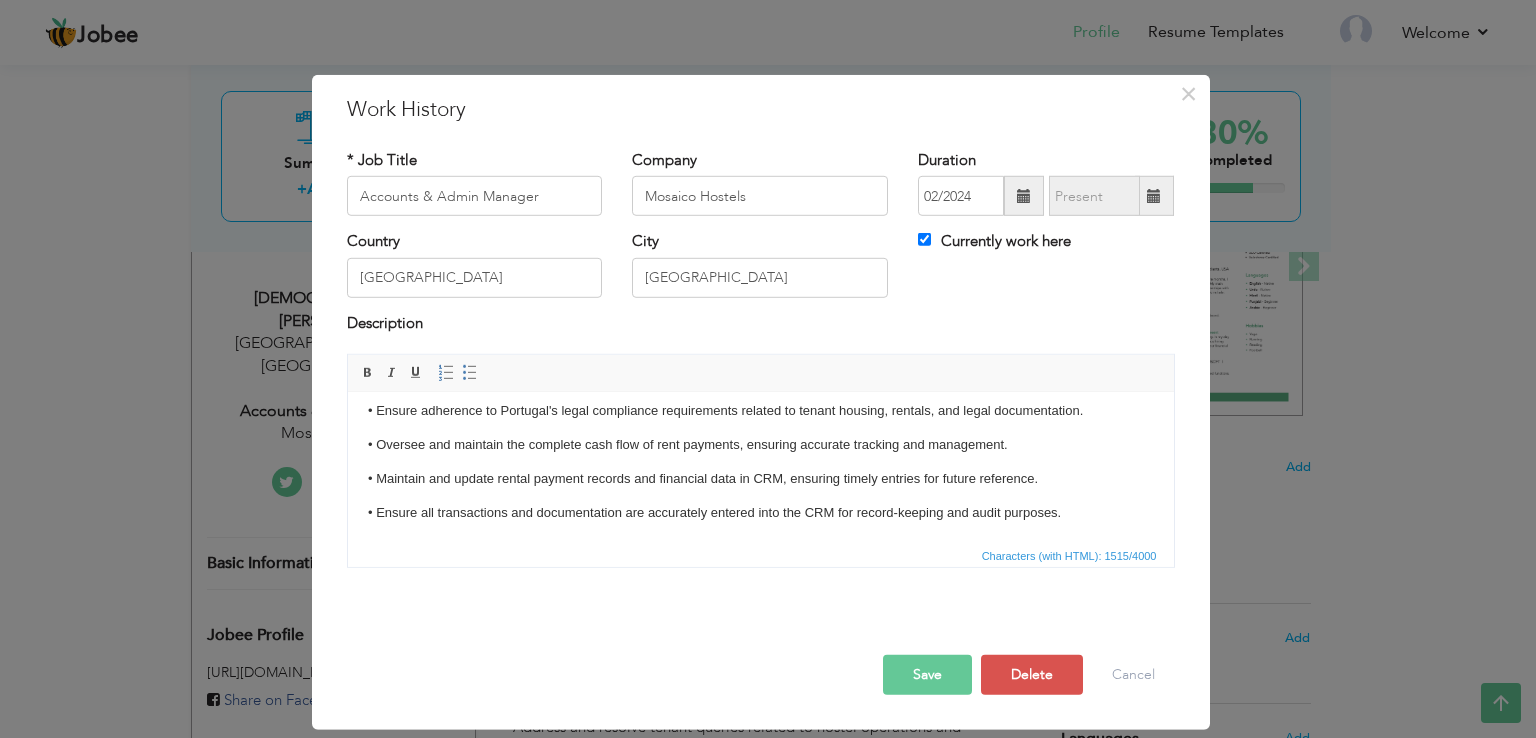 click on "Save" at bounding box center [927, 675] 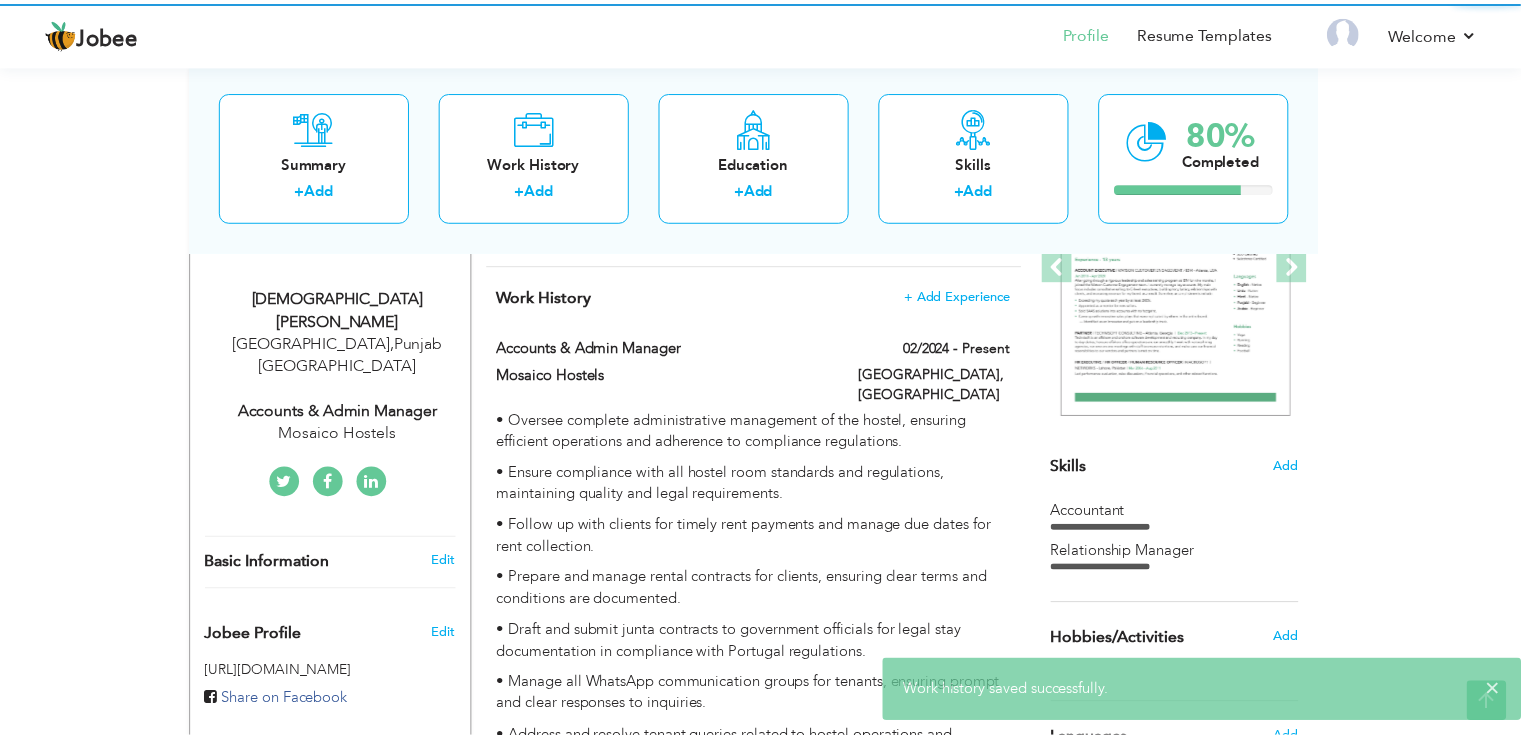 scroll, scrollTop: 0, scrollLeft: 0, axis: both 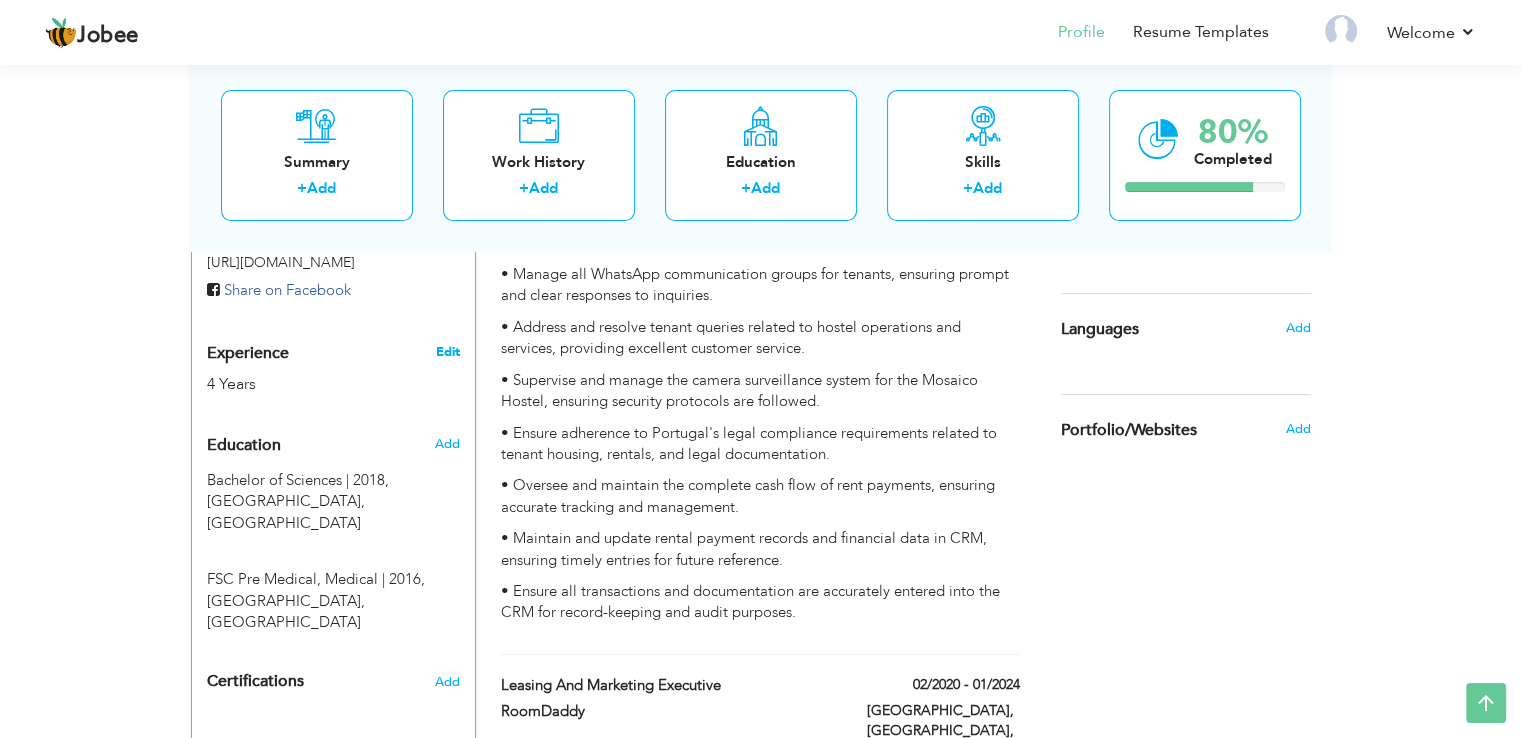 click on "Edit" at bounding box center (447, 352) 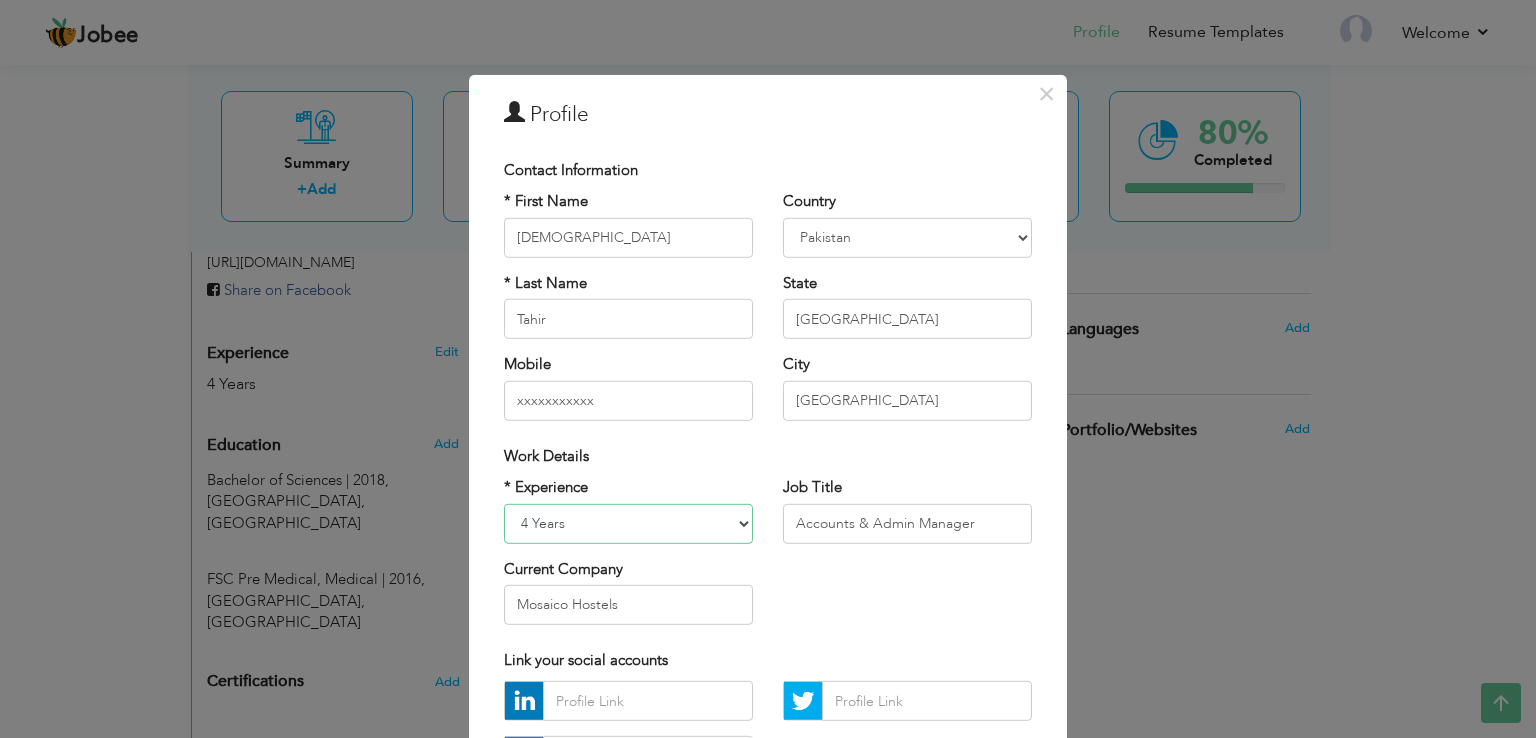 click on "Entry Level Less than 1 Year 1 Year 2 Years 3 Years 4 Years 5 Years 6 Years 7 Years 8 Years 9 Years 10 Years 11 Years 12 Years 13 Years 14 Years 15 Years 16 Years 17 Years 18 Years 19 Years 20 Years 21 Years 22 Years 23 Years 24 Years 25 Years 26 Years 27 Years 28 Years 29 Years 30 Years 31 Years 32 Years 33 Years 34 Years 35 Years More than 35 Years" at bounding box center (628, 523) 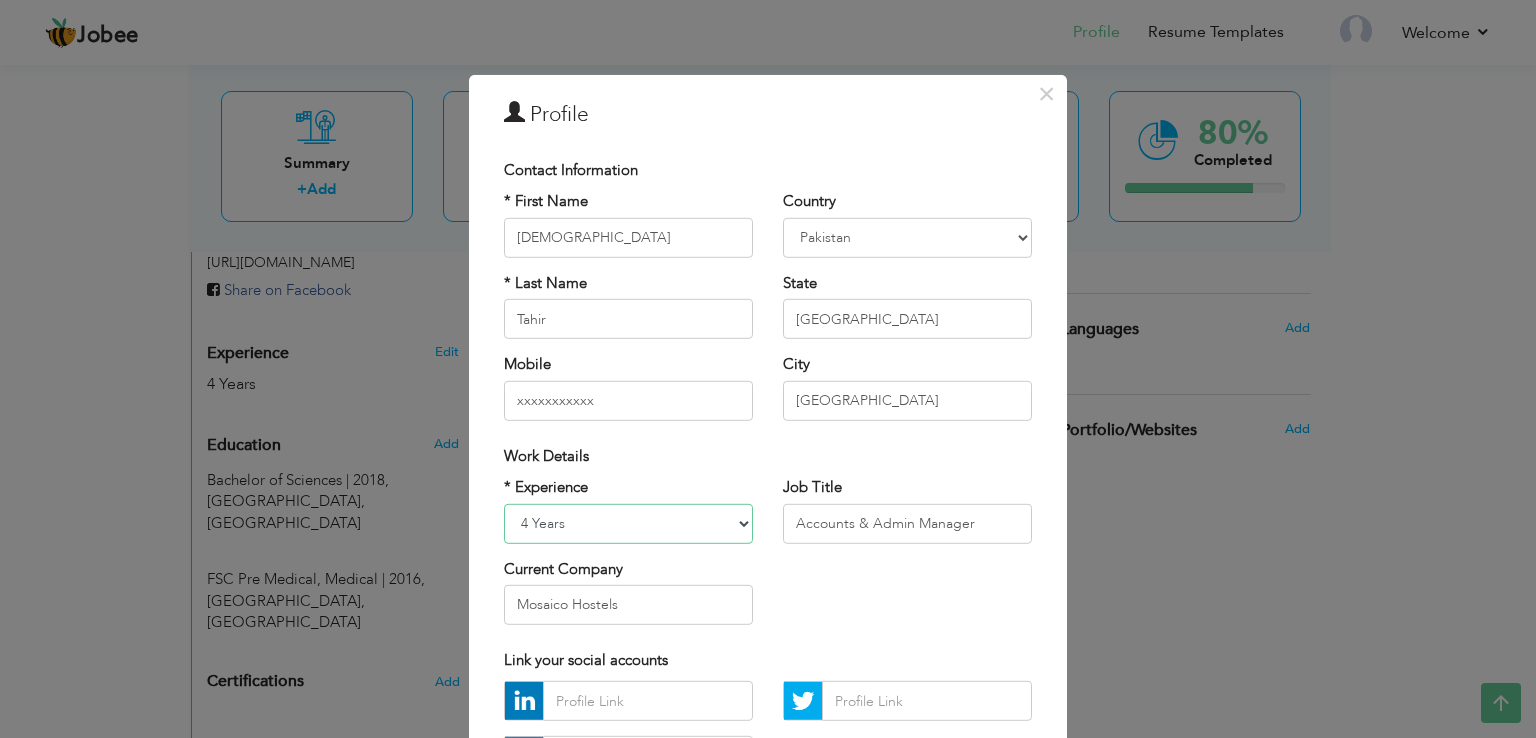 select on "number:7" 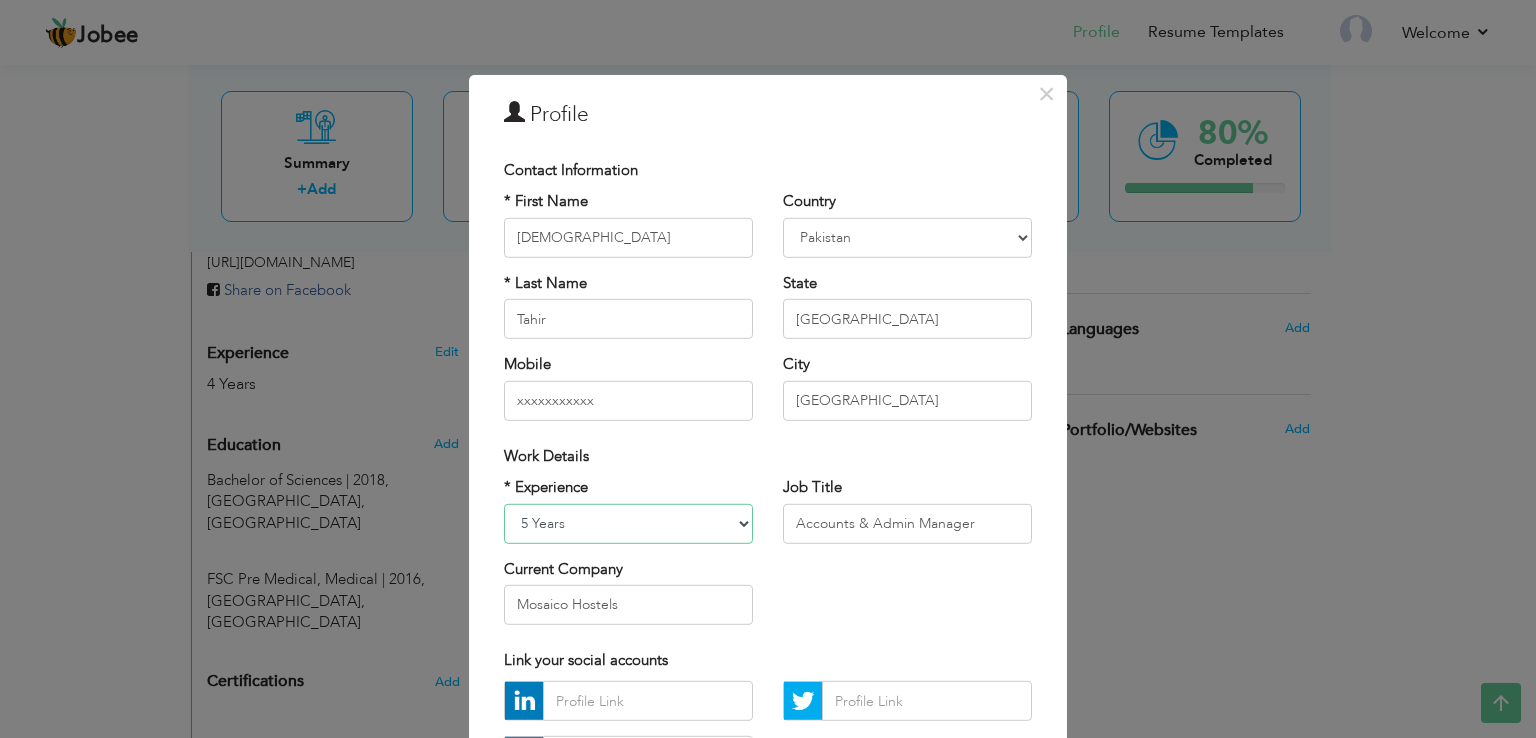 click on "Entry Level Less than 1 Year 1 Year 2 Years 3 Years 4 Years 5 Years 6 Years 7 Years 8 Years 9 Years 10 Years 11 Years 12 Years 13 Years 14 Years 15 Years 16 Years 17 Years 18 Years 19 Years 20 Years 21 Years 22 Years 23 Years 24 Years 25 Years 26 Years 27 Years 28 Years 29 Years 30 Years 31 Years 32 Years 33 Years 34 Years 35 Years More than 35 Years" at bounding box center [628, 523] 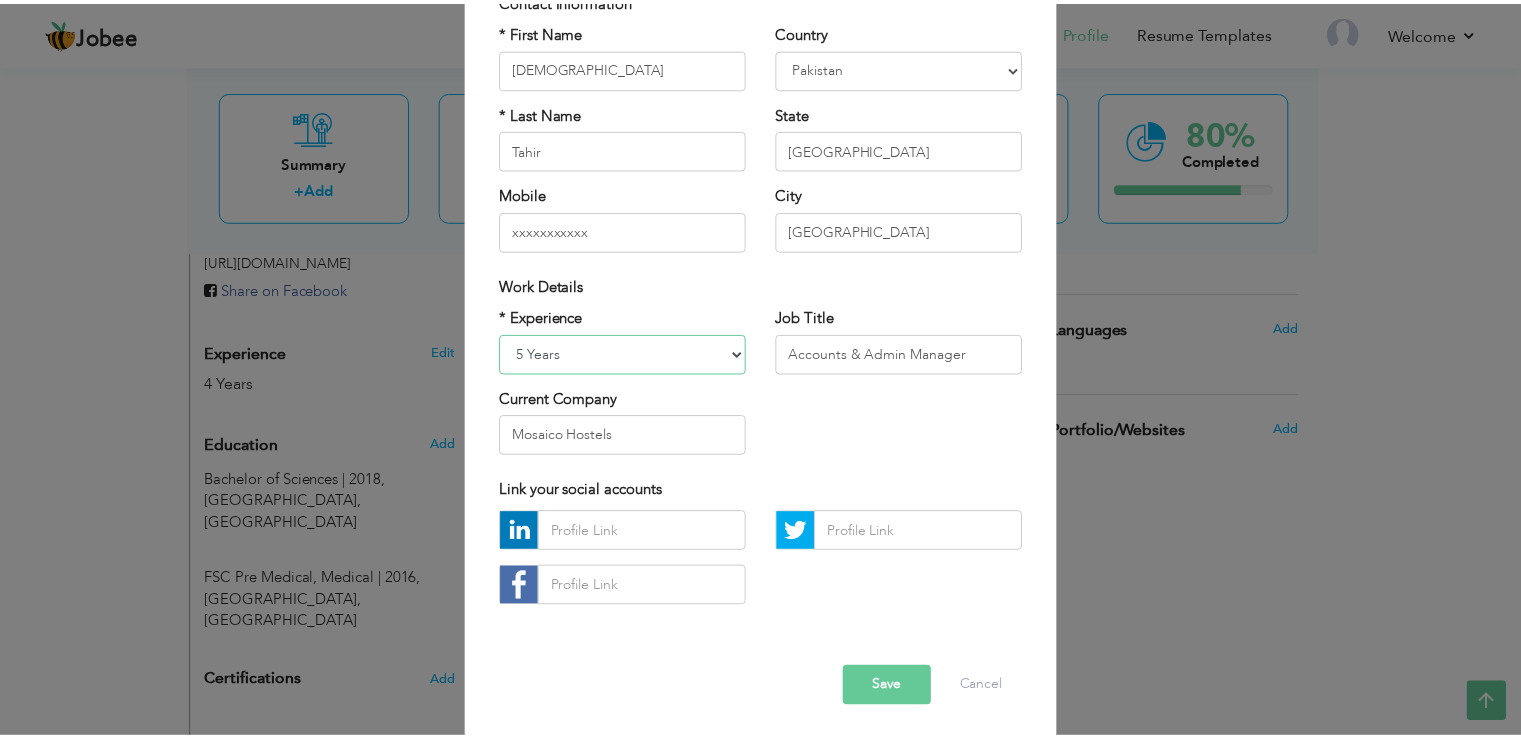 scroll, scrollTop: 174, scrollLeft: 0, axis: vertical 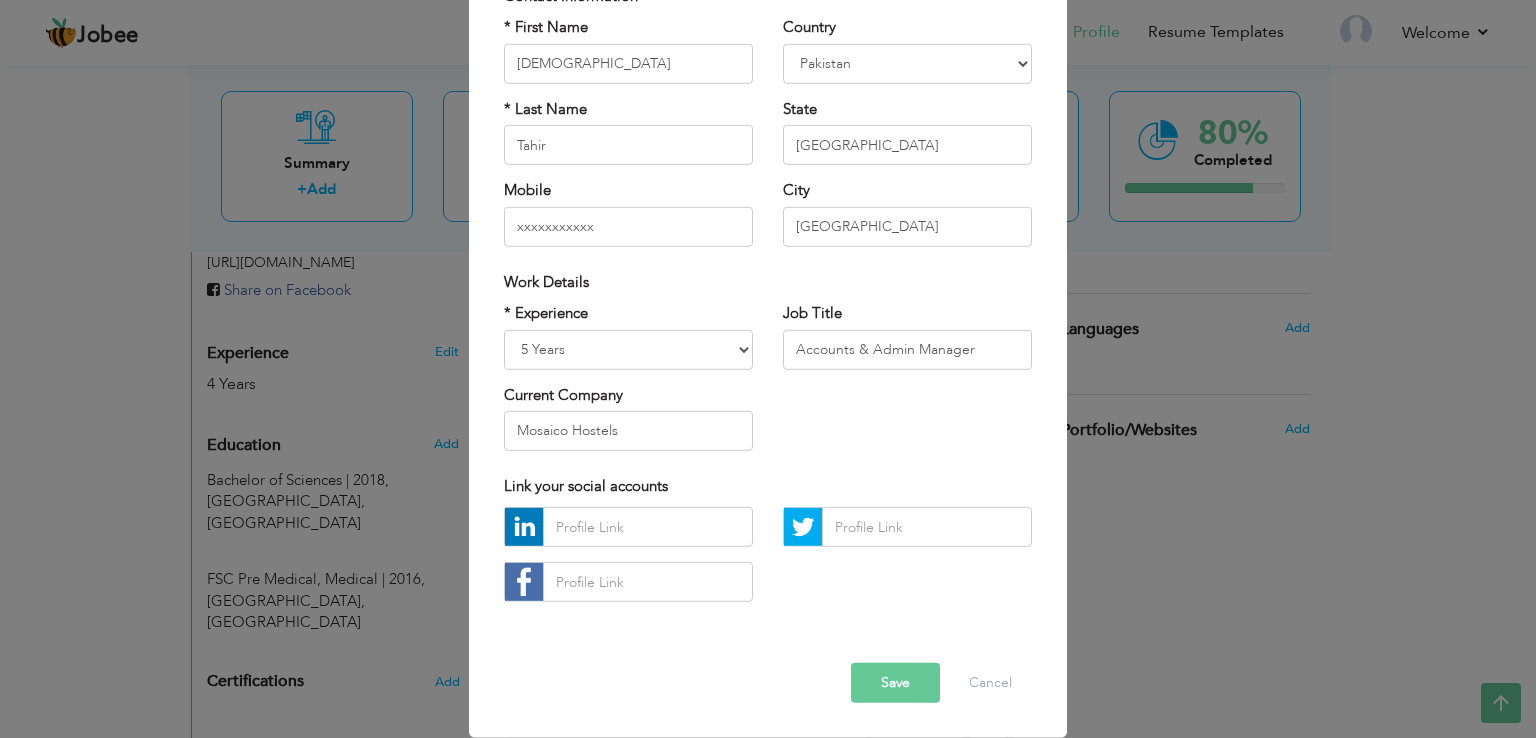 click on "Save" at bounding box center [895, 683] 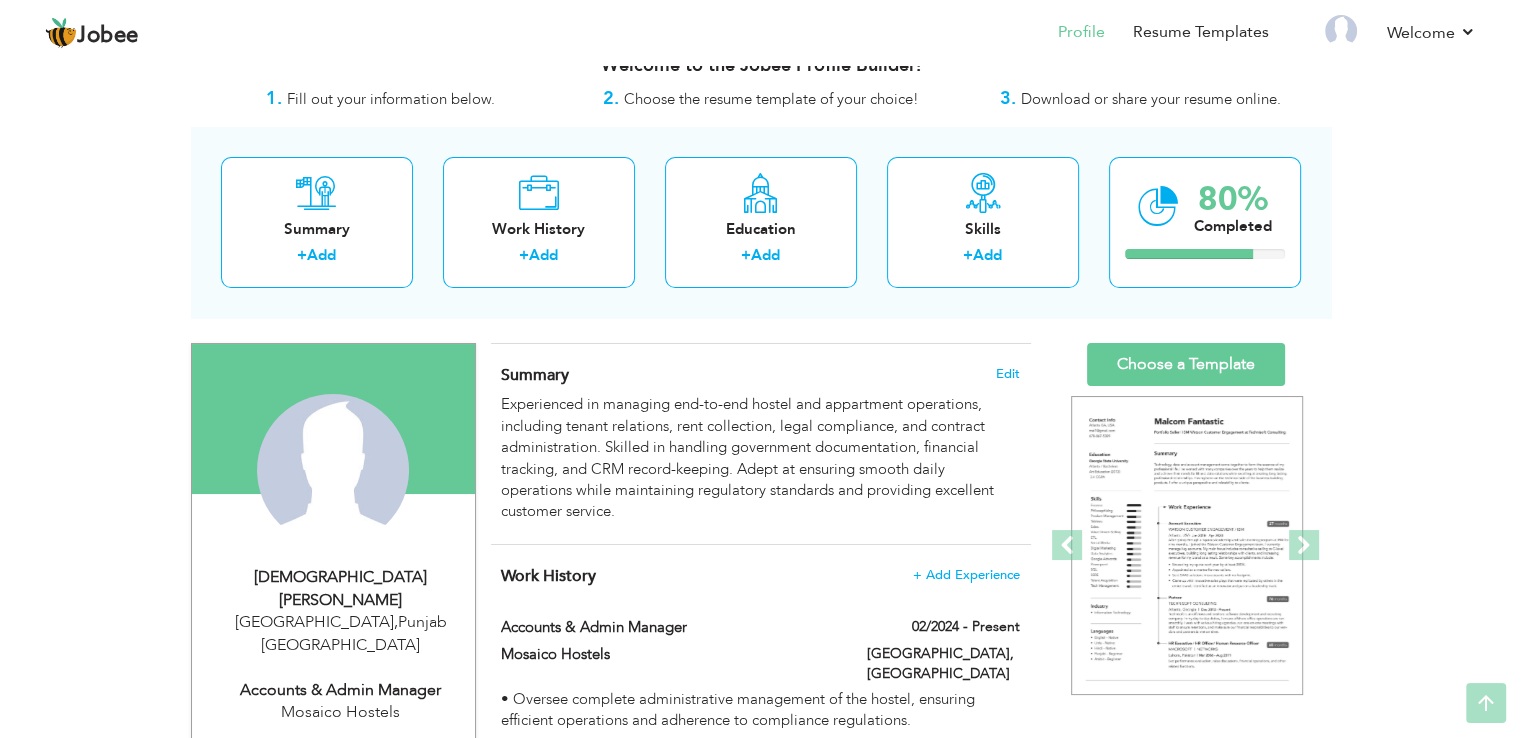 scroll, scrollTop: 0, scrollLeft: 0, axis: both 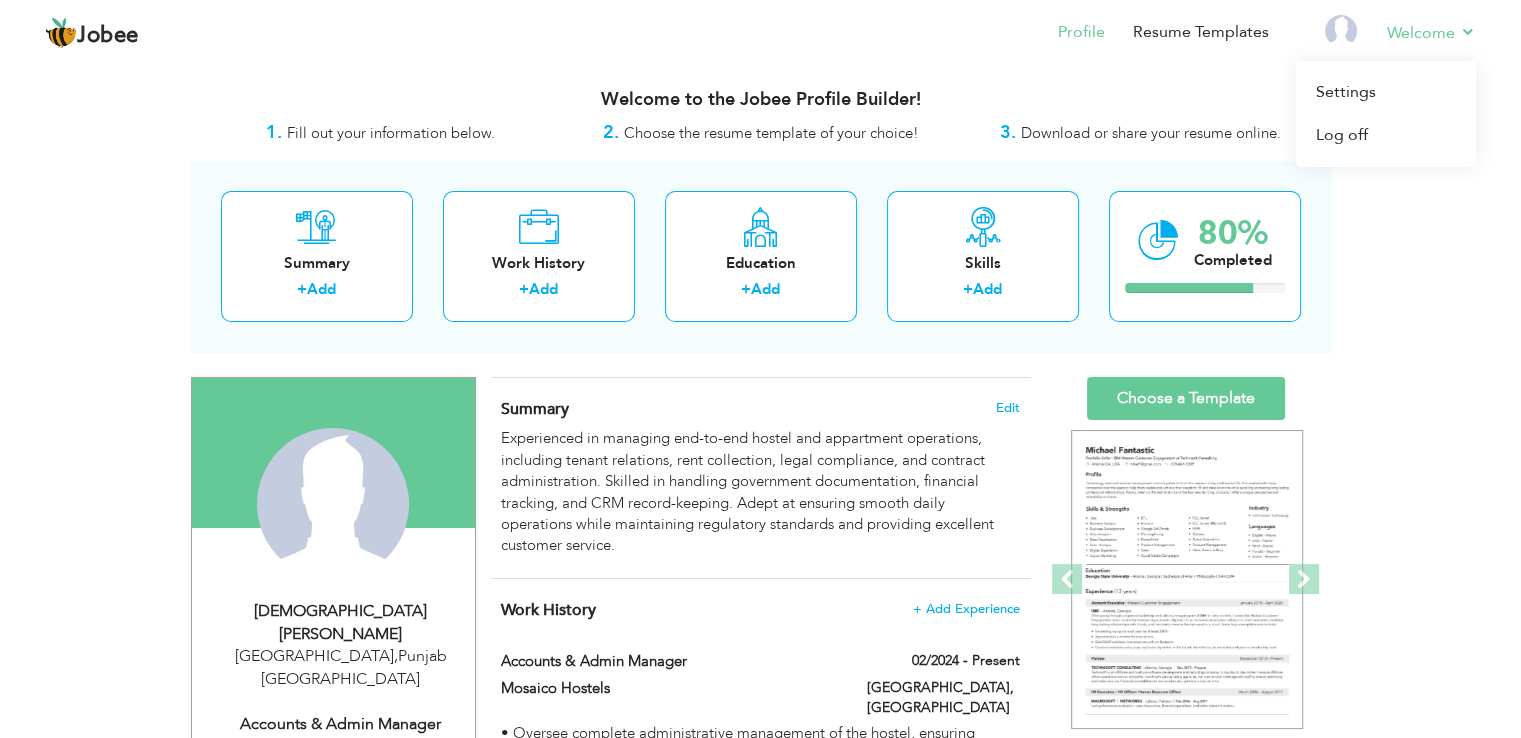 click on "Welcome
Settings
Log off" at bounding box center (1417, 34) 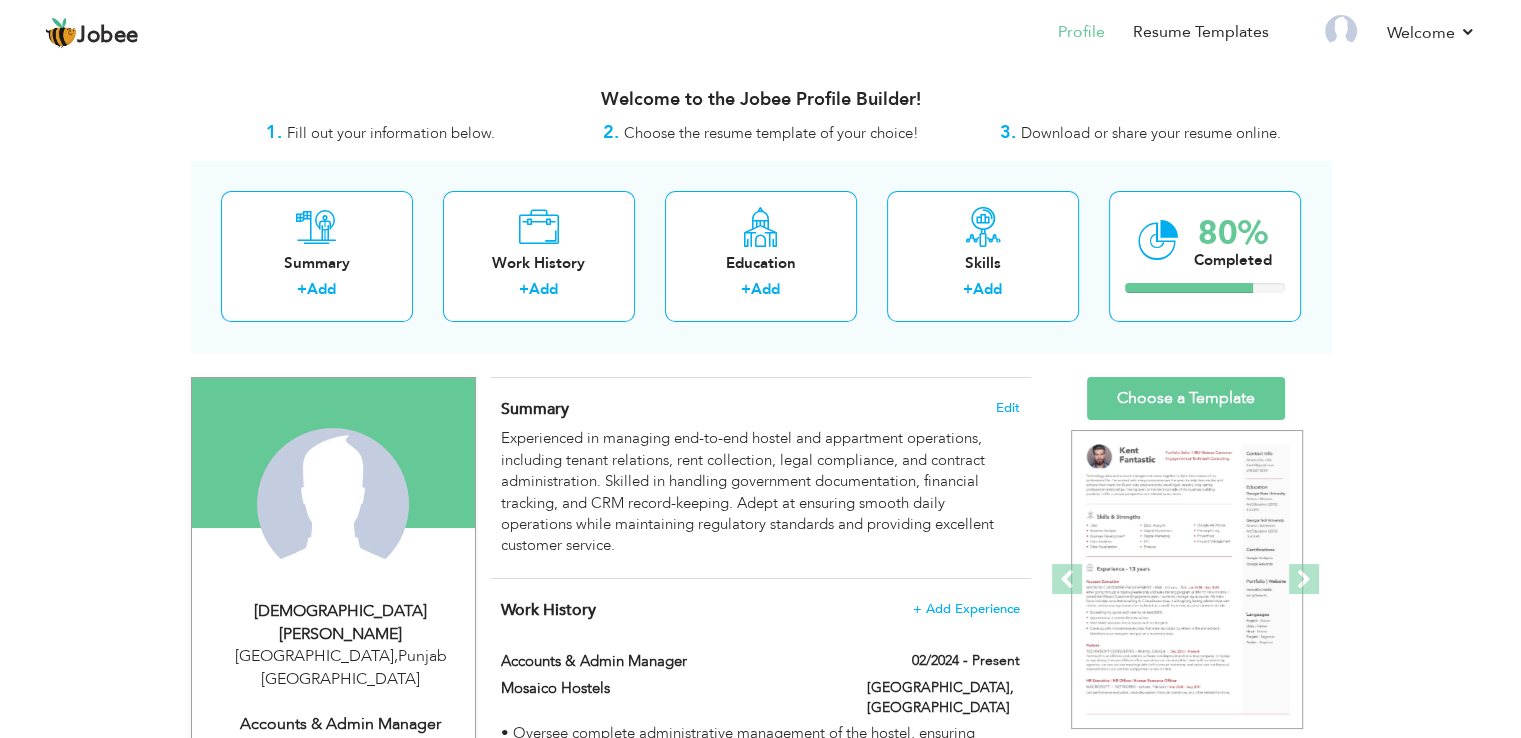 drag, startPoint x: 1388, startPoint y: 293, endPoint x: 1392, endPoint y: 276, distance: 17.464249 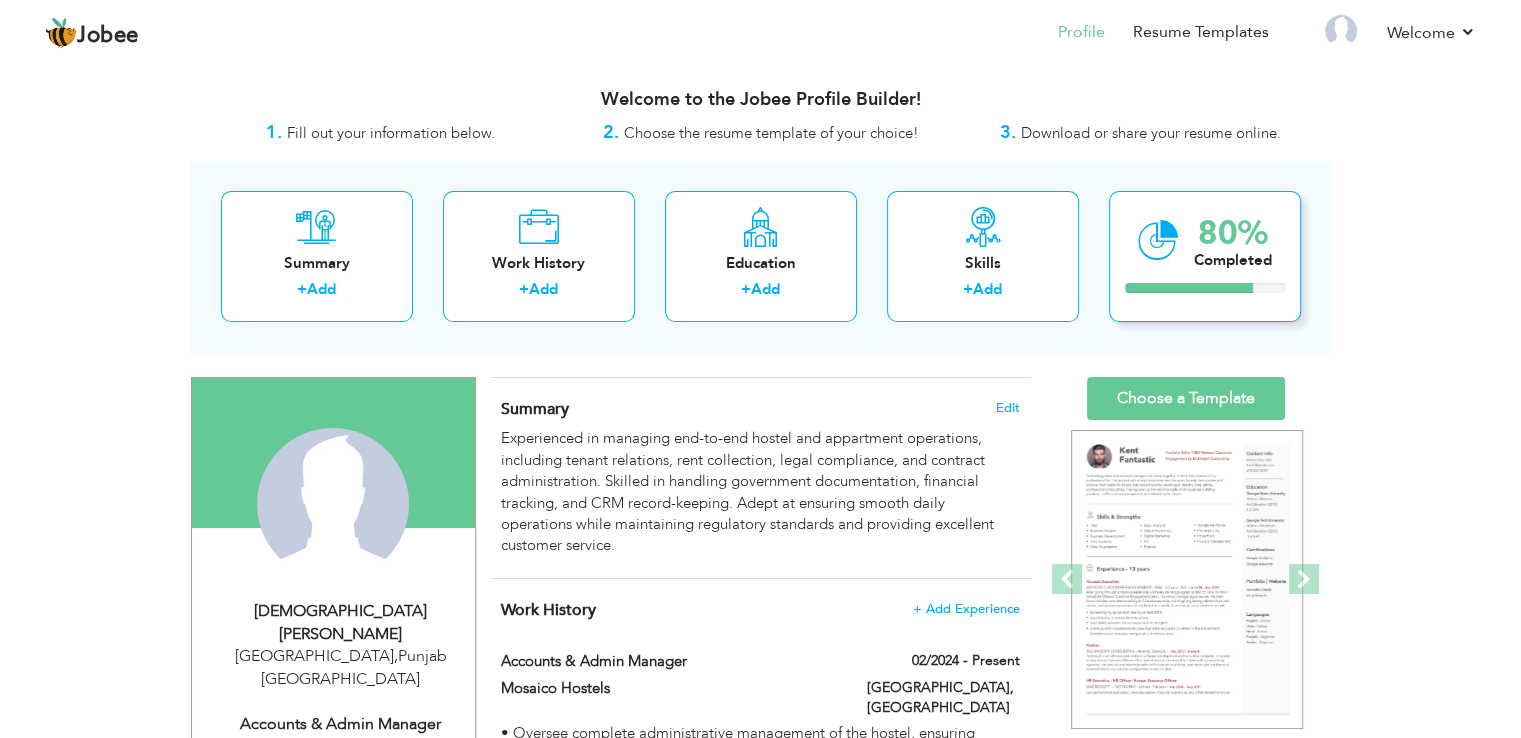 click on "80%
Completed" at bounding box center [1205, 256] 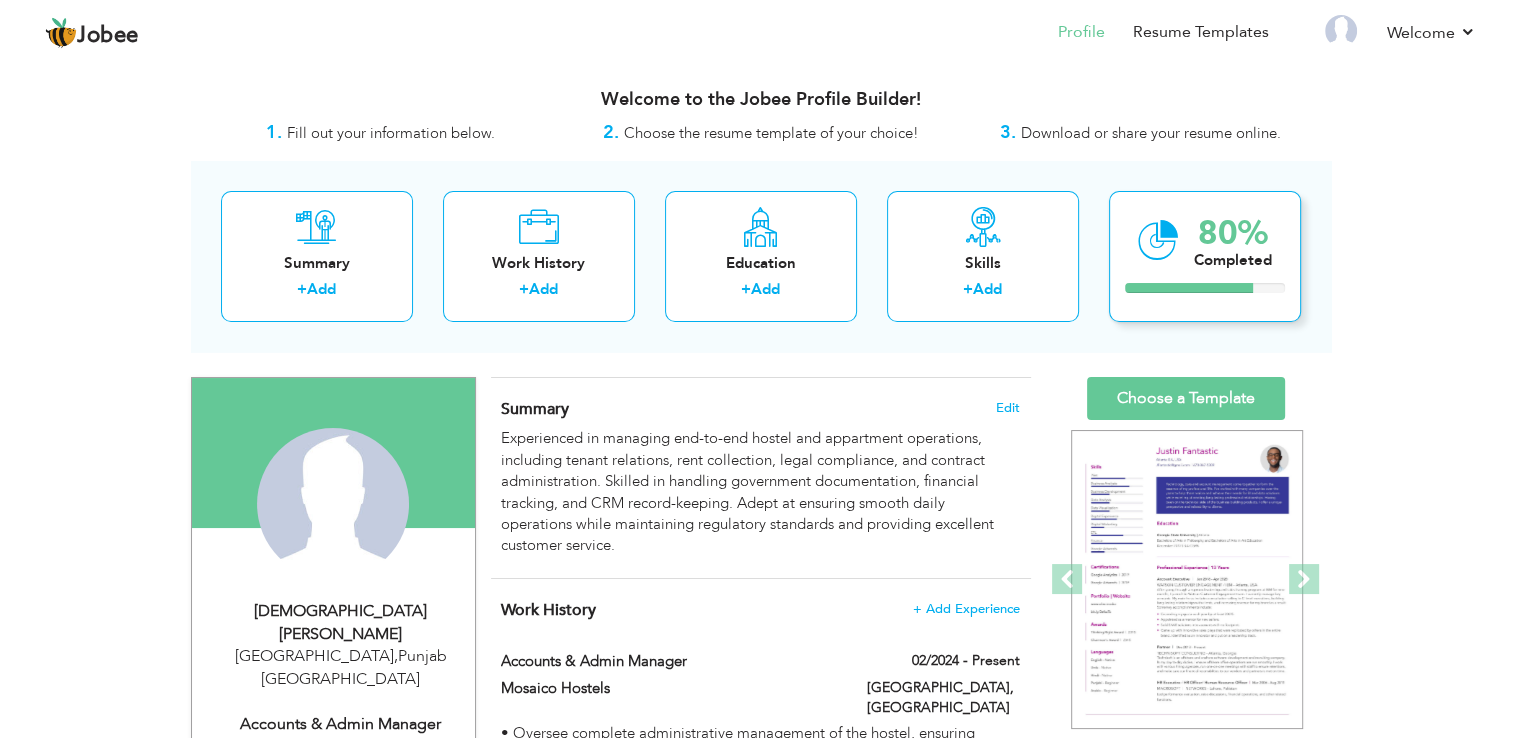 click on "80%
Completed" at bounding box center (1205, 256) 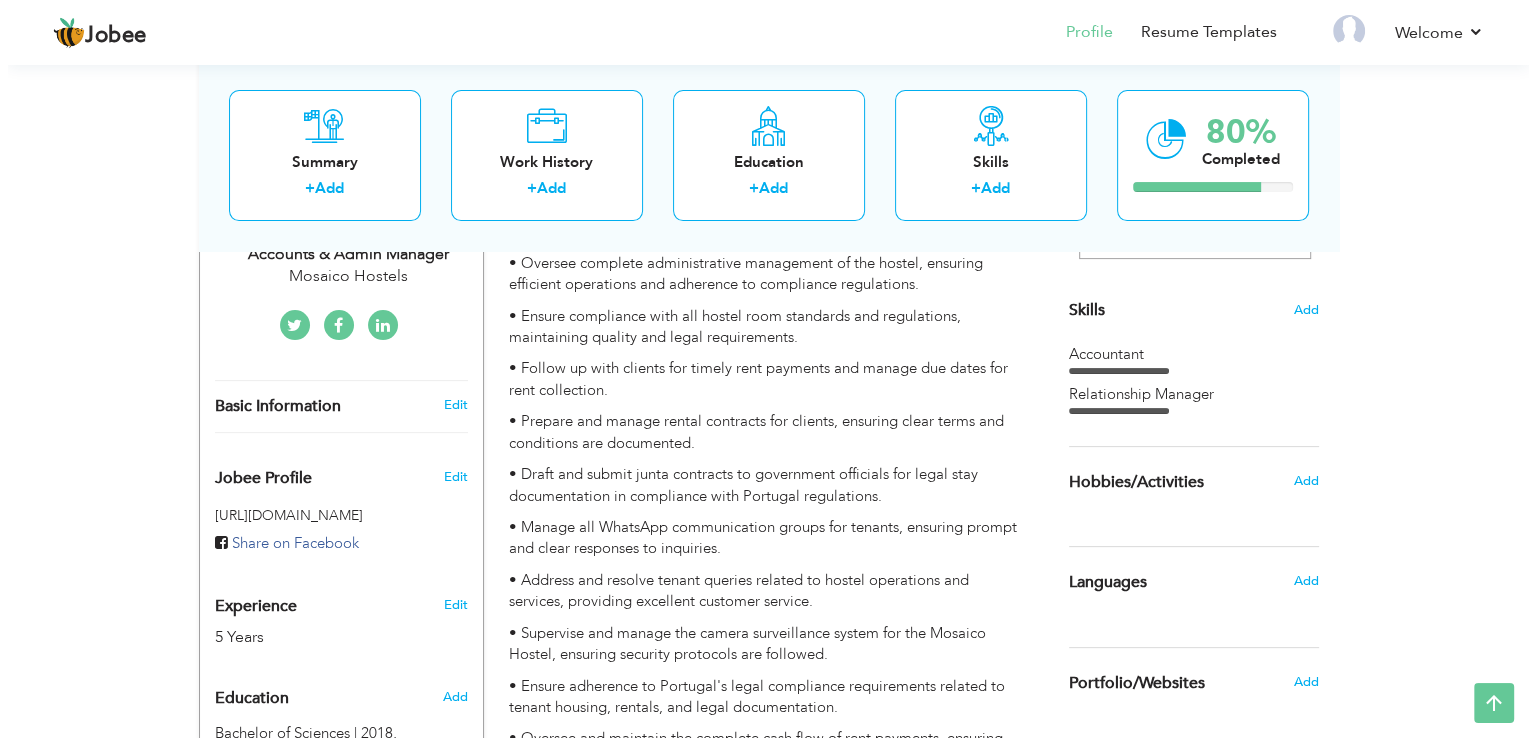 scroll, scrollTop: 500, scrollLeft: 0, axis: vertical 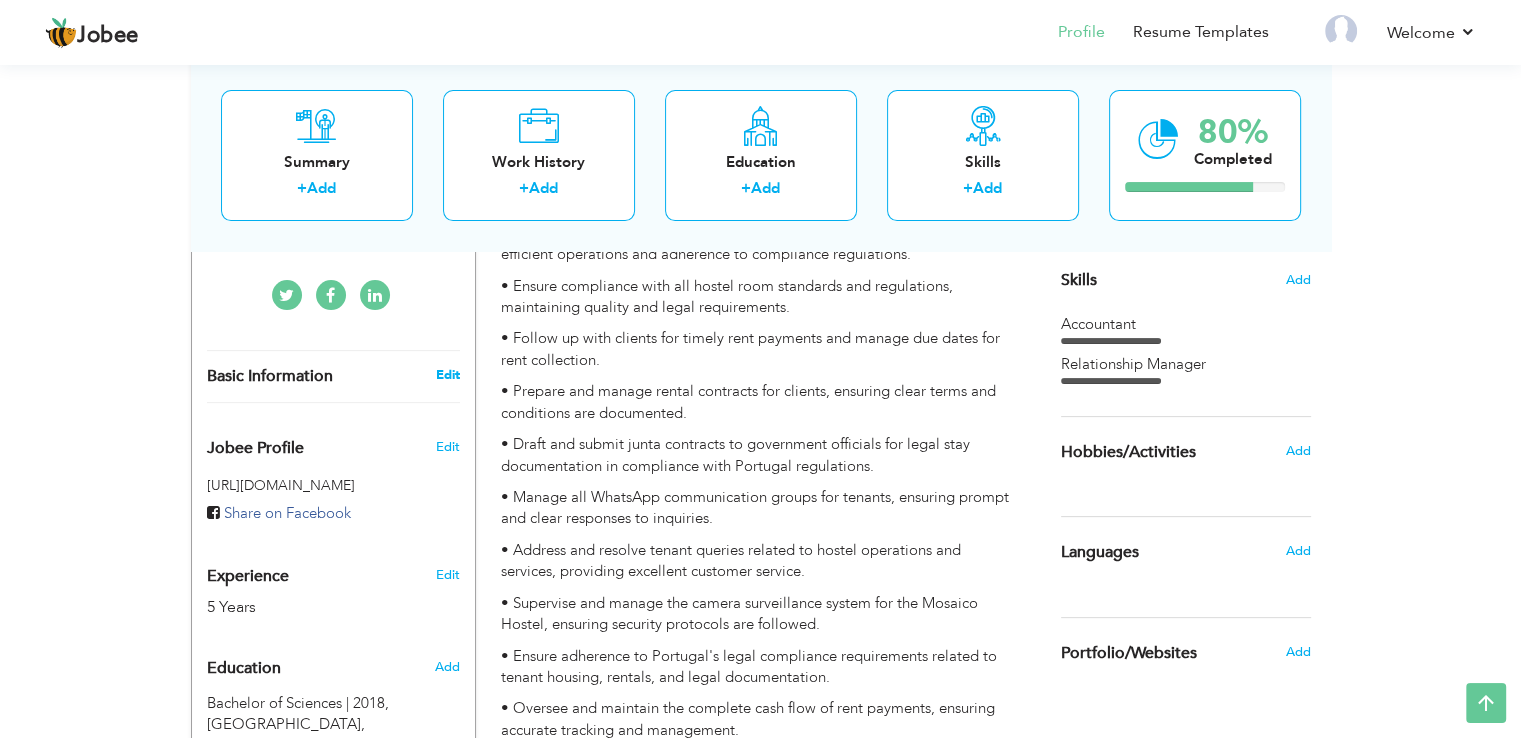 click on "Edit" at bounding box center (447, 375) 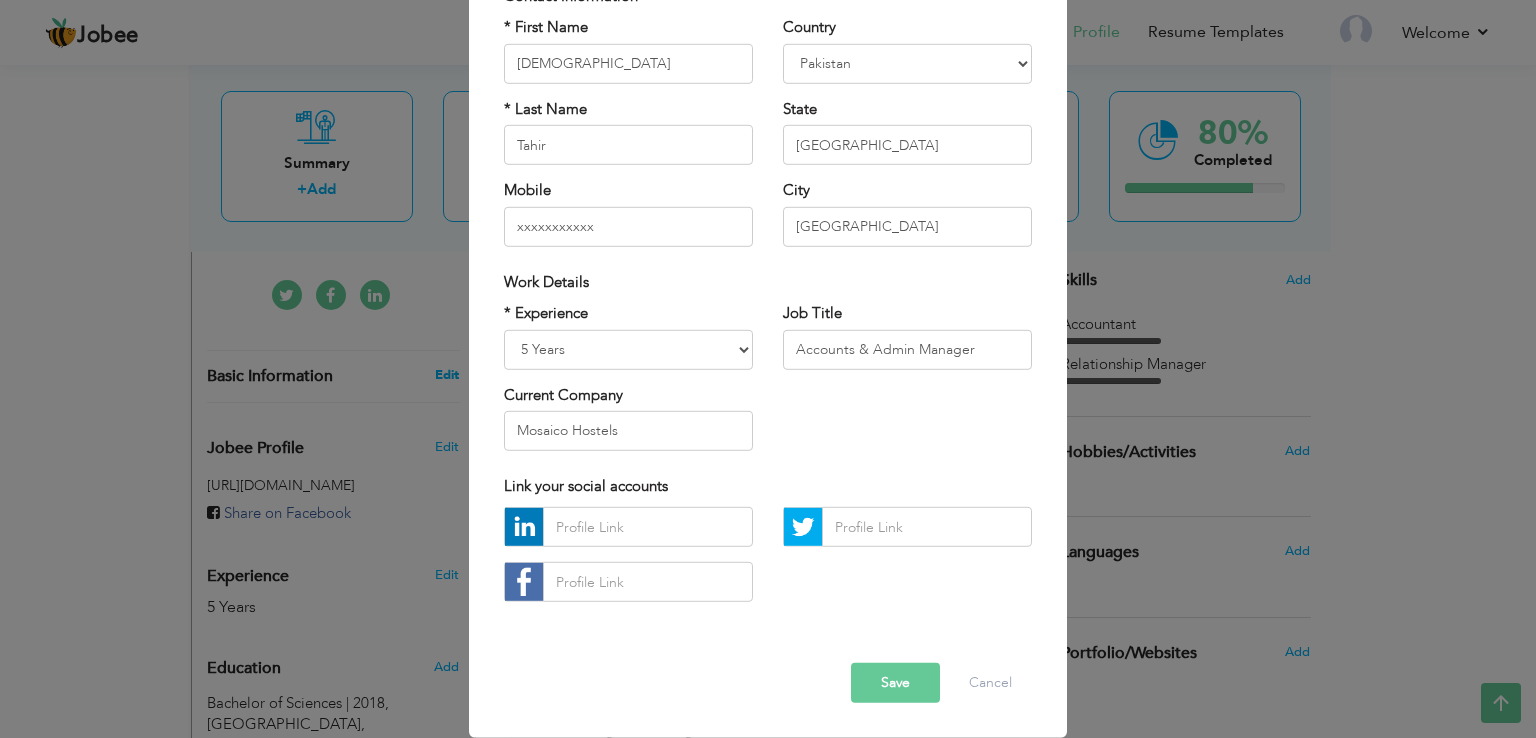 scroll, scrollTop: 0, scrollLeft: 0, axis: both 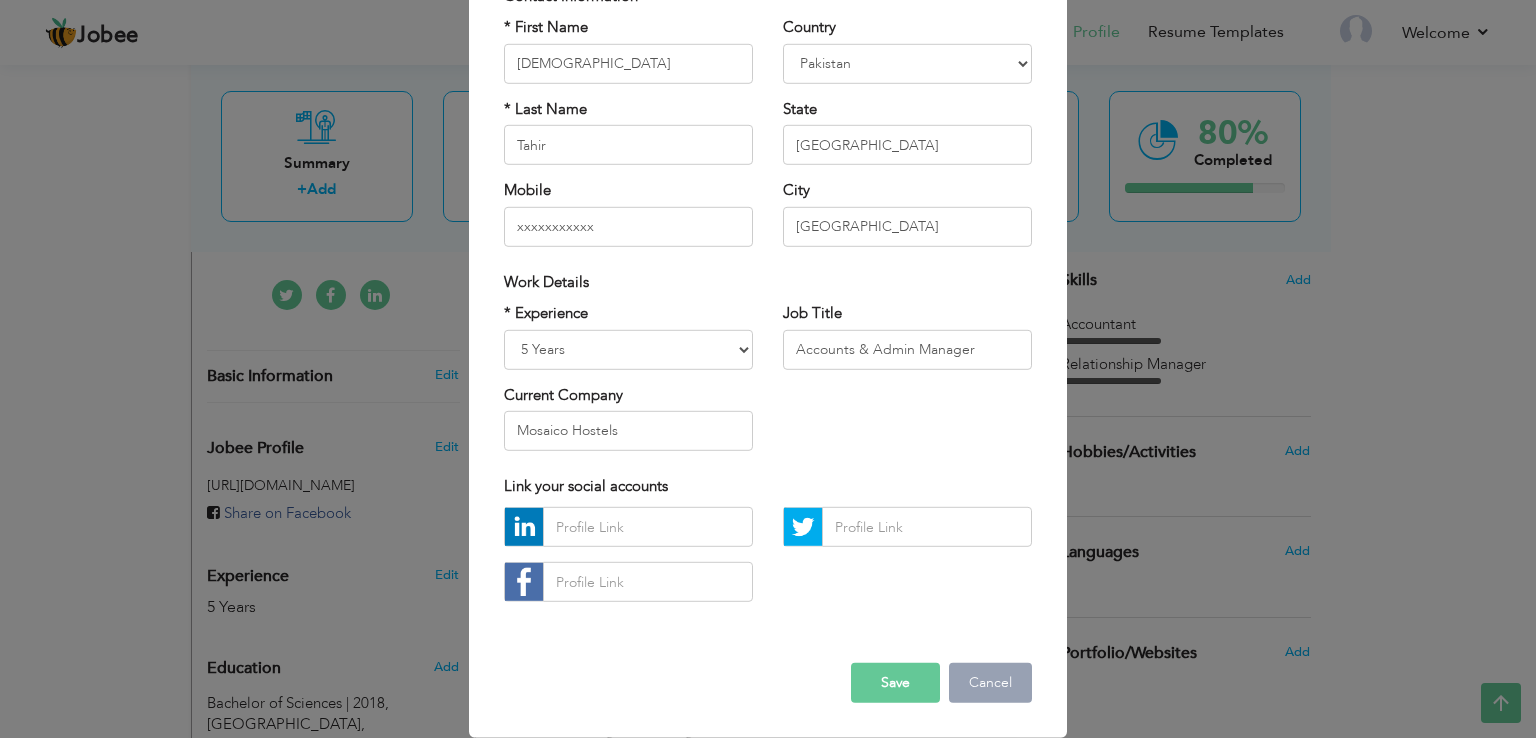 click on "Cancel" at bounding box center [990, 683] 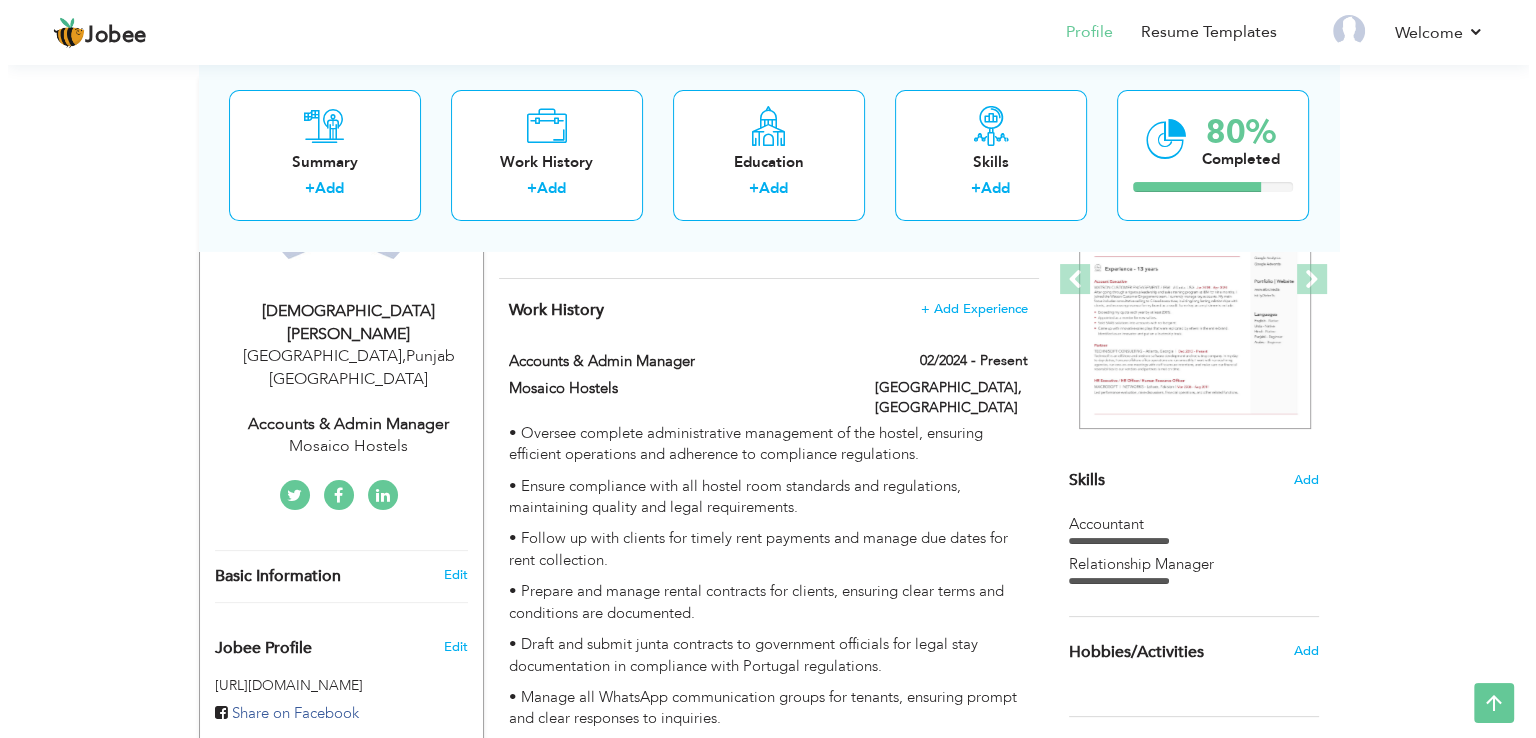scroll, scrollTop: 500, scrollLeft: 0, axis: vertical 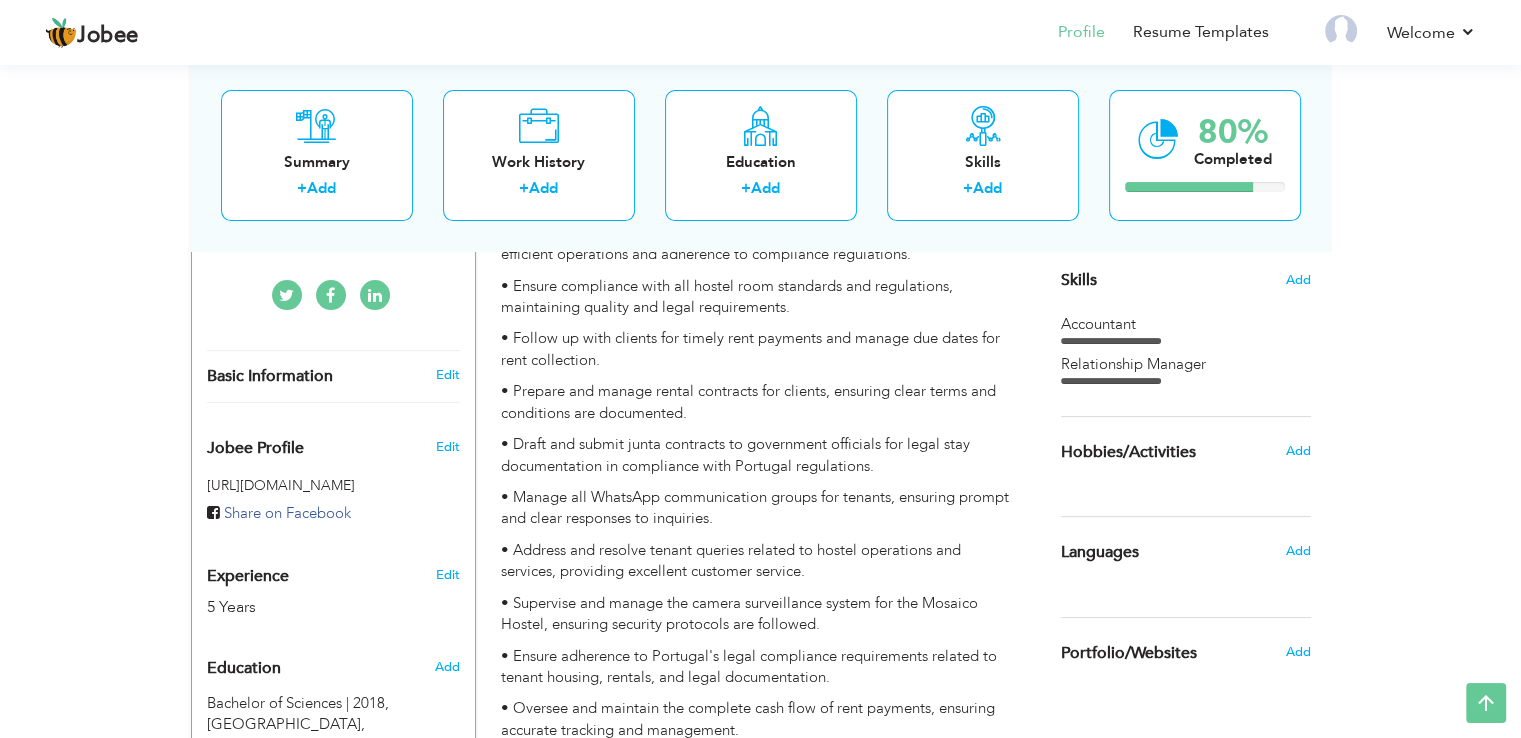 click on "Edit" at bounding box center [450, 375] 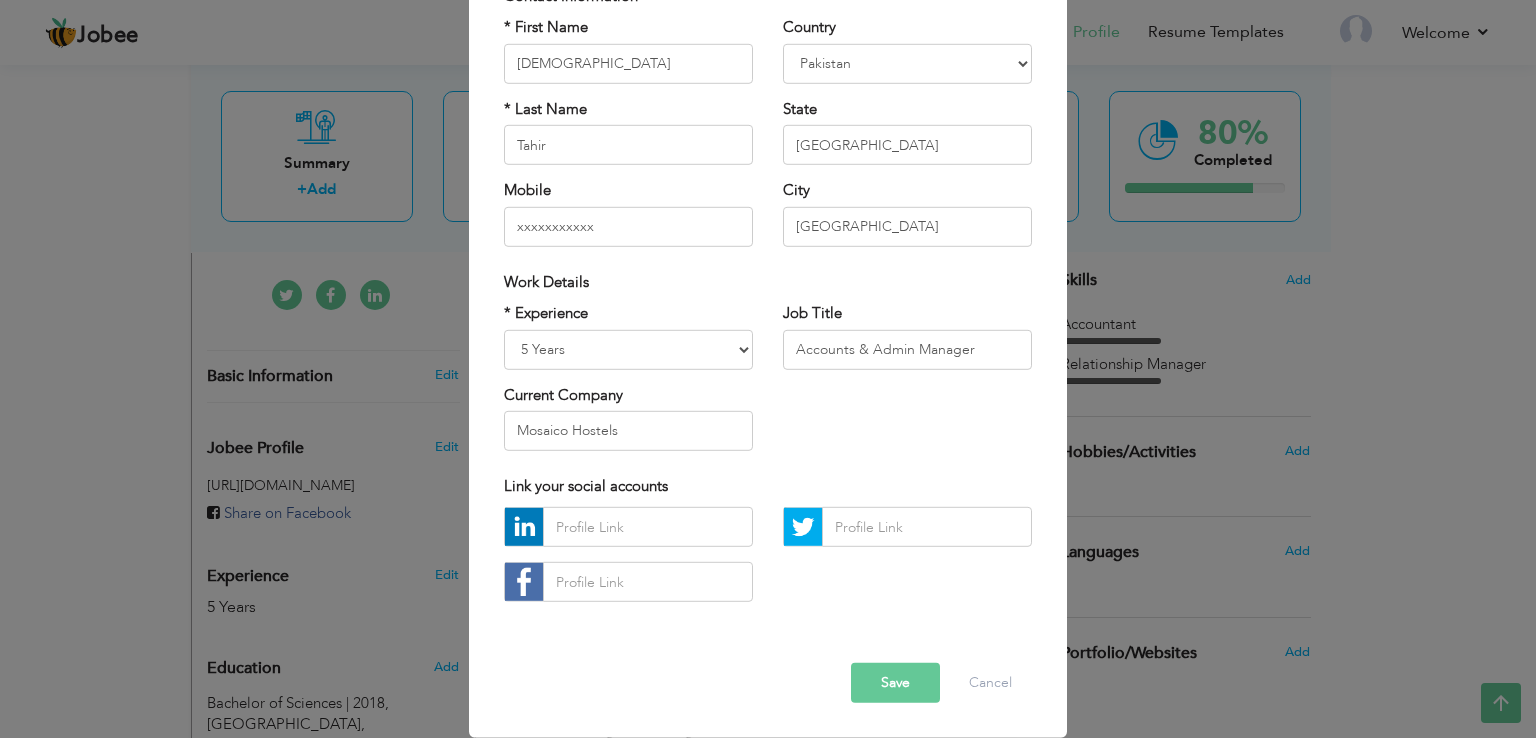 scroll, scrollTop: 0, scrollLeft: 0, axis: both 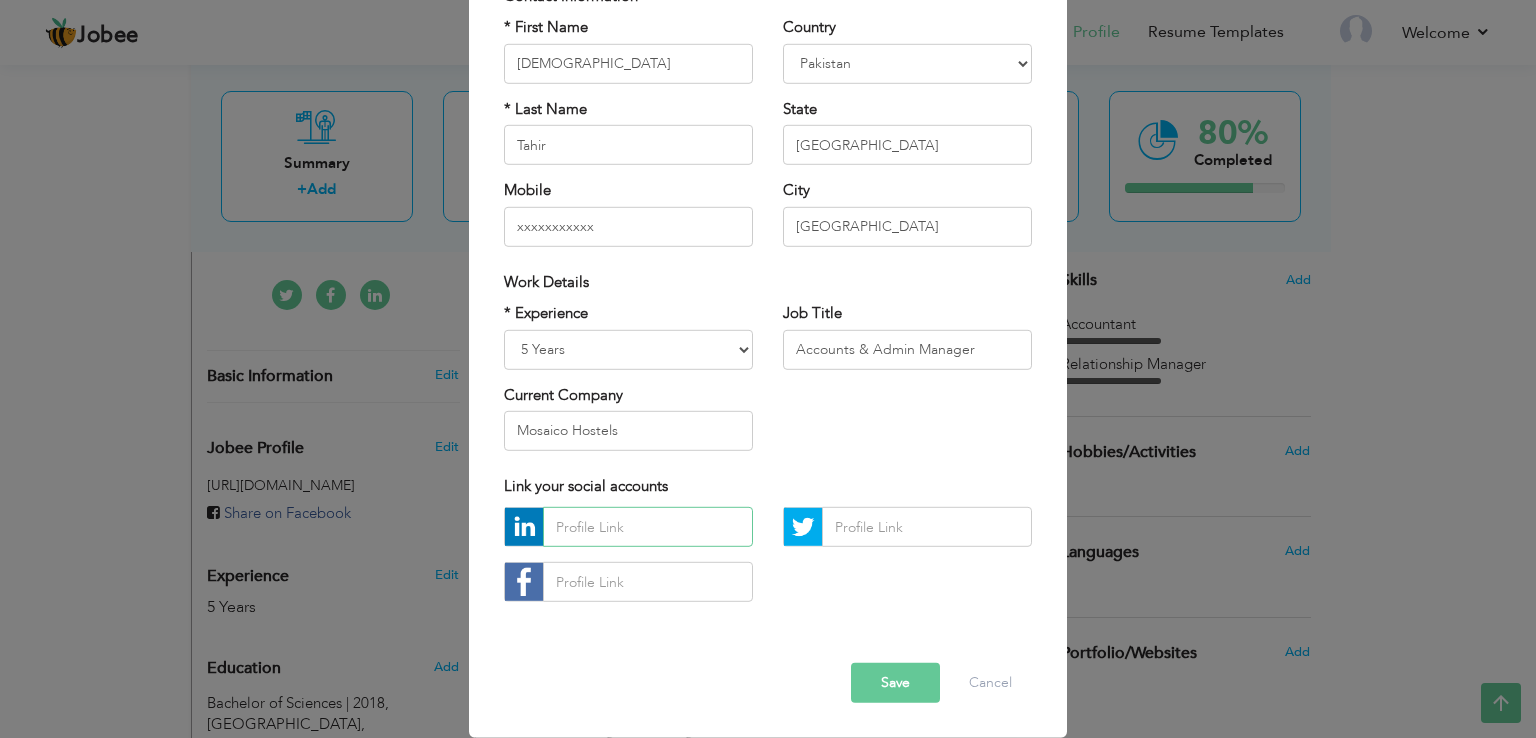 click at bounding box center [648, 527] 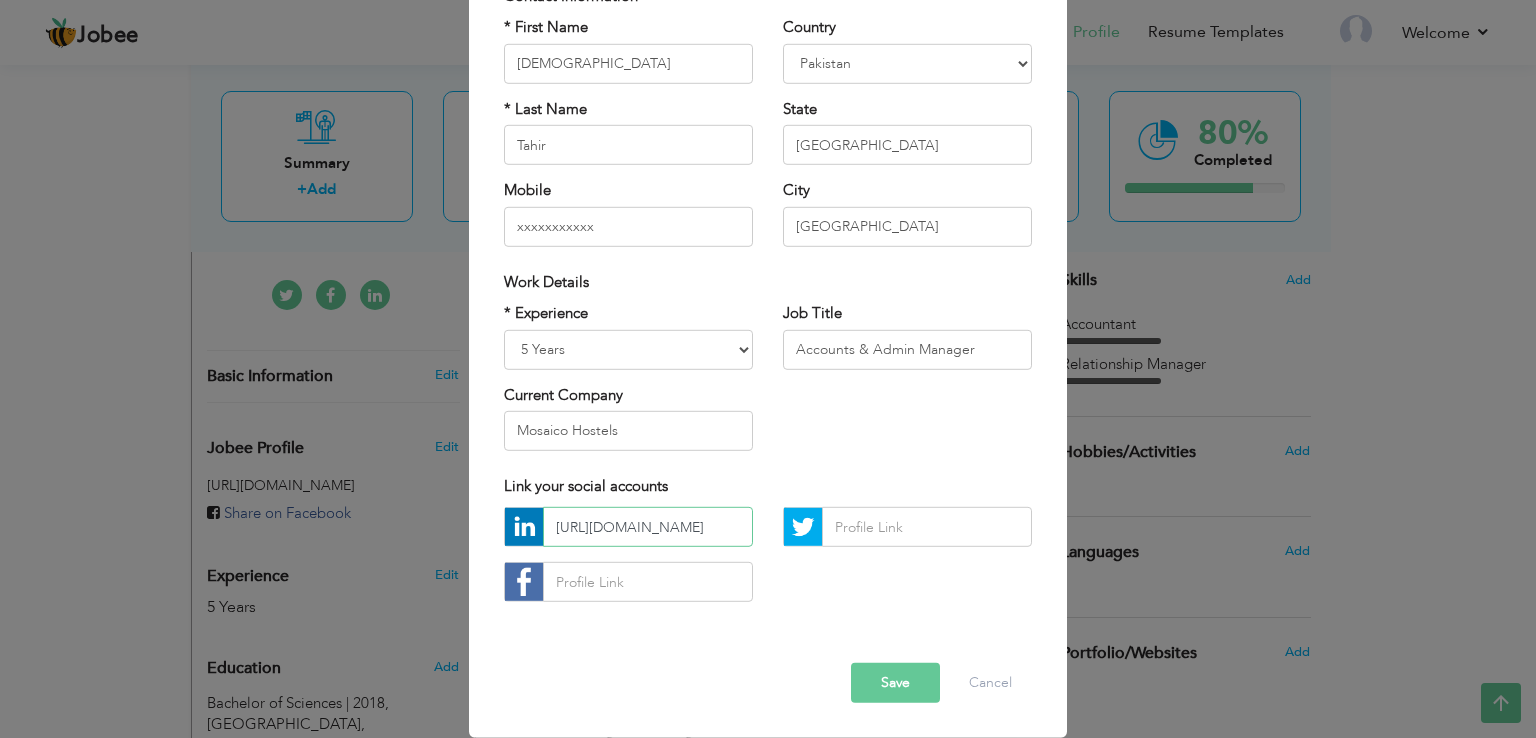 scroll, scrollTop: 0, scrollLeft: 141, axis: horizontal 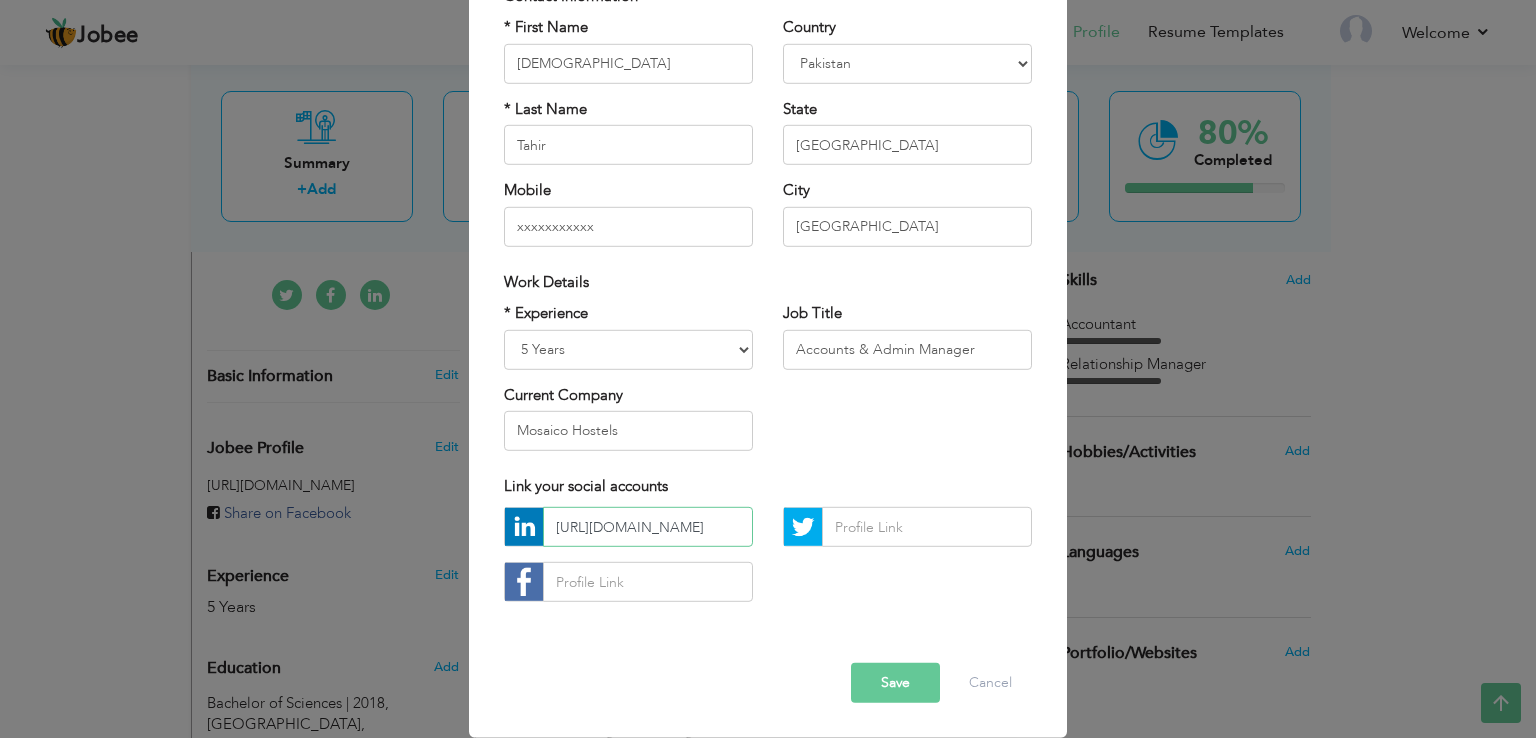 type on "https://www.linkedin.com/in/rabbia-tahir-78ba491a6/" 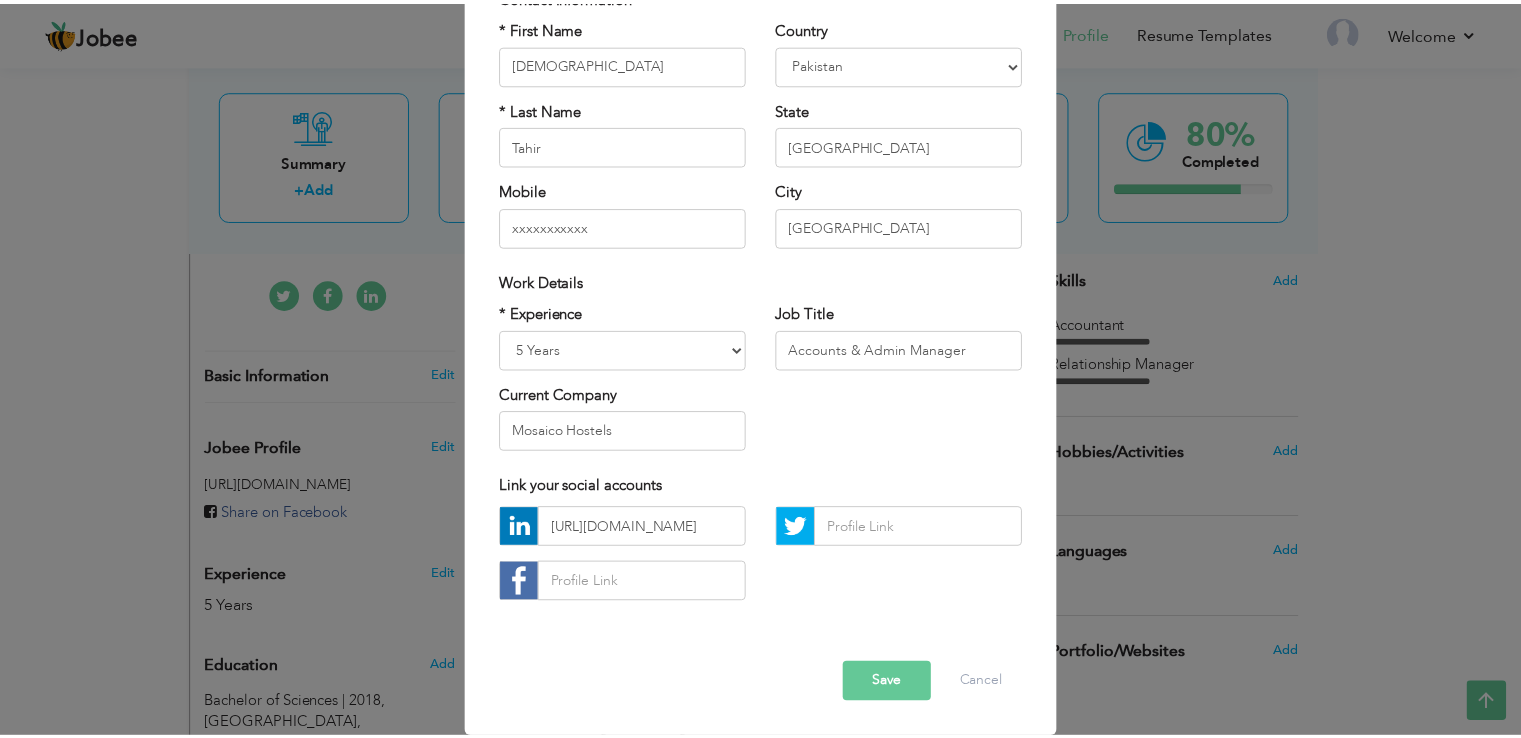 scroll, scrollTop: 0, scrollLeft: 0, axis: both 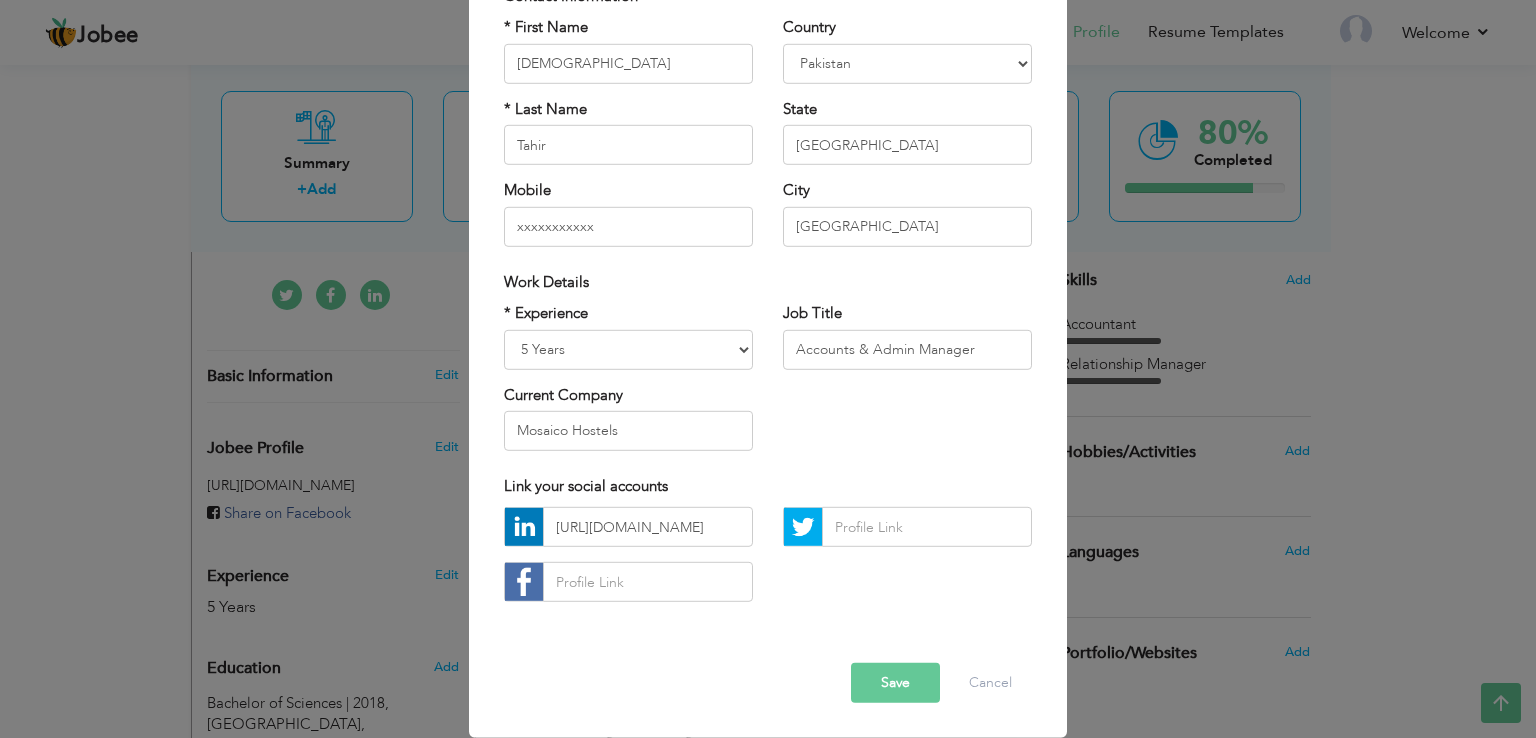 click on "Save" at bounding box center [895, 683] 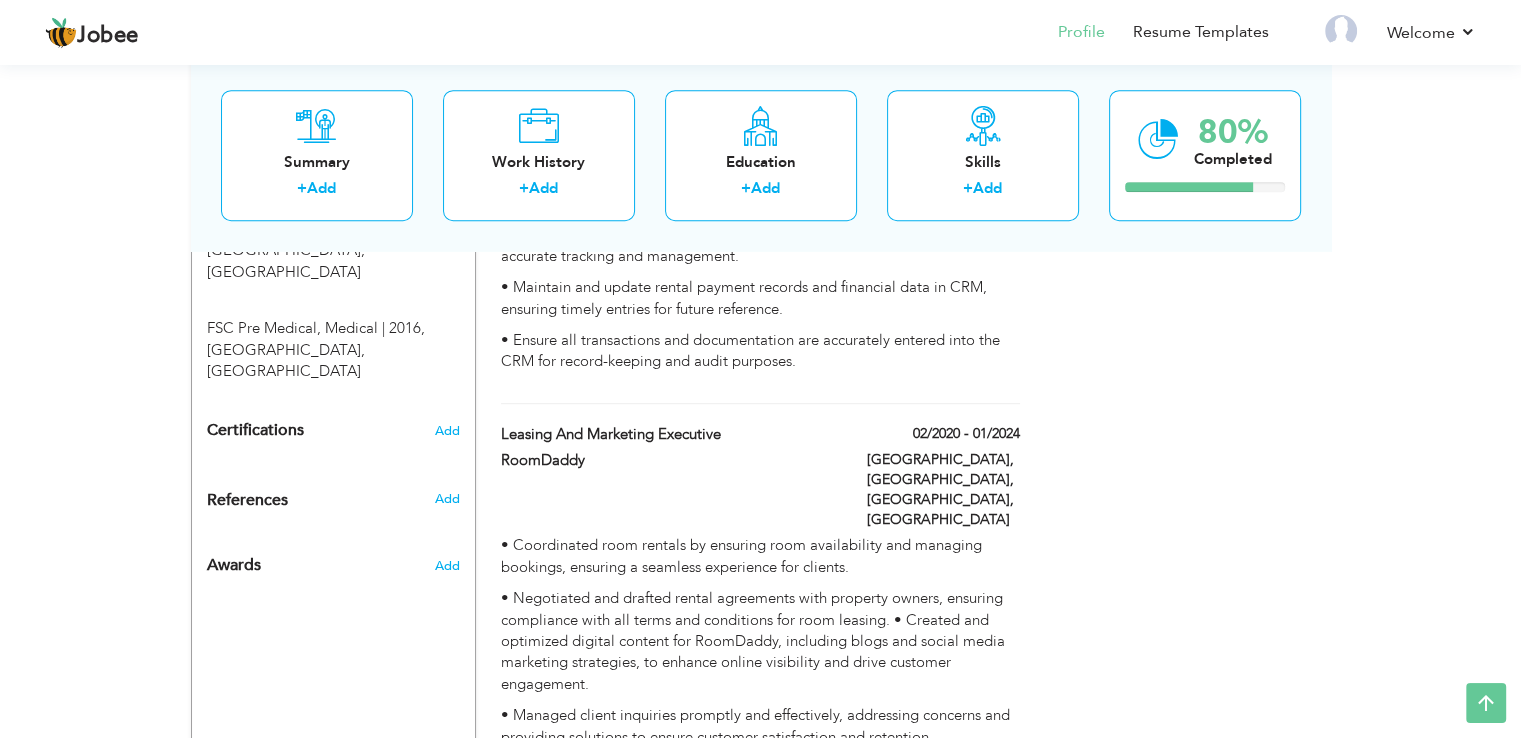 scroll, scrollTop: 1223, scrollLeft: 0, axis: vertical 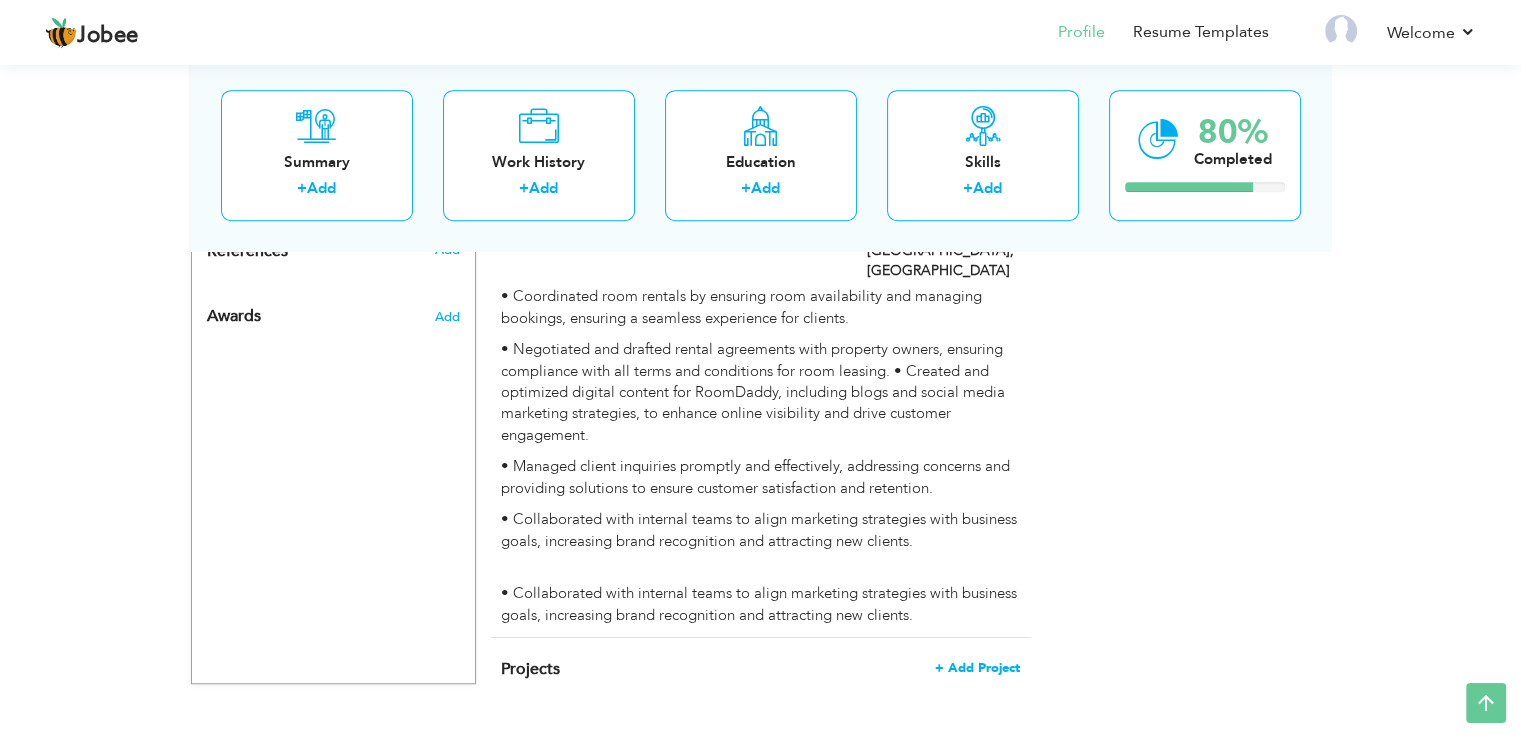 click on "+ Add Project" at bounding box center (977, 668) 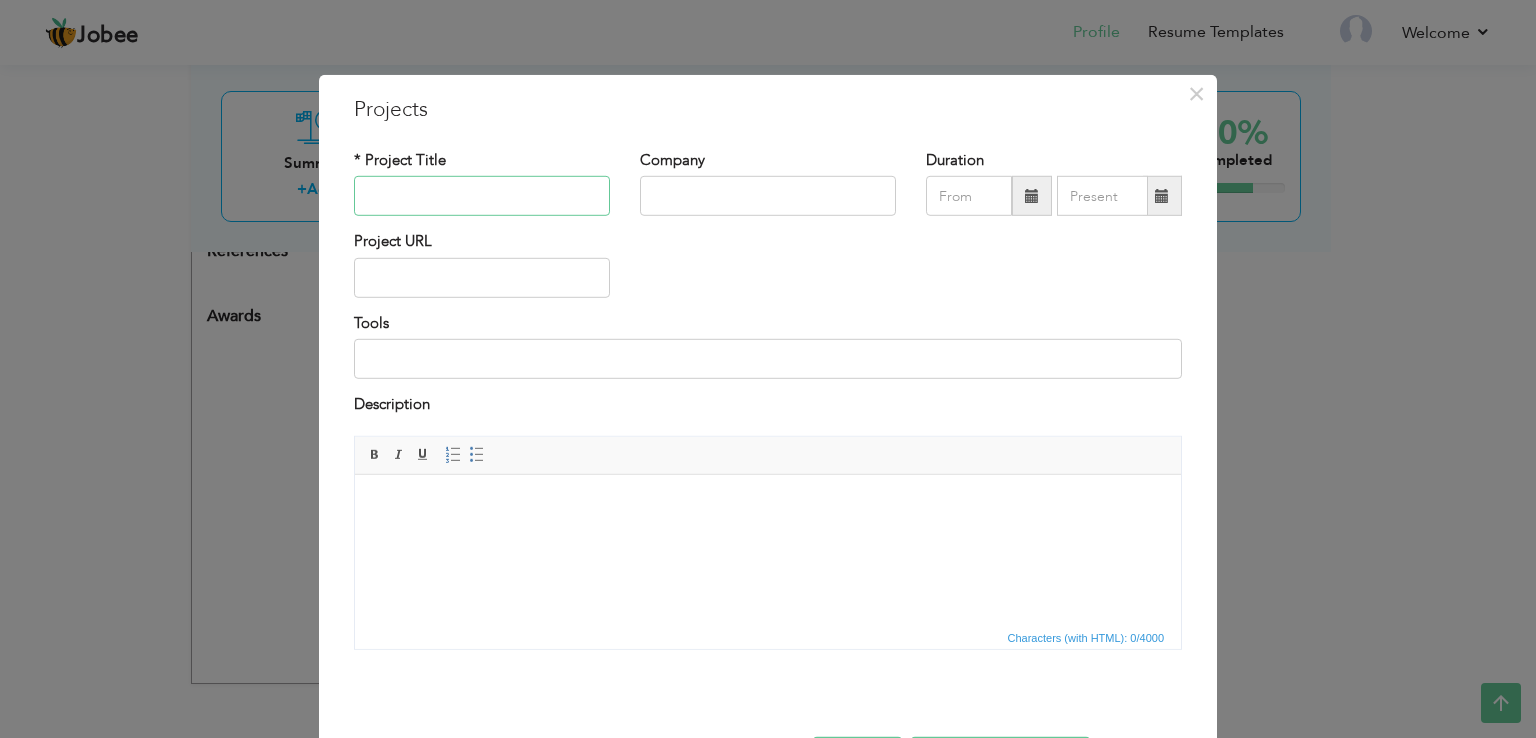 click at bounding box center [482, 196] 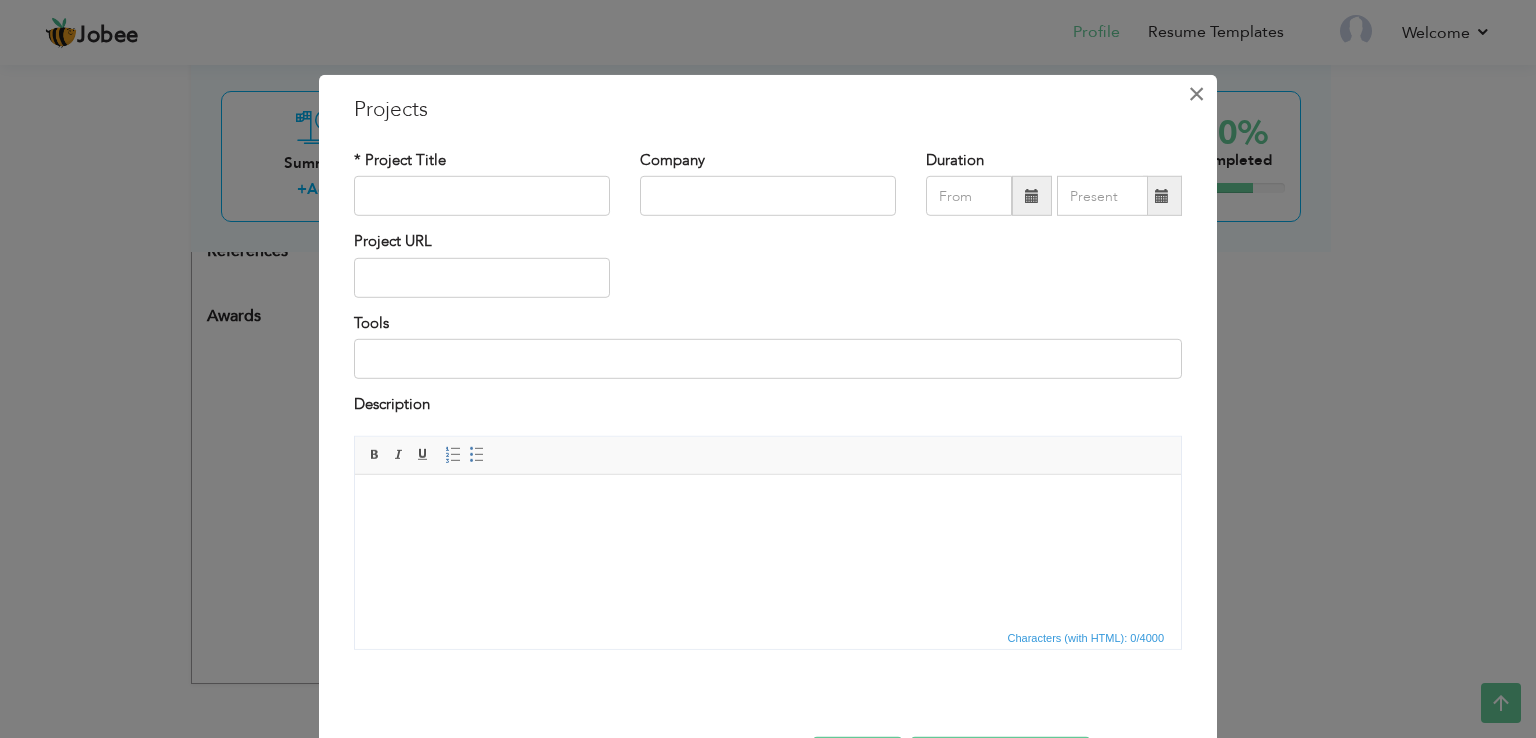 click on "×" at bounding box center [1196, 94] 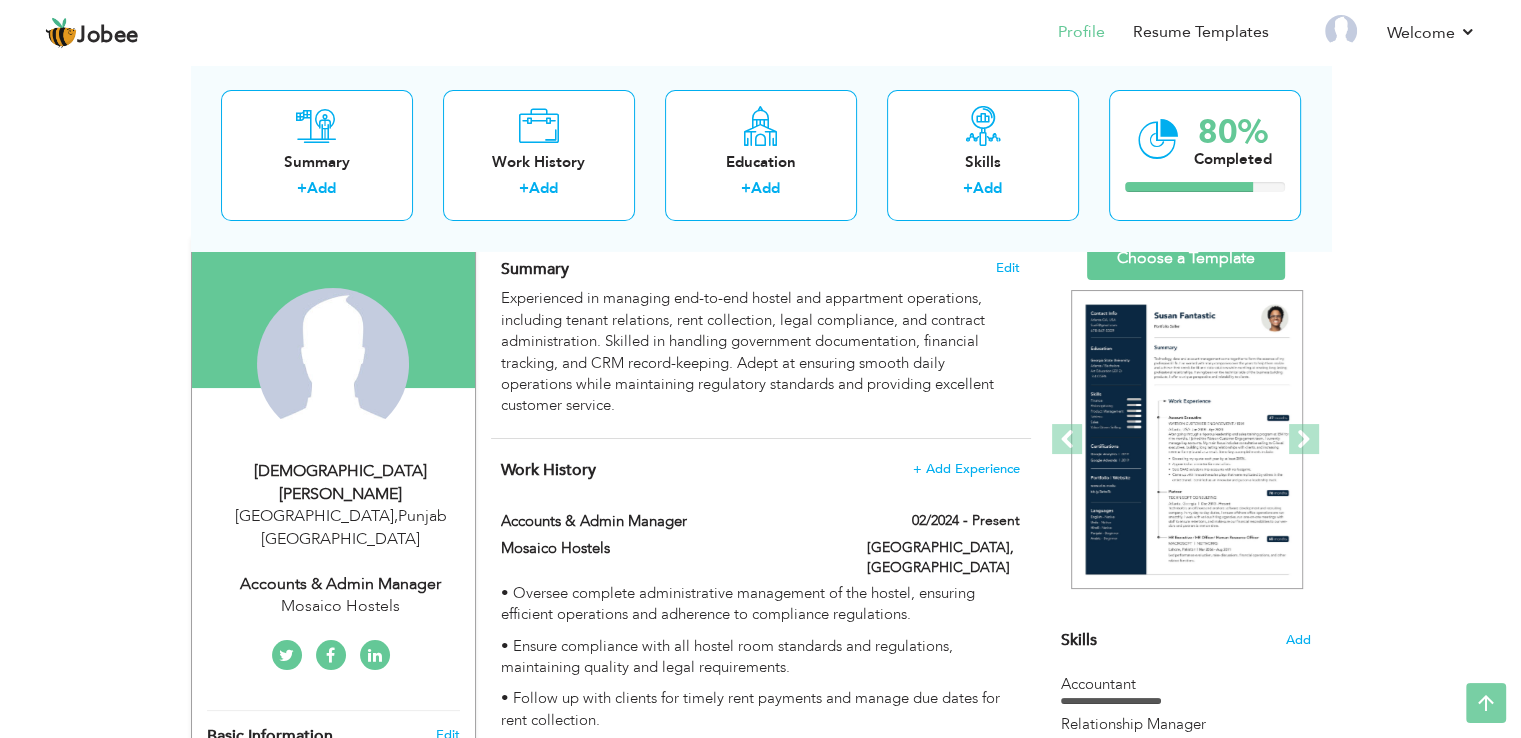 scroll, scrollTop: 0, scrollLeft: 0, axis: both 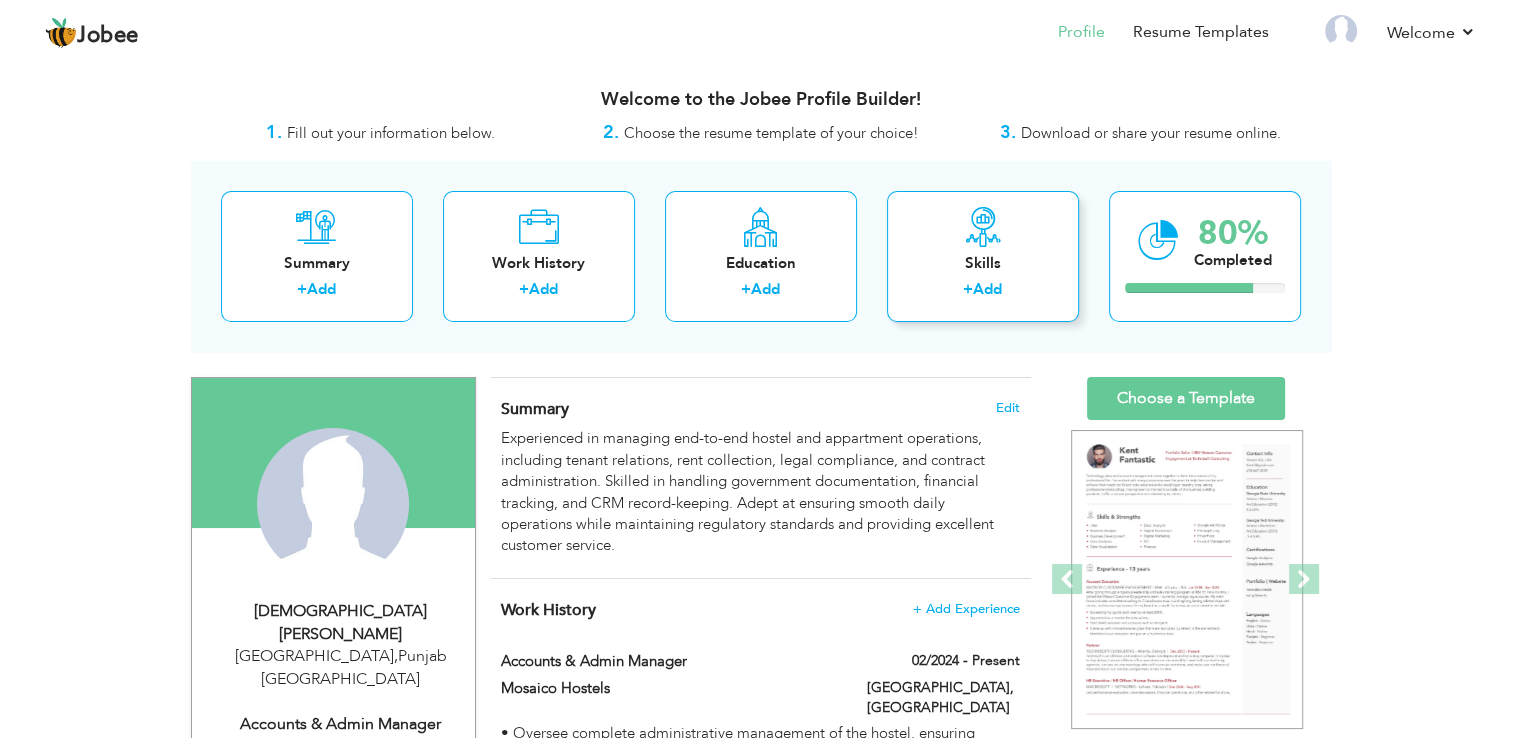 click on "+" at bounding box center [968, 289] 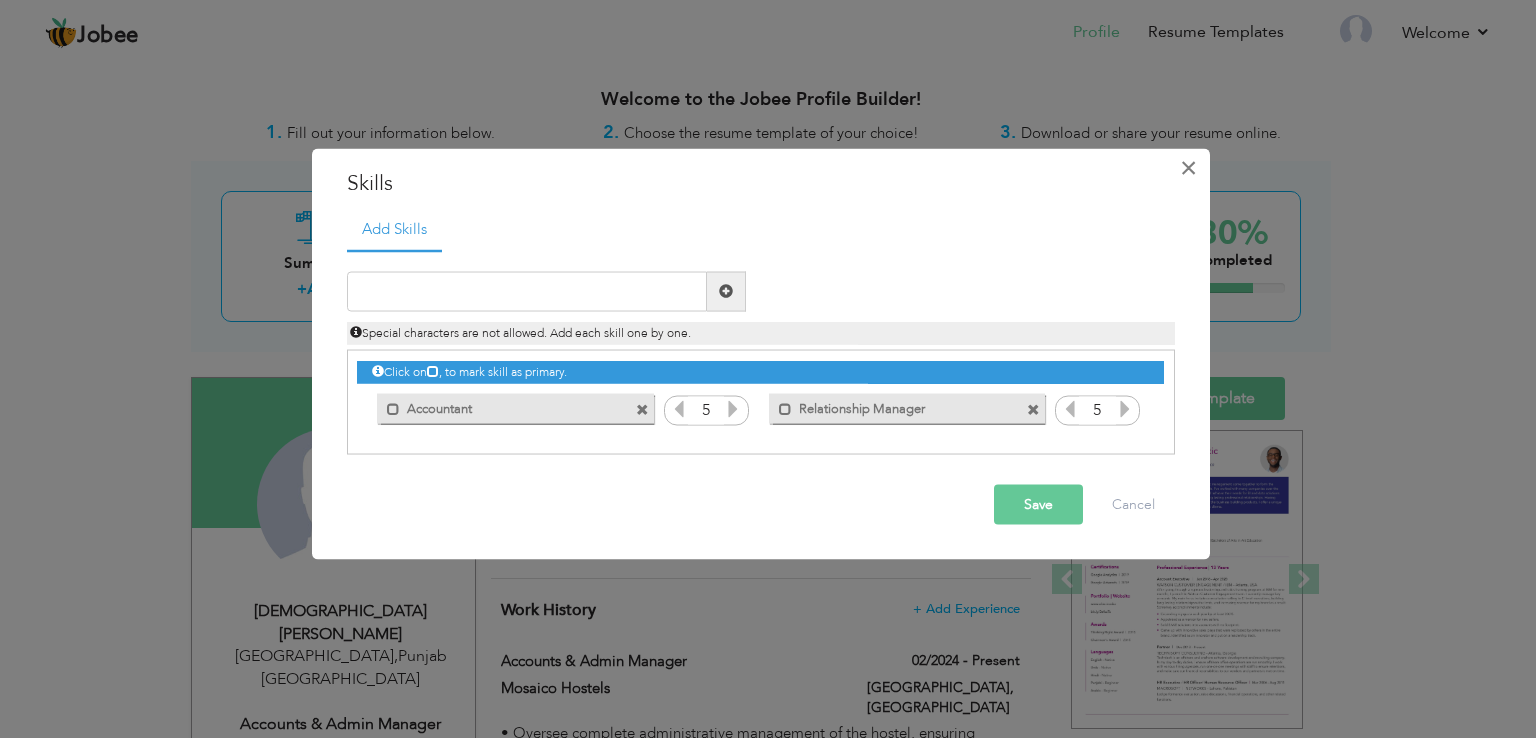 click on "×" at bounding box center (1188, 168) 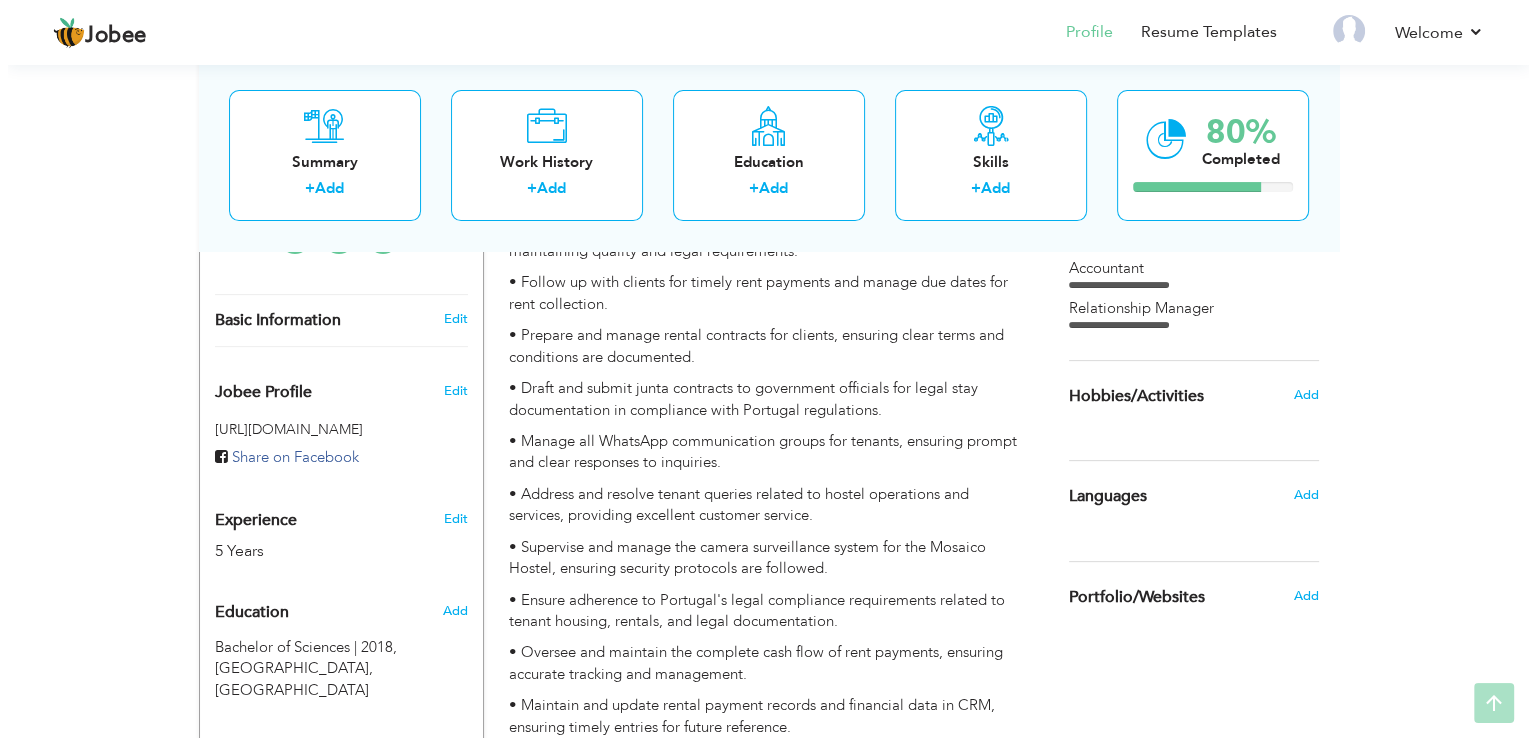scroll, scrollTop: 600, scrollLeft: 0, axis: vertical 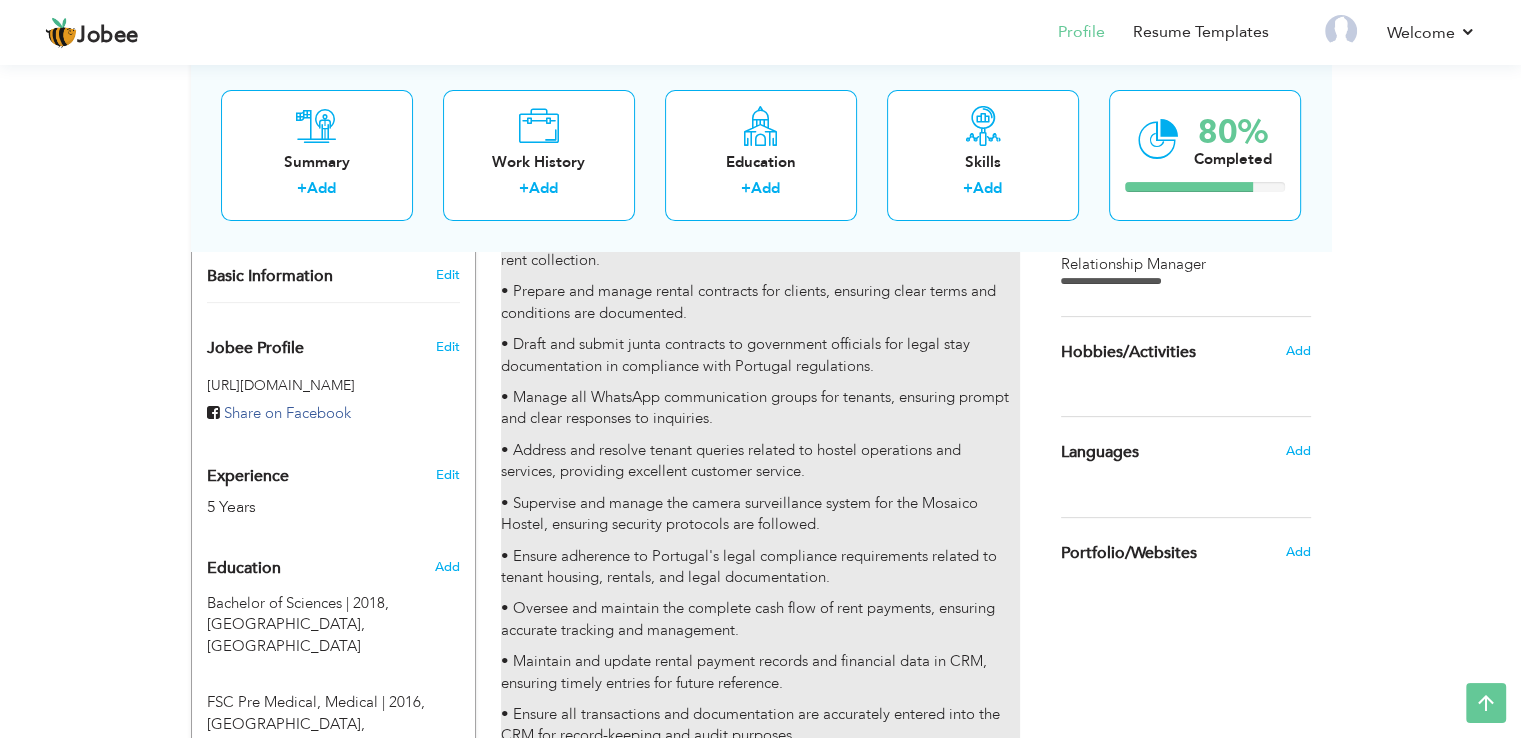 click on "• Address and resolve tenant queries related to hostel operations and services, providing excellent customer service." at bounding box center [760, 461] 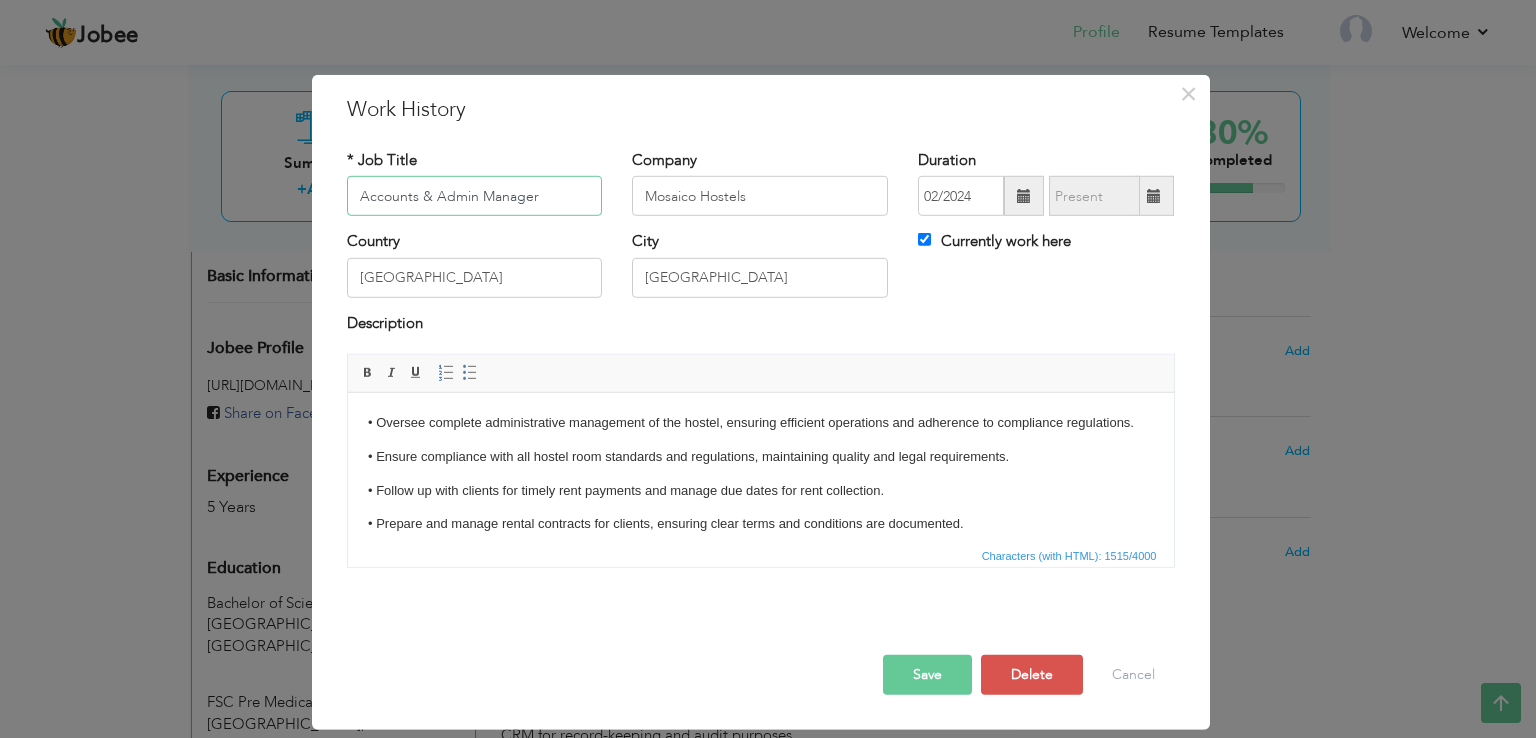 scroll, scrollTop: 282, scrollLeft: 0, axis: vertical 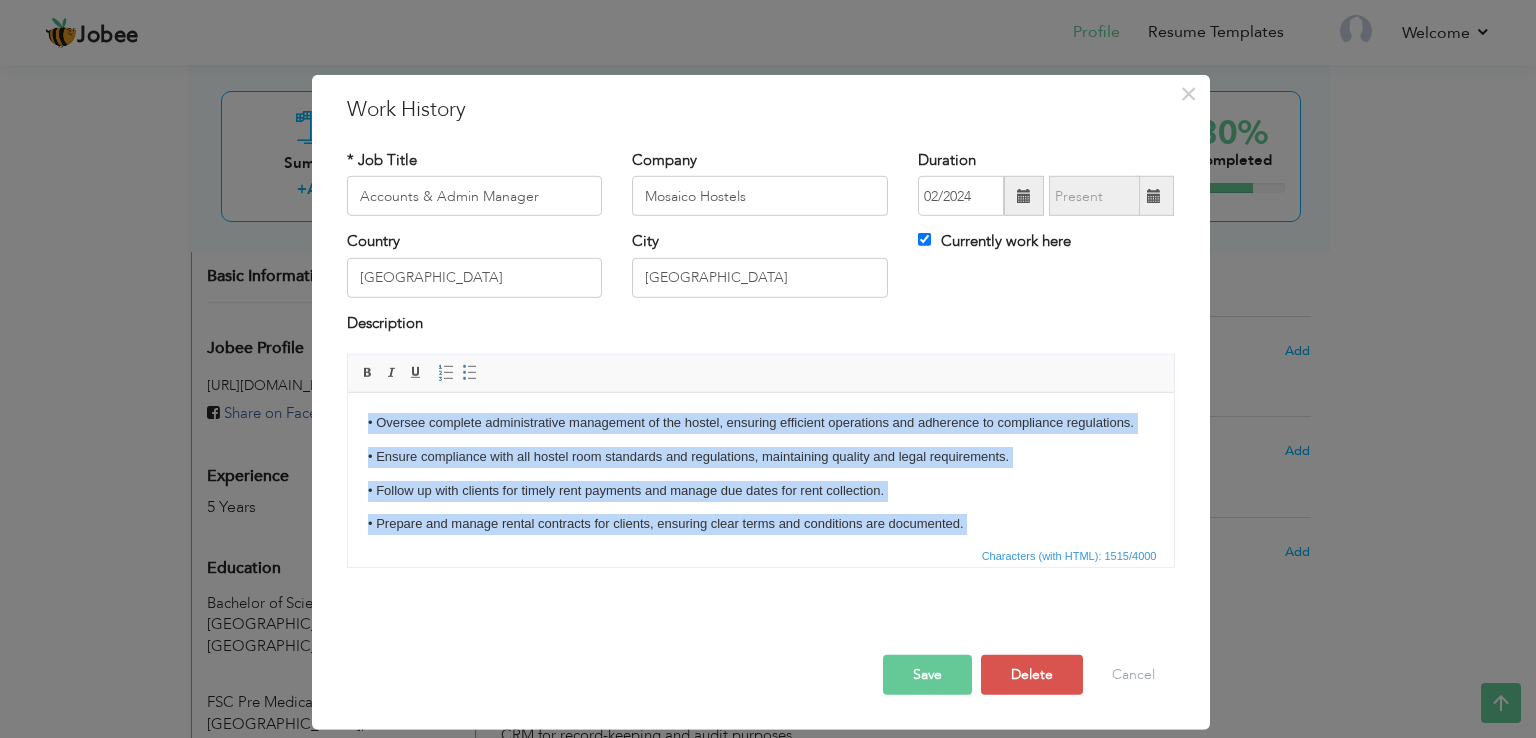 drag, startPoint x: 1067, startPoint y: 521, endPoint x: 347, endPoint y: 580, distance: 722.4133 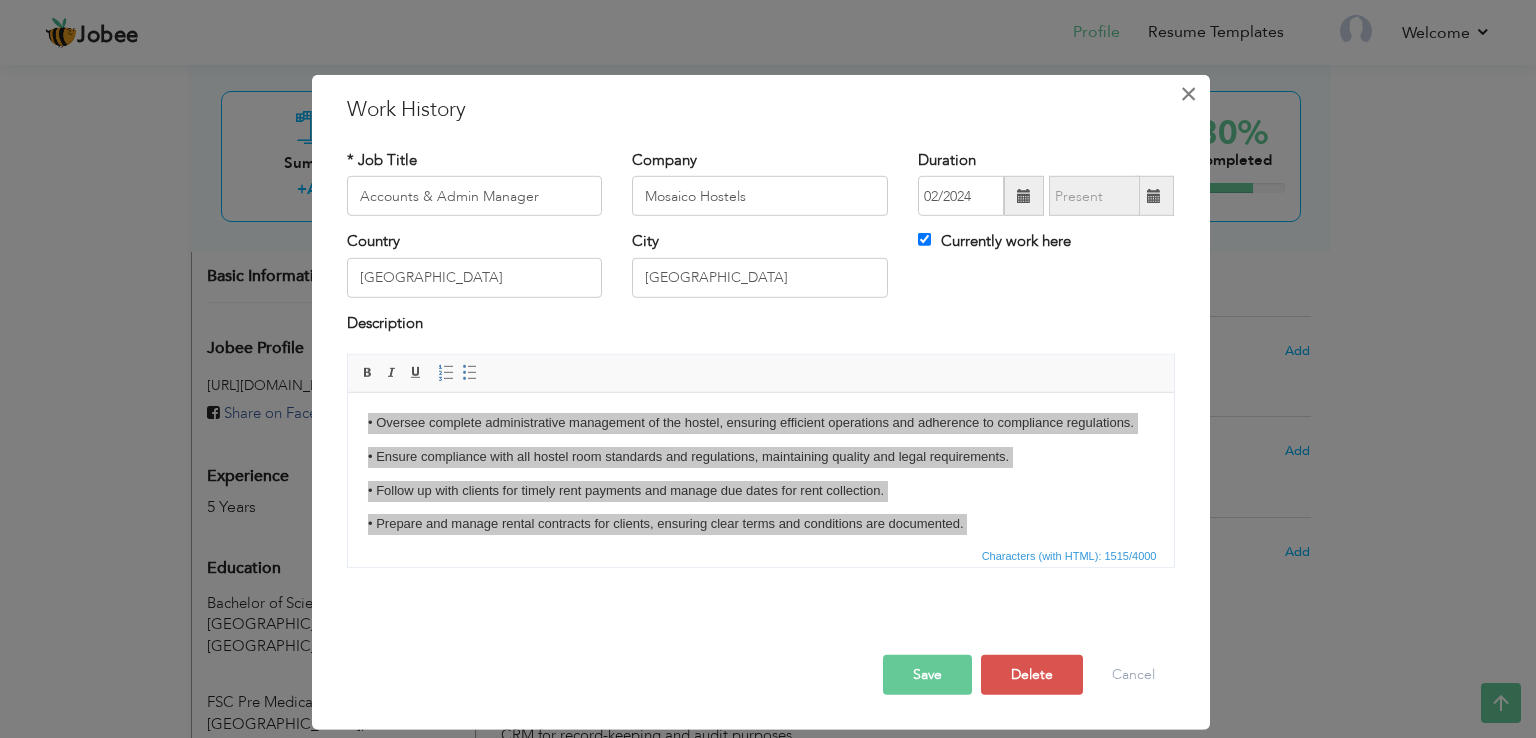 click on "×" at bounding box center [1189, 94] 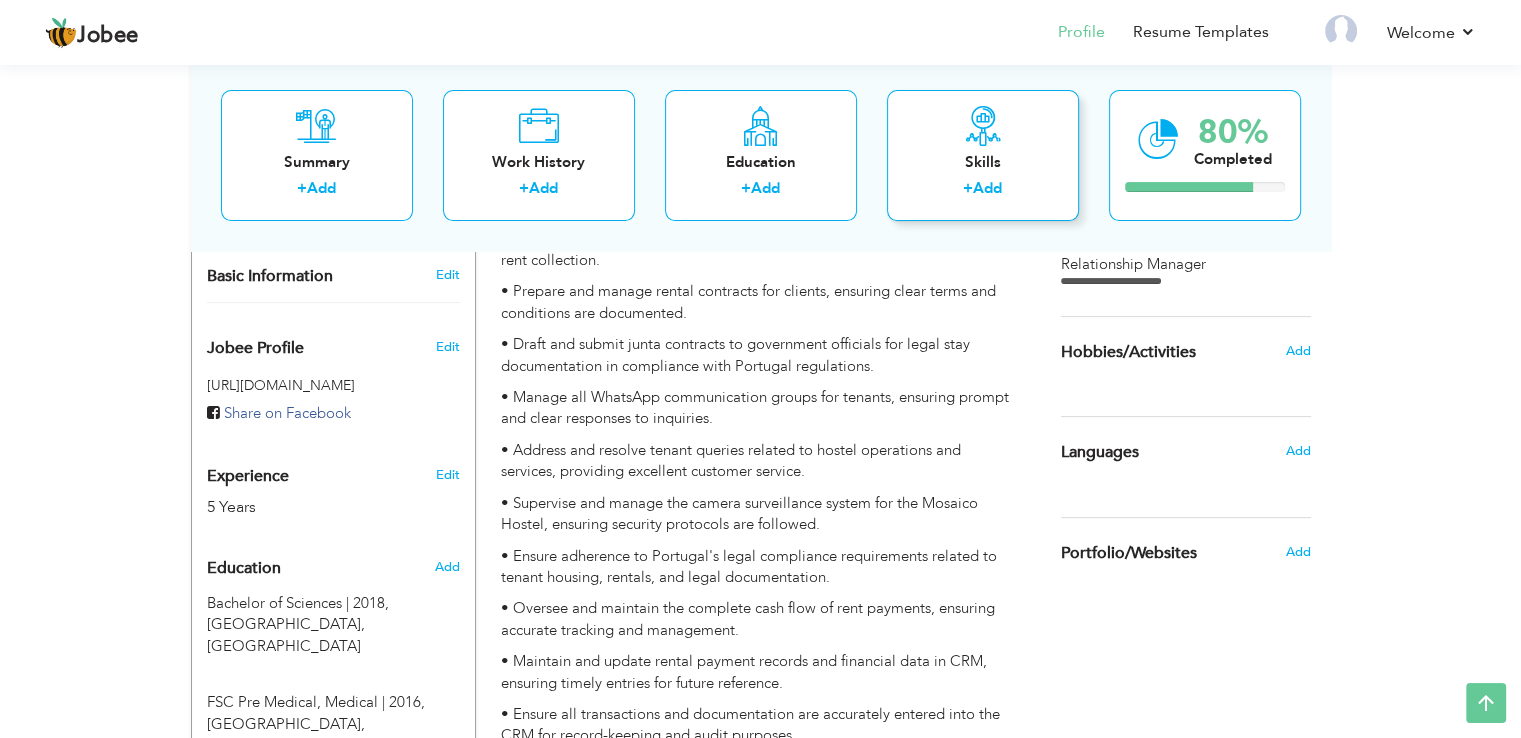 click on "+  Add" at bounding box center [983, 192] 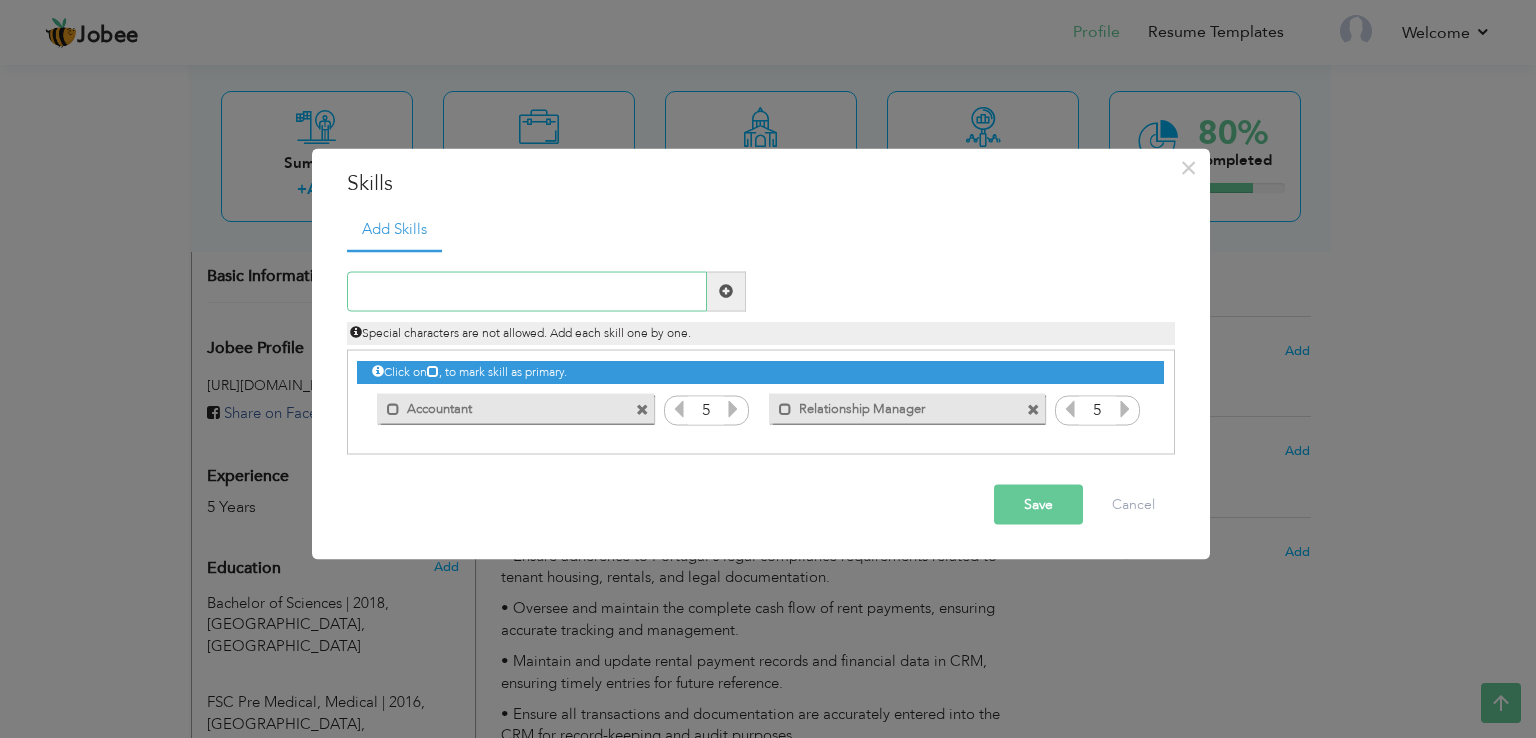 click at bounding box center (527, 291) 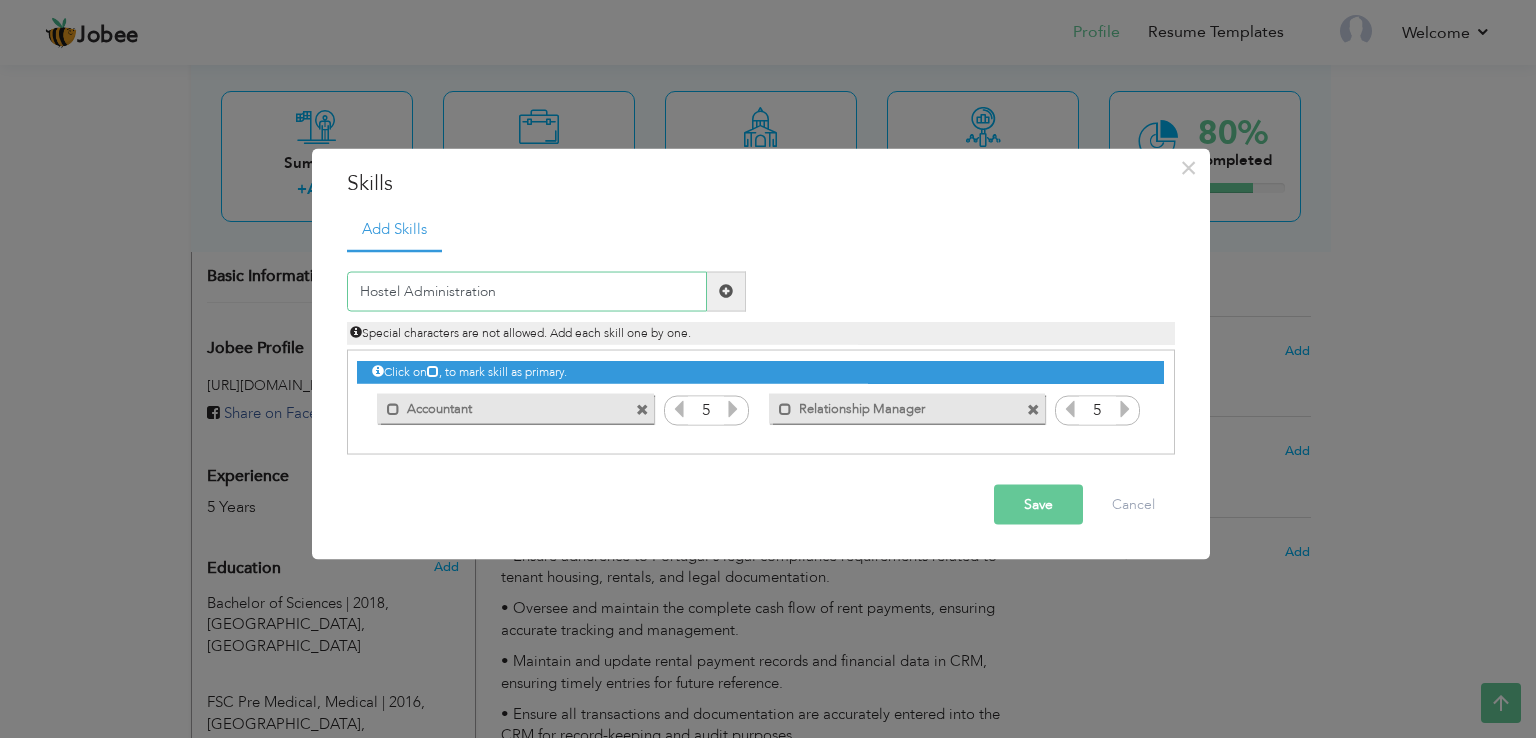 type on "Hostel Administration" 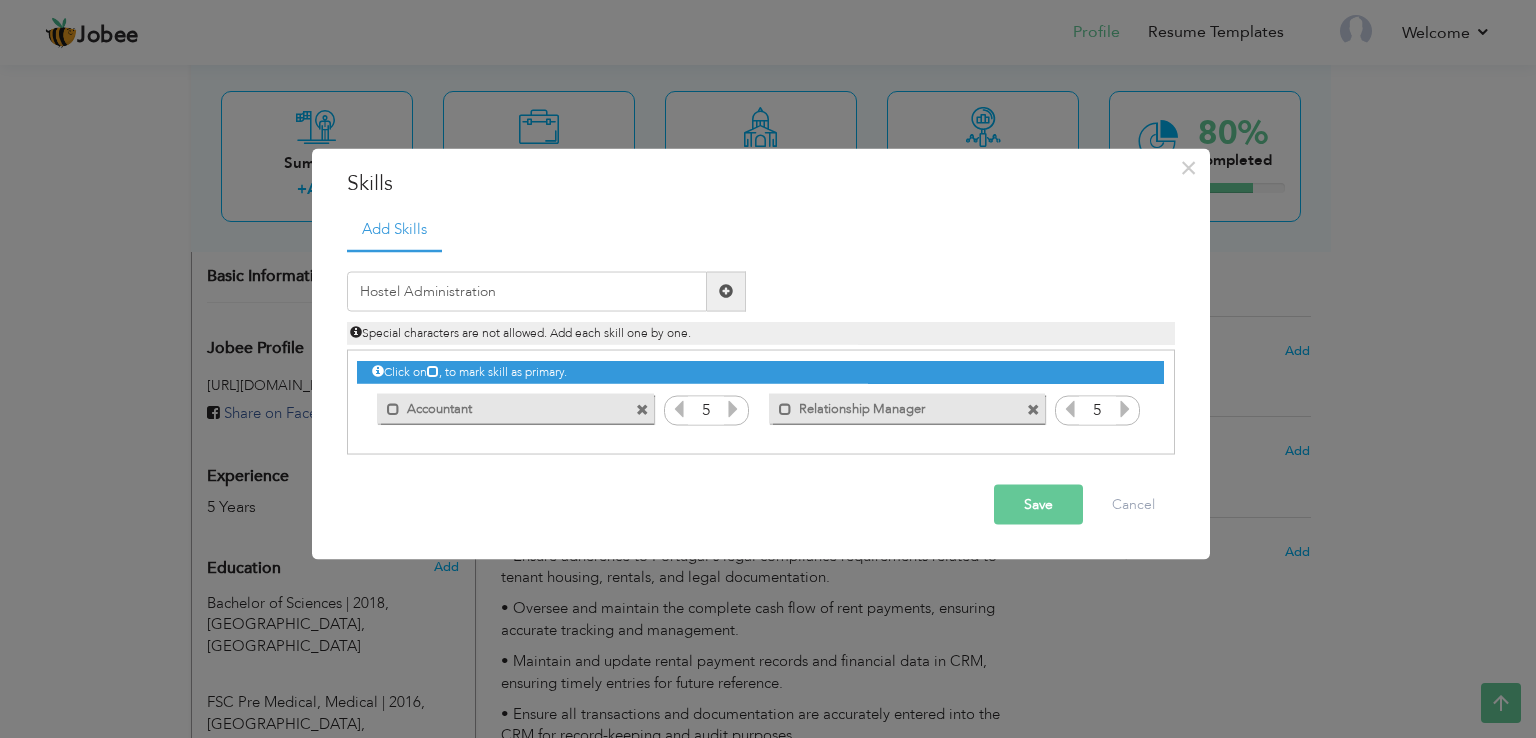 click at bounding box center [726, 291] 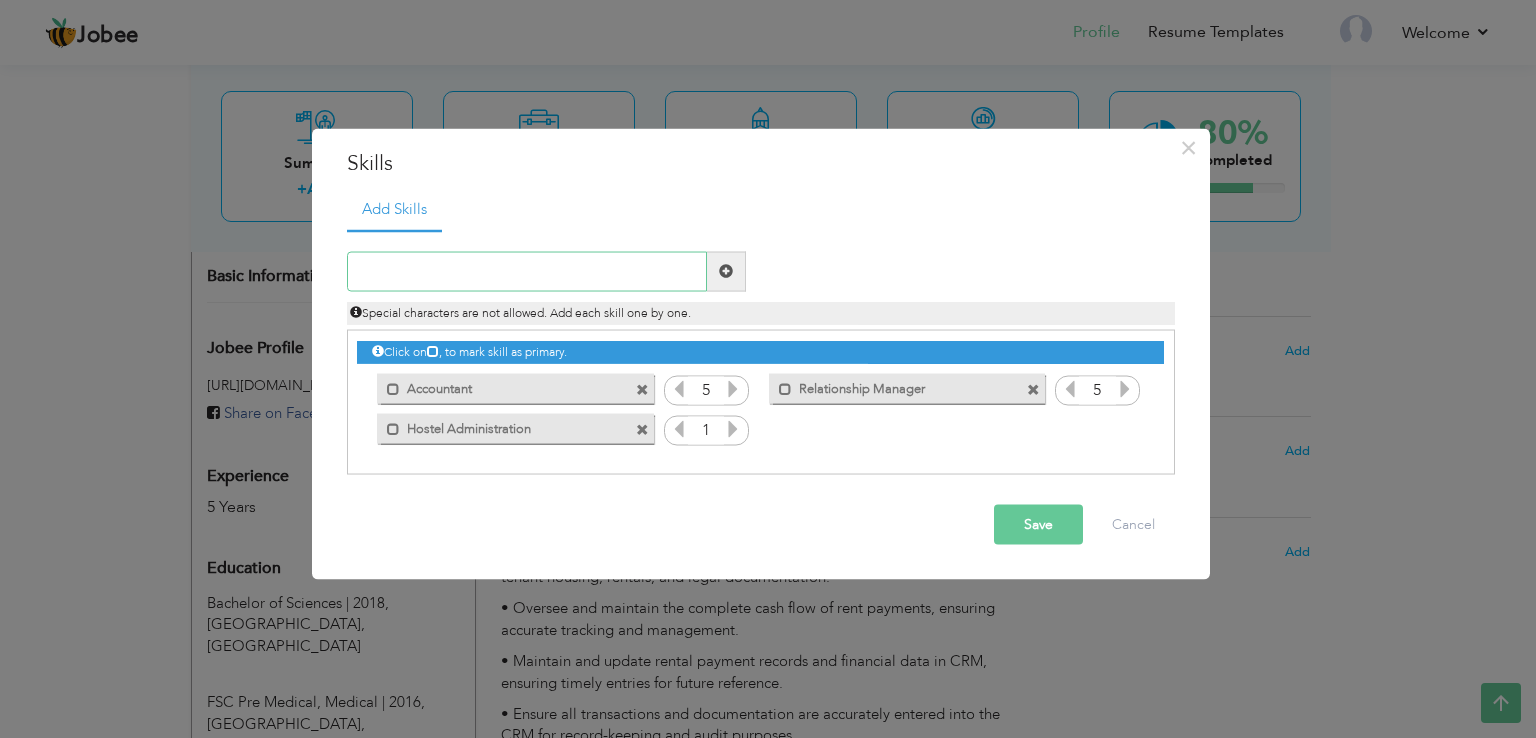 click at bounding box center (527, 271) 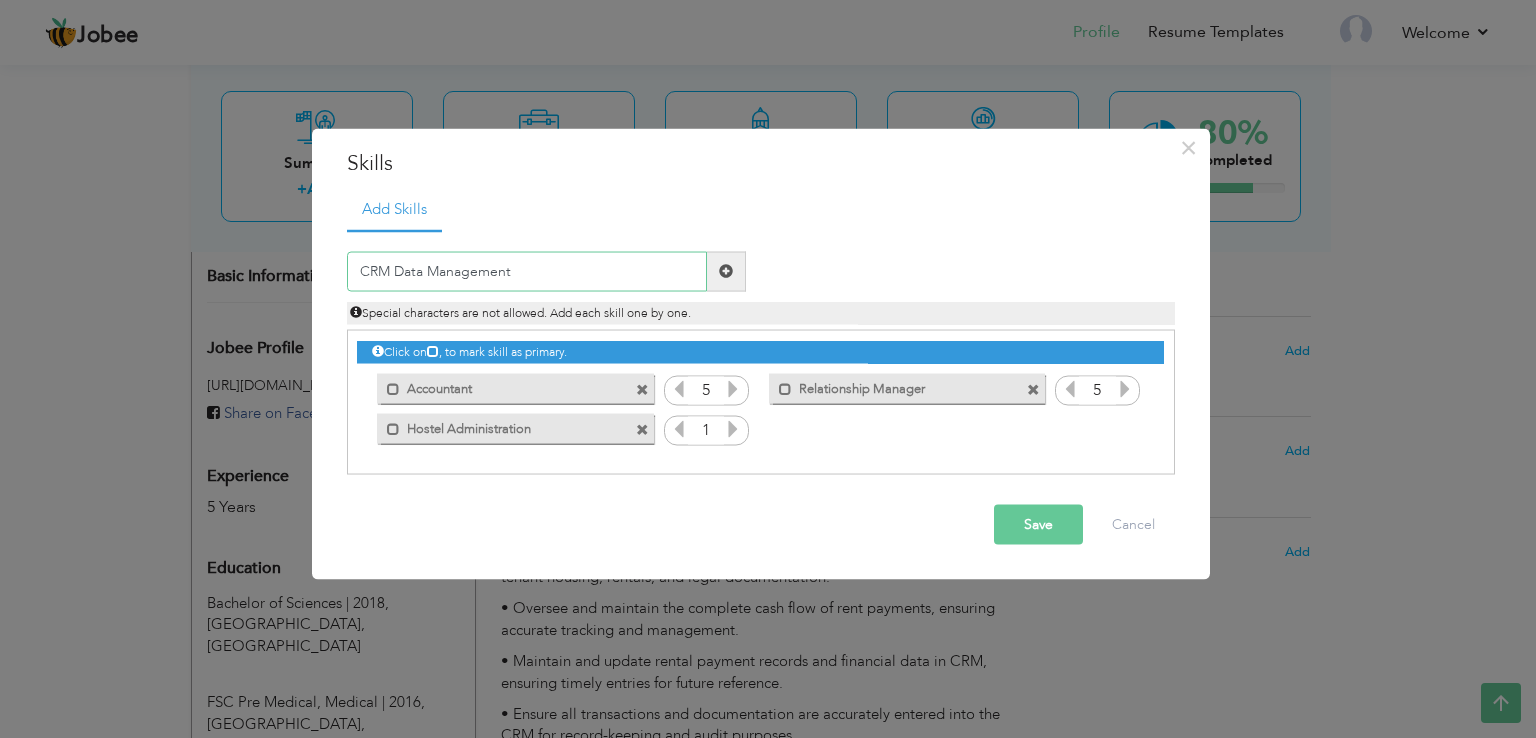 type on "CRM Data Management" 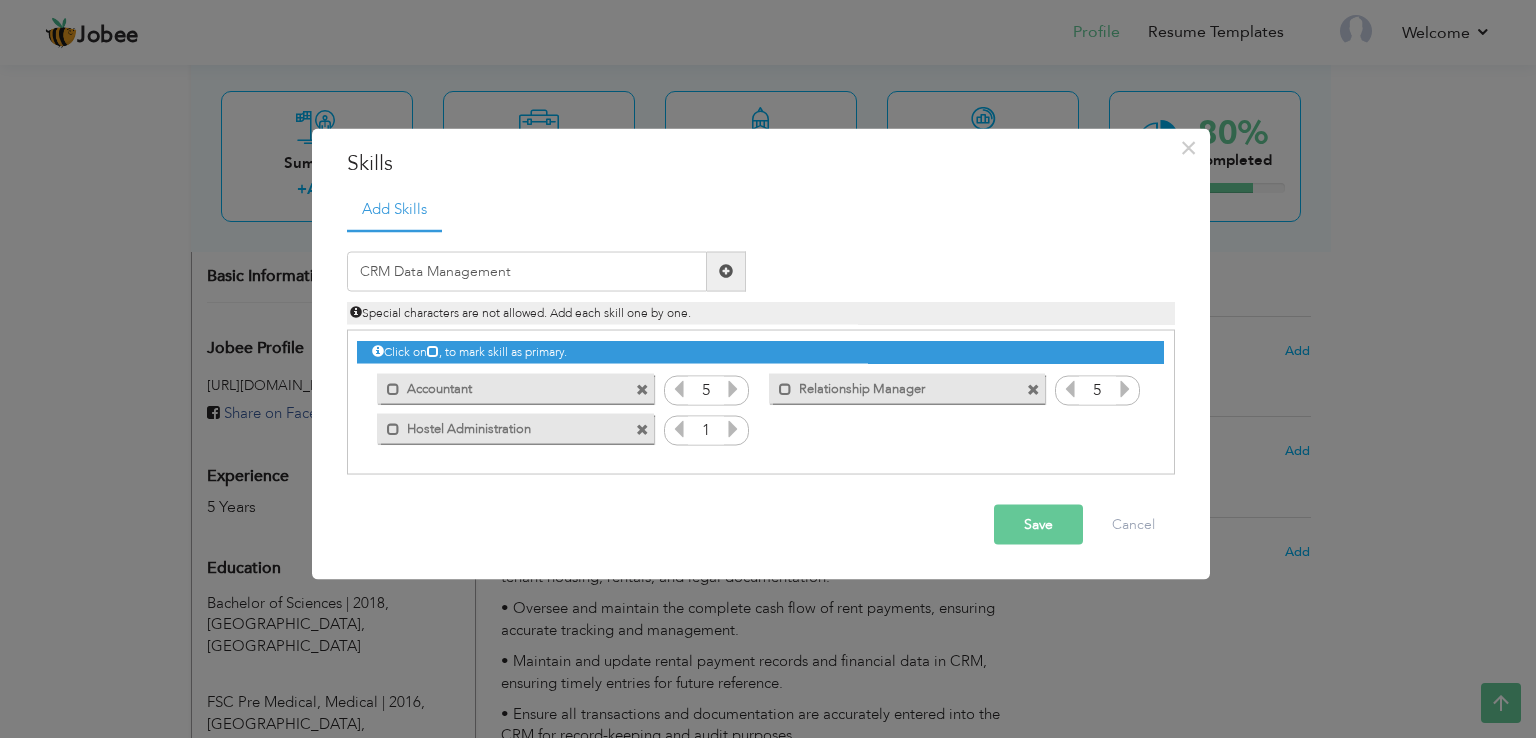 click at bounding box center (726, 271) 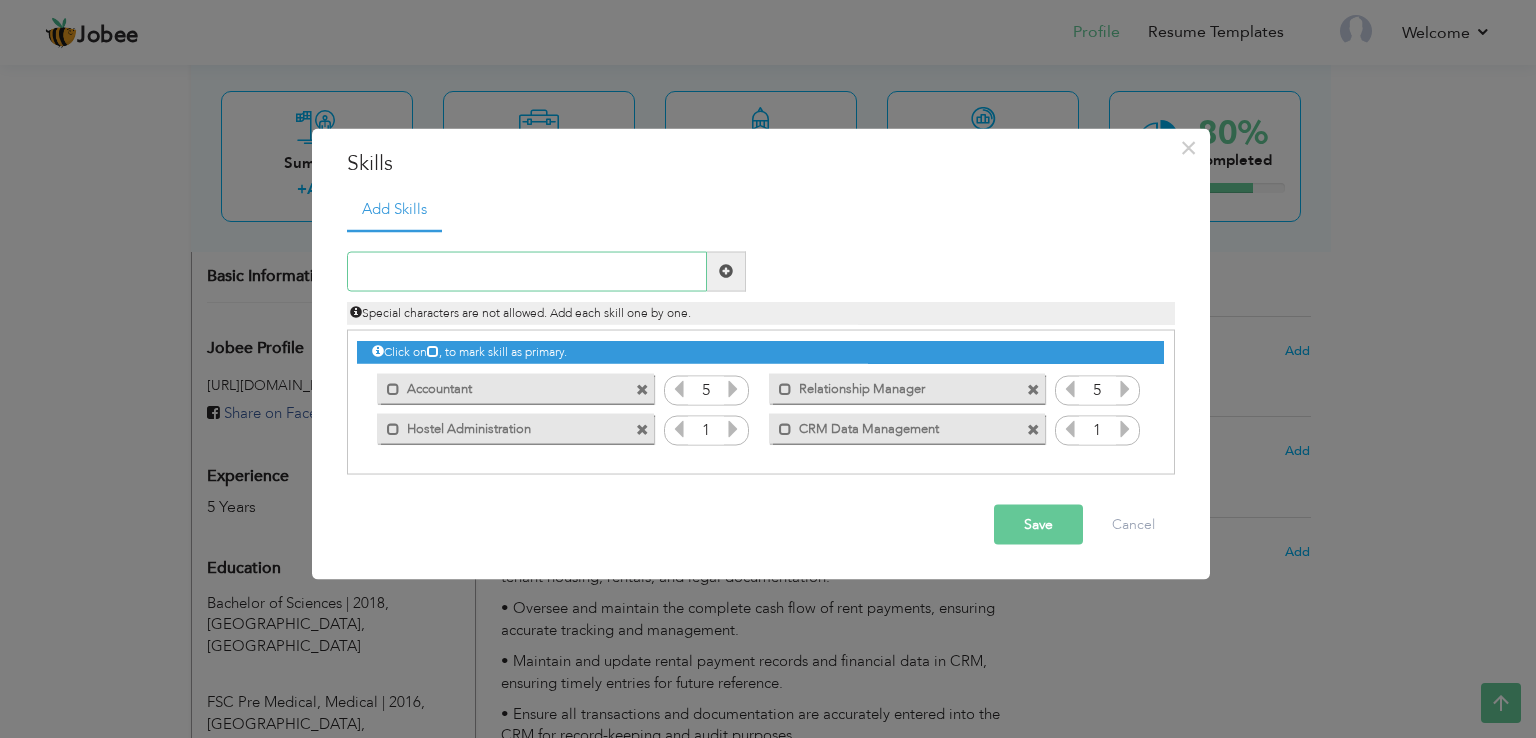 click at bounding box center (527, 271) 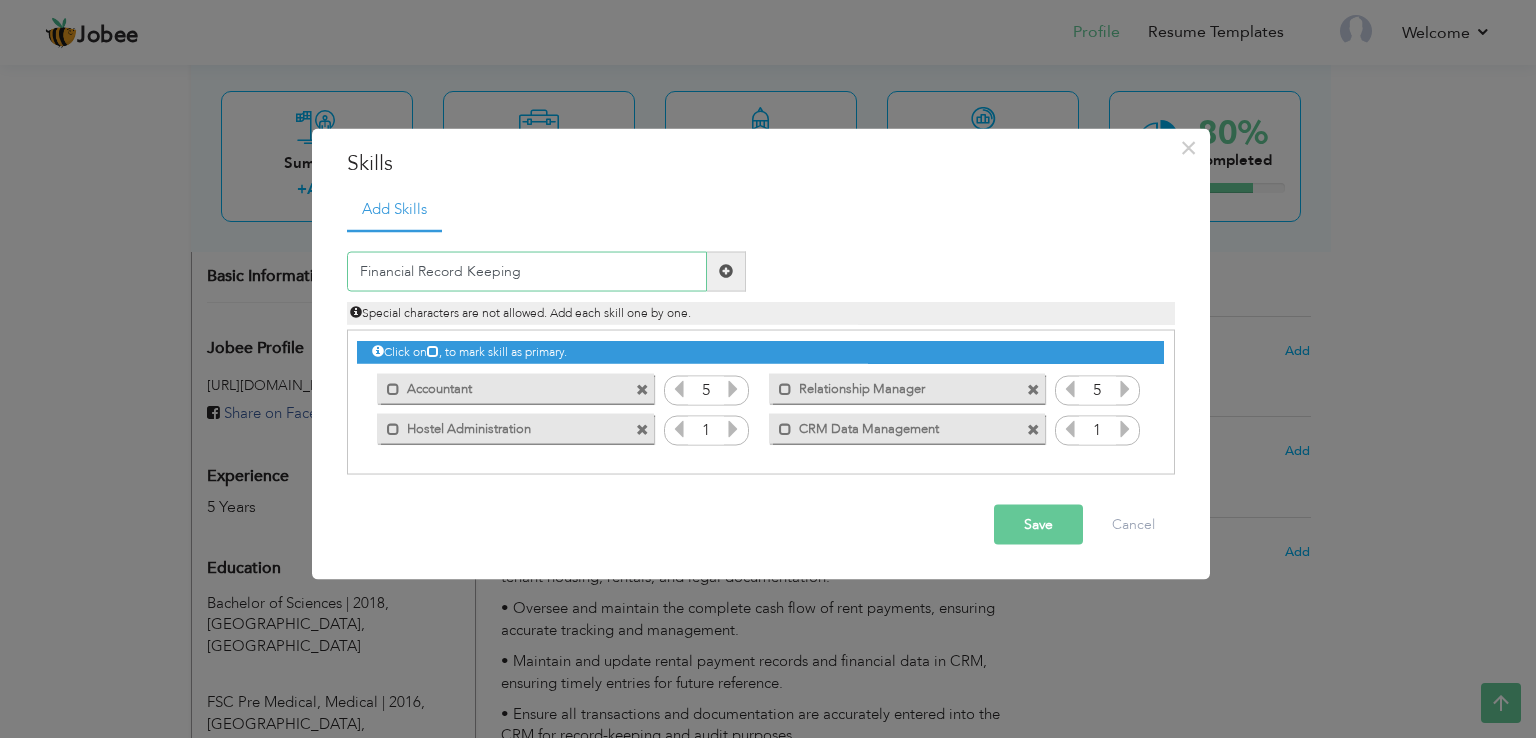 type on "Financial Record Keeping" 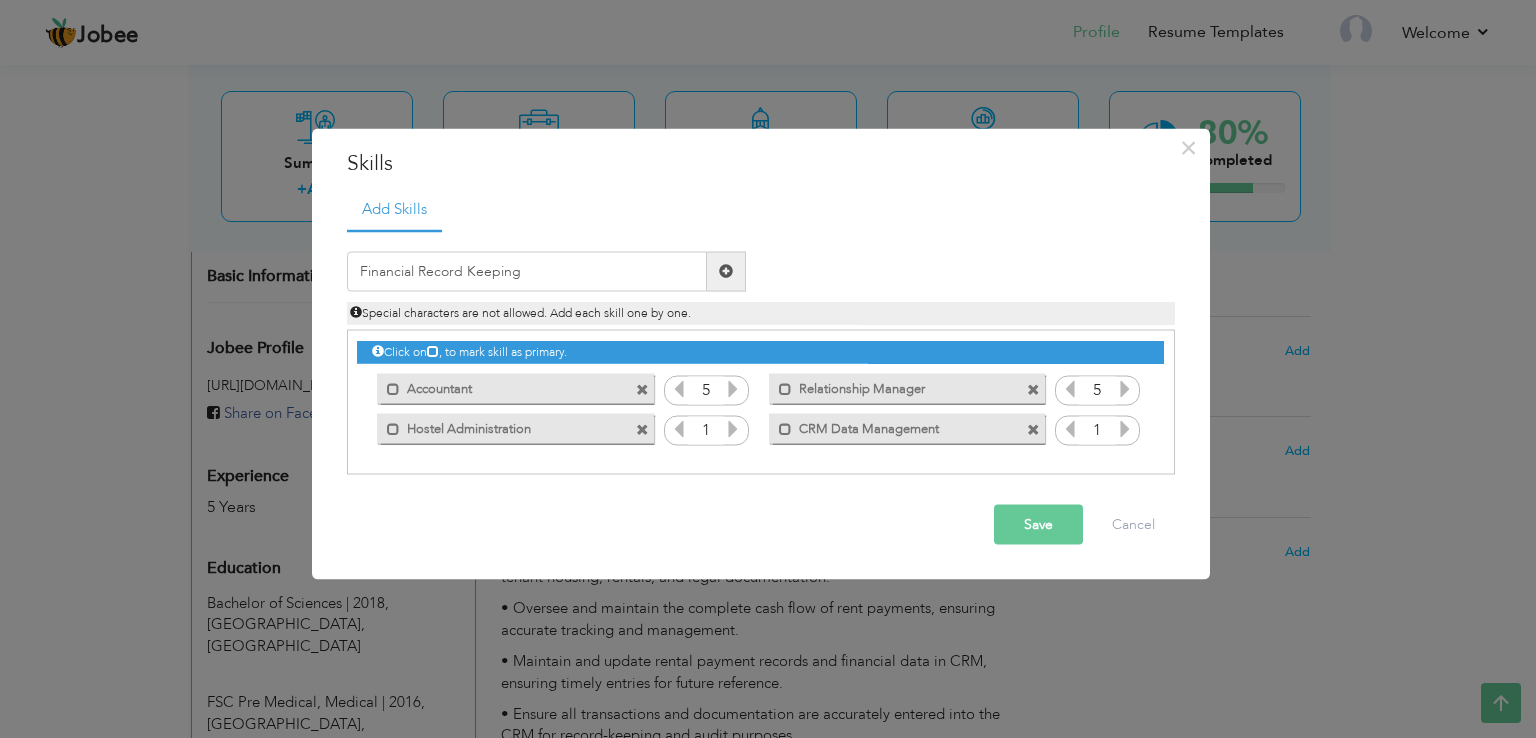 click at bounding box center [726, 271] 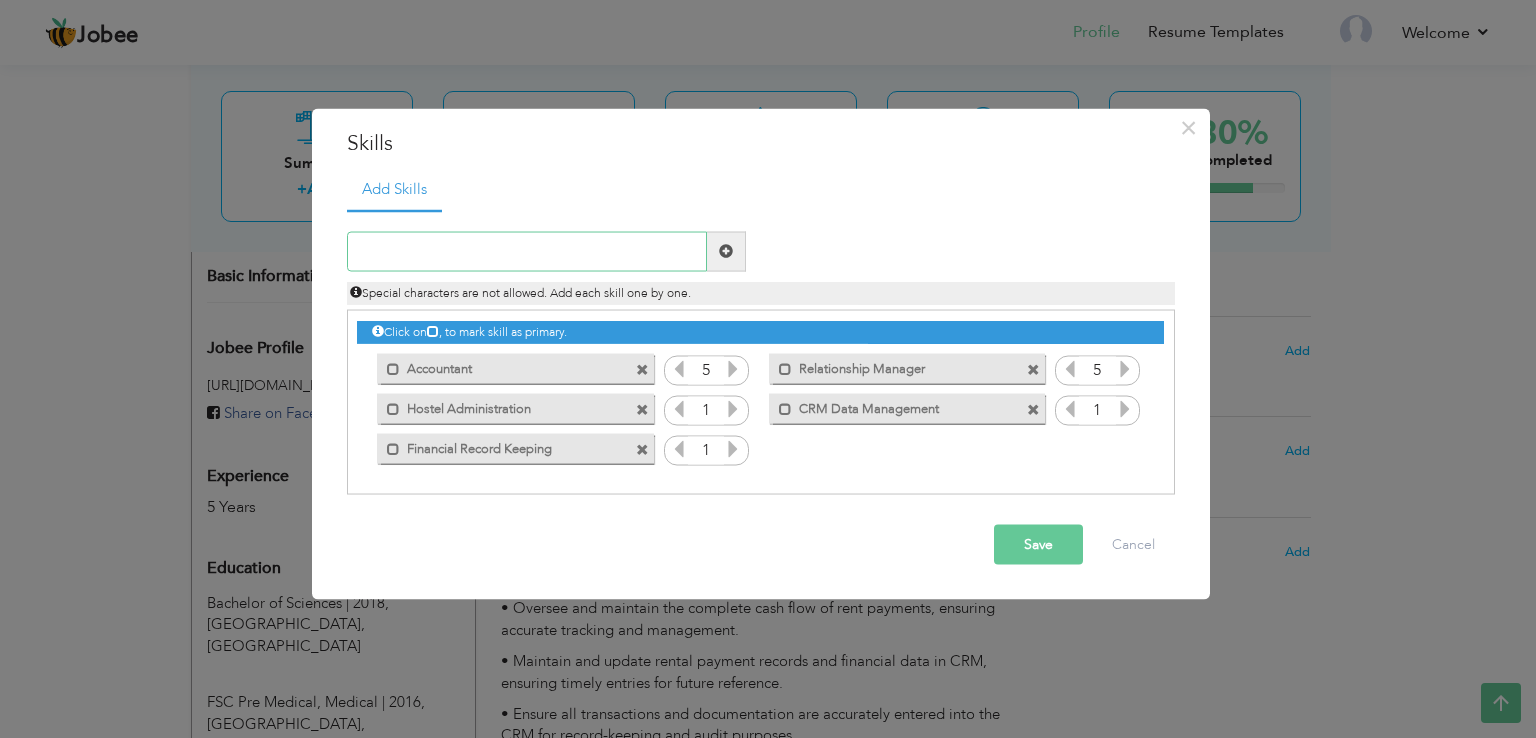 click at bounding box center (527, 251) 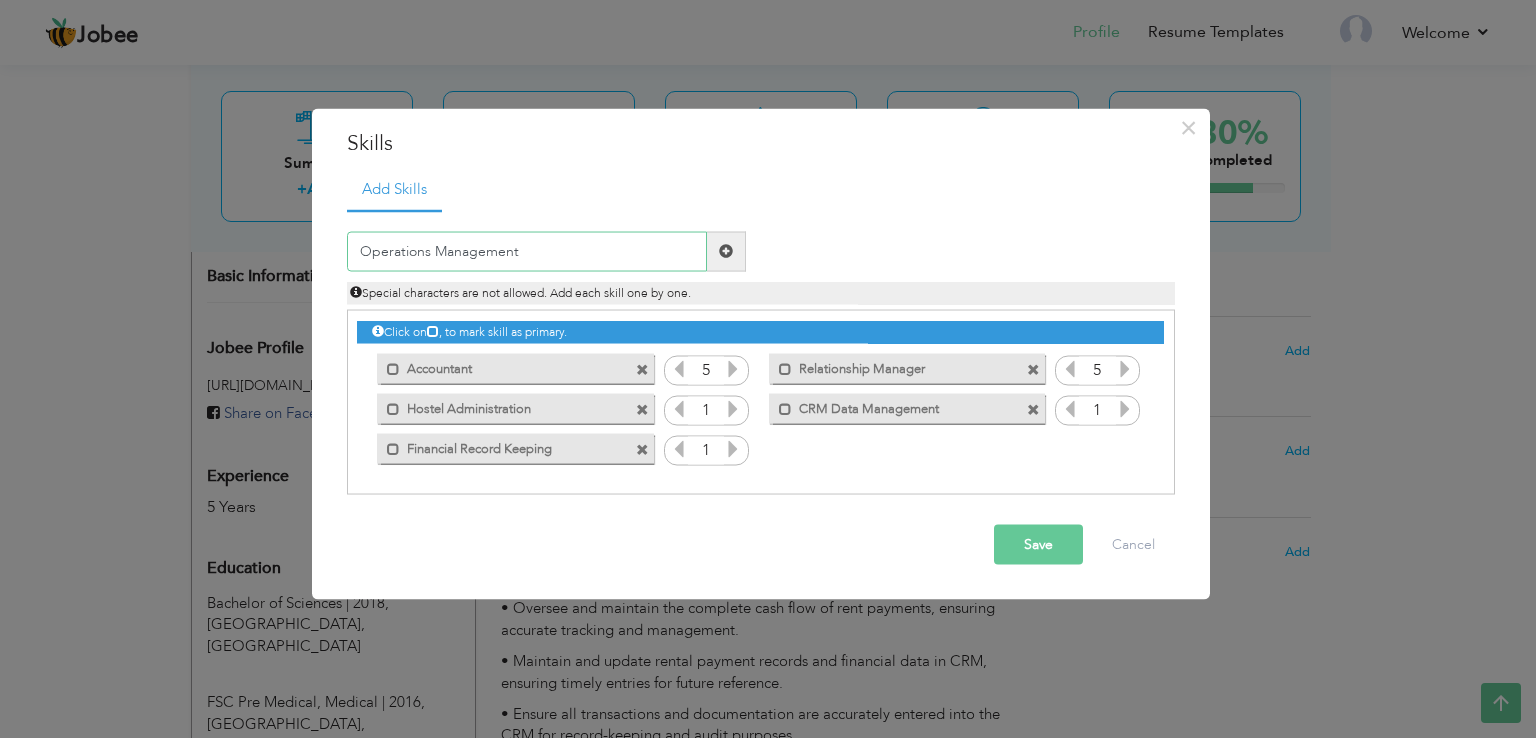 type on "Operations Management" 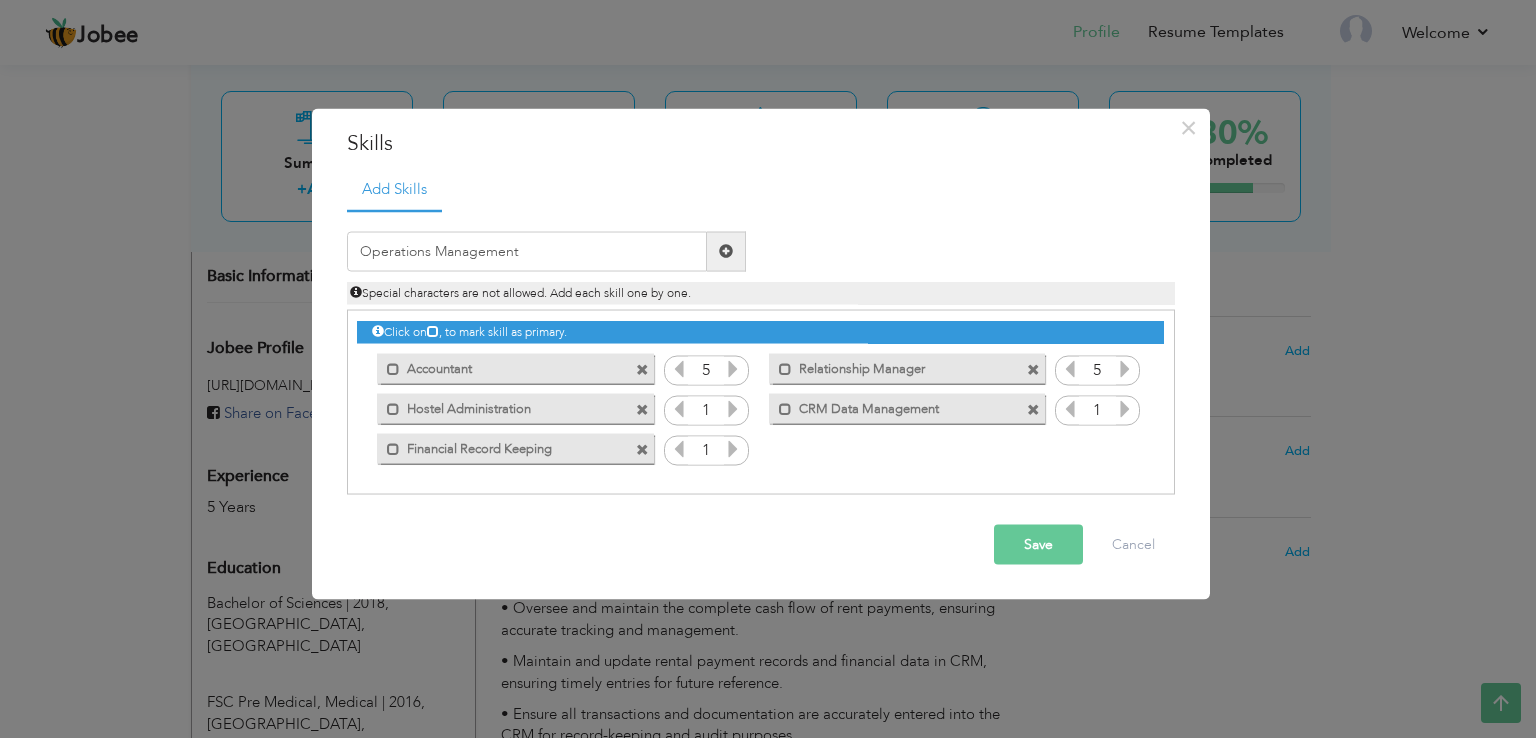 click at bounding box center [726, 251] 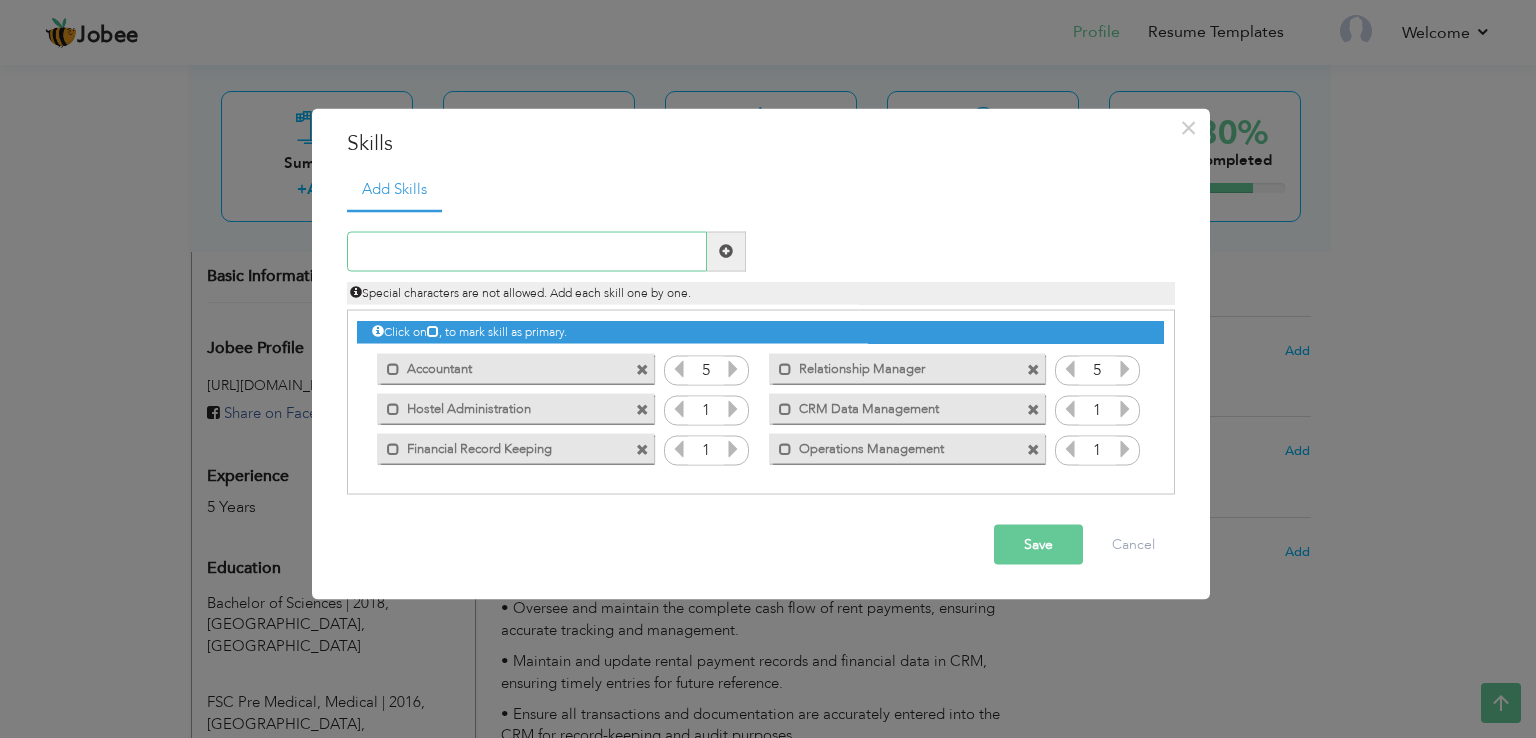 click at bounding box center (527, 251) 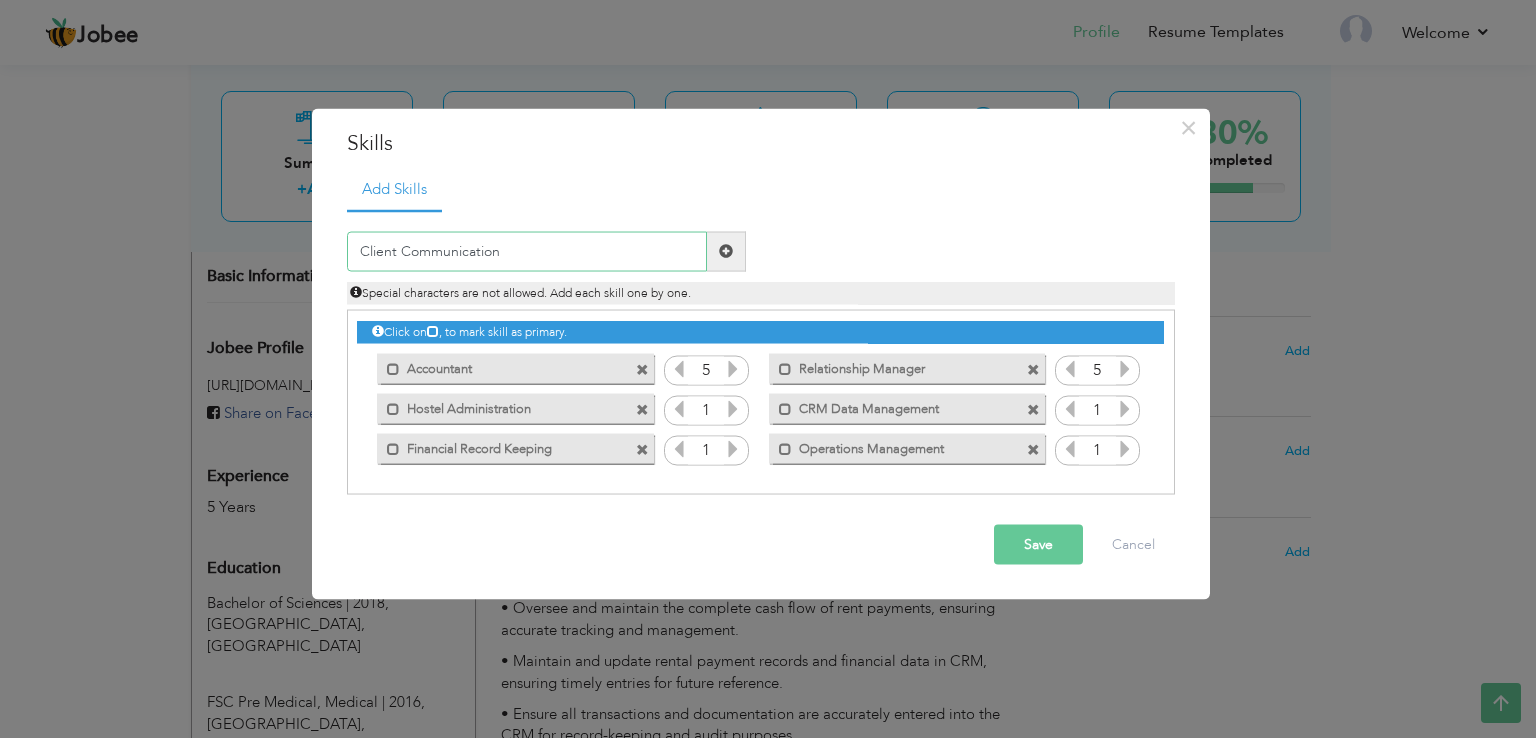type on "Client Communication" 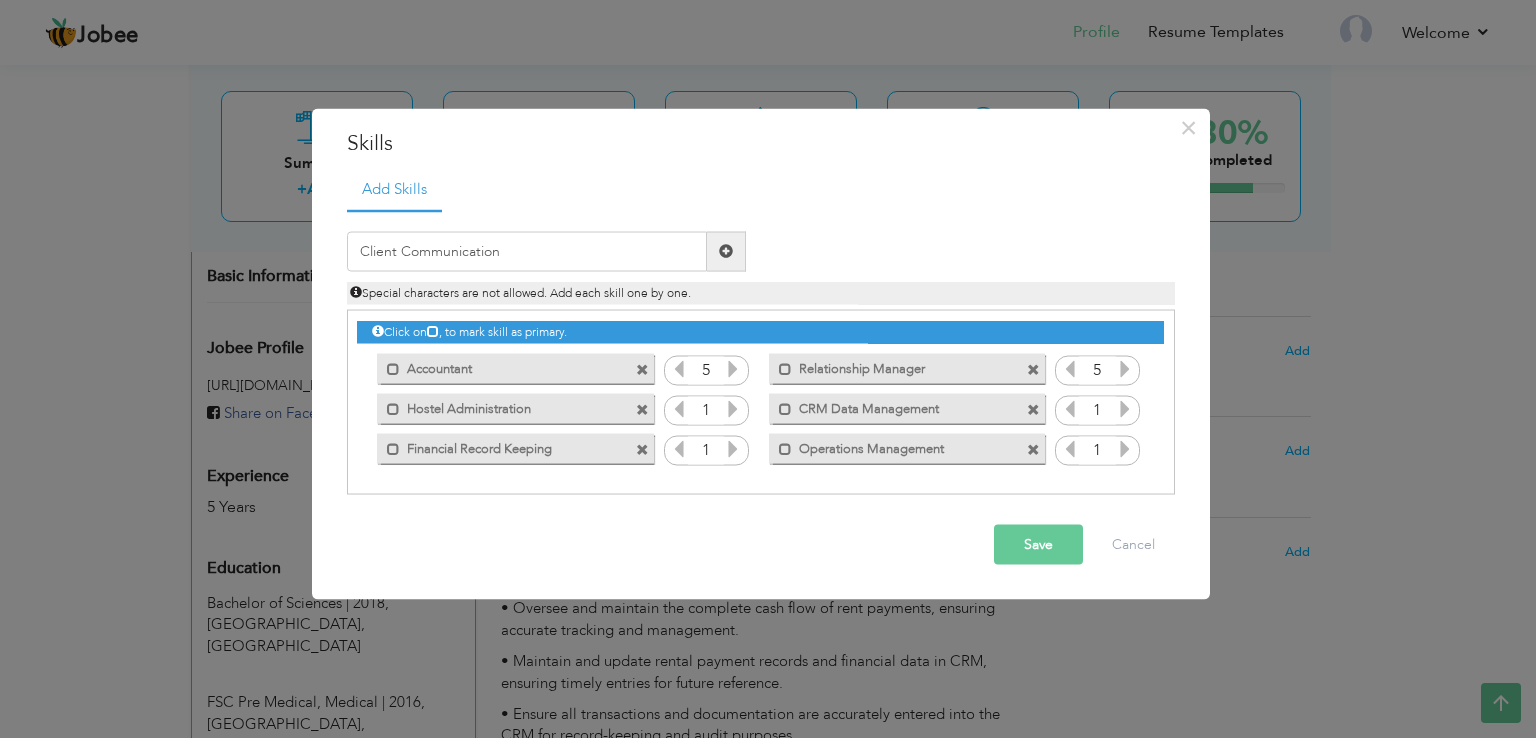 click at bounding box center [726, 251] 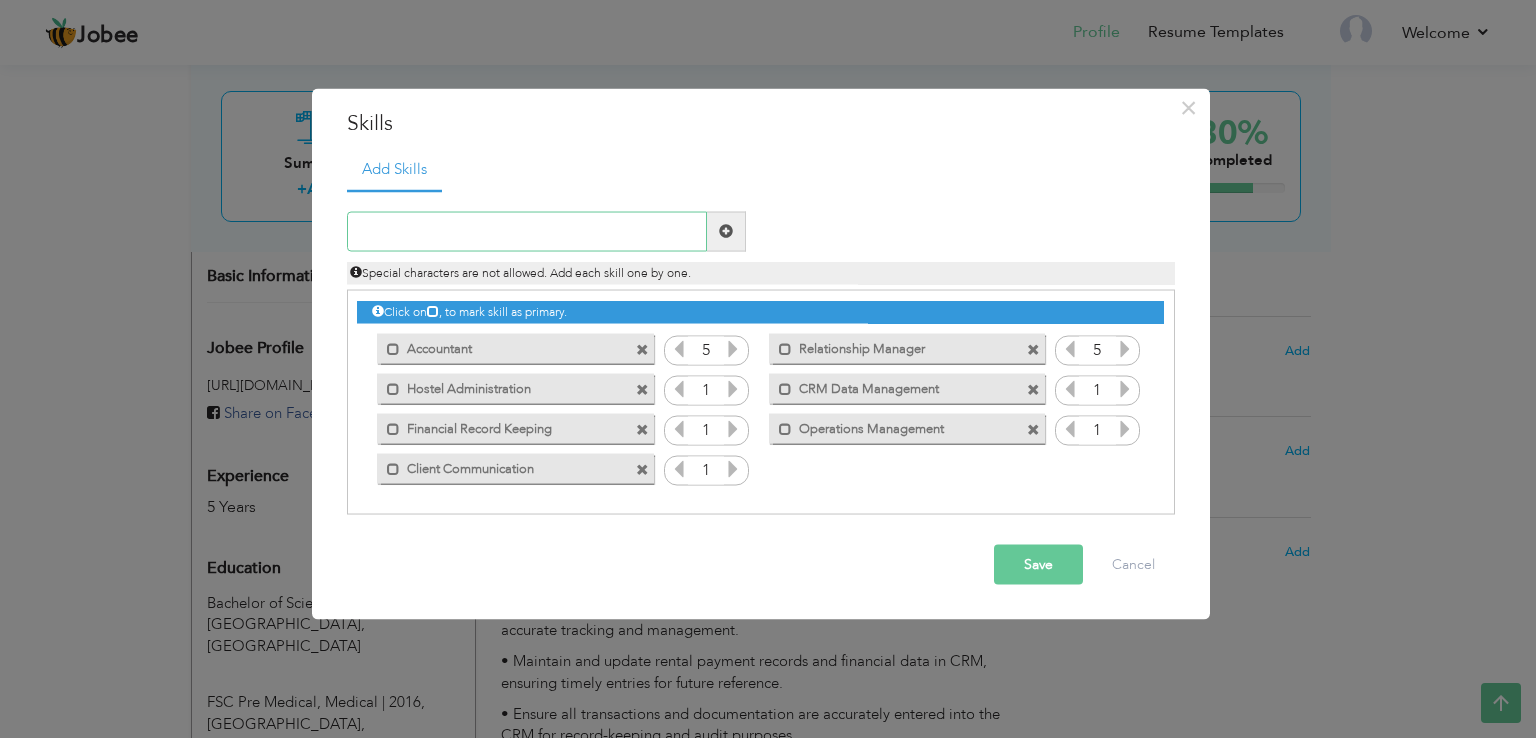 click at bounding box center (527, 231) 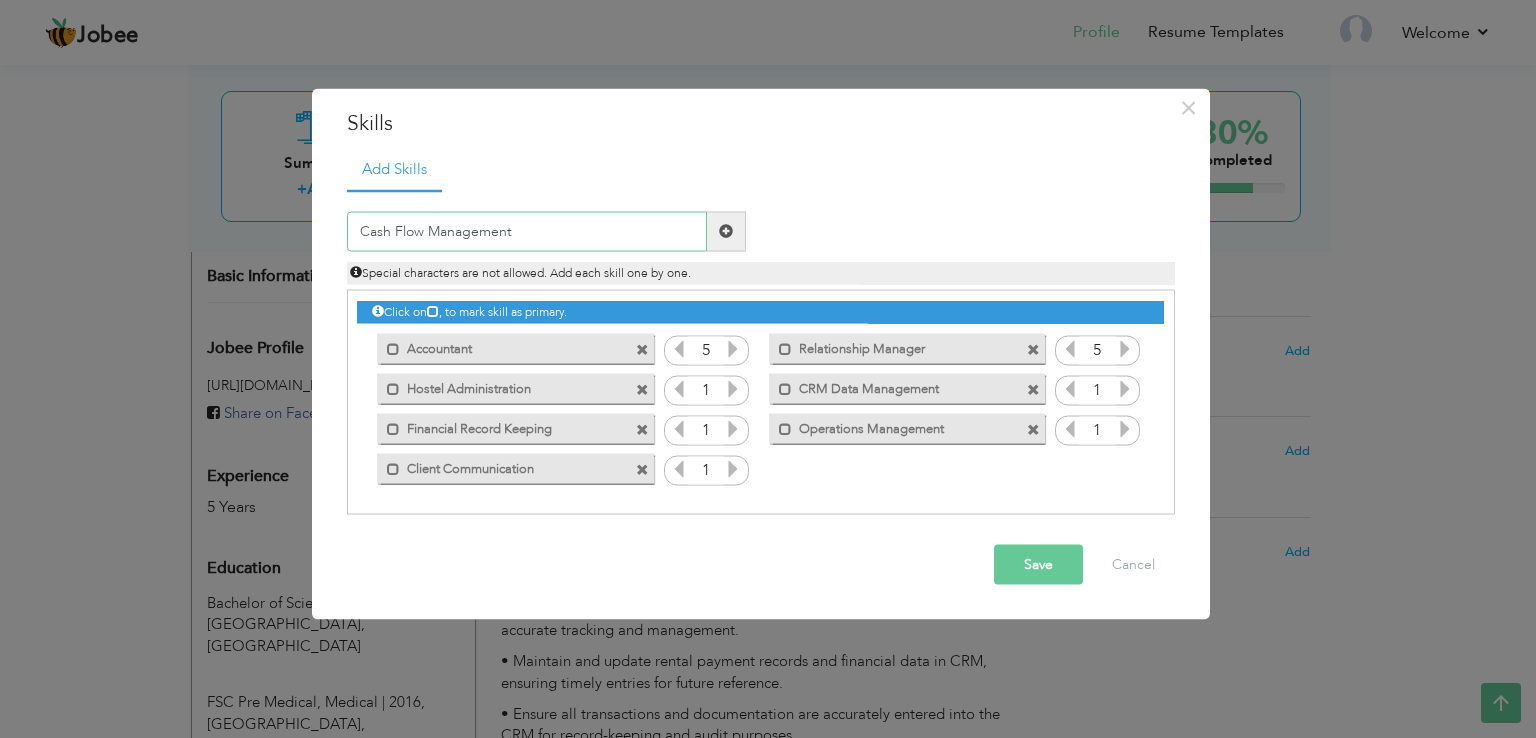 type on "Cash Flow Management" 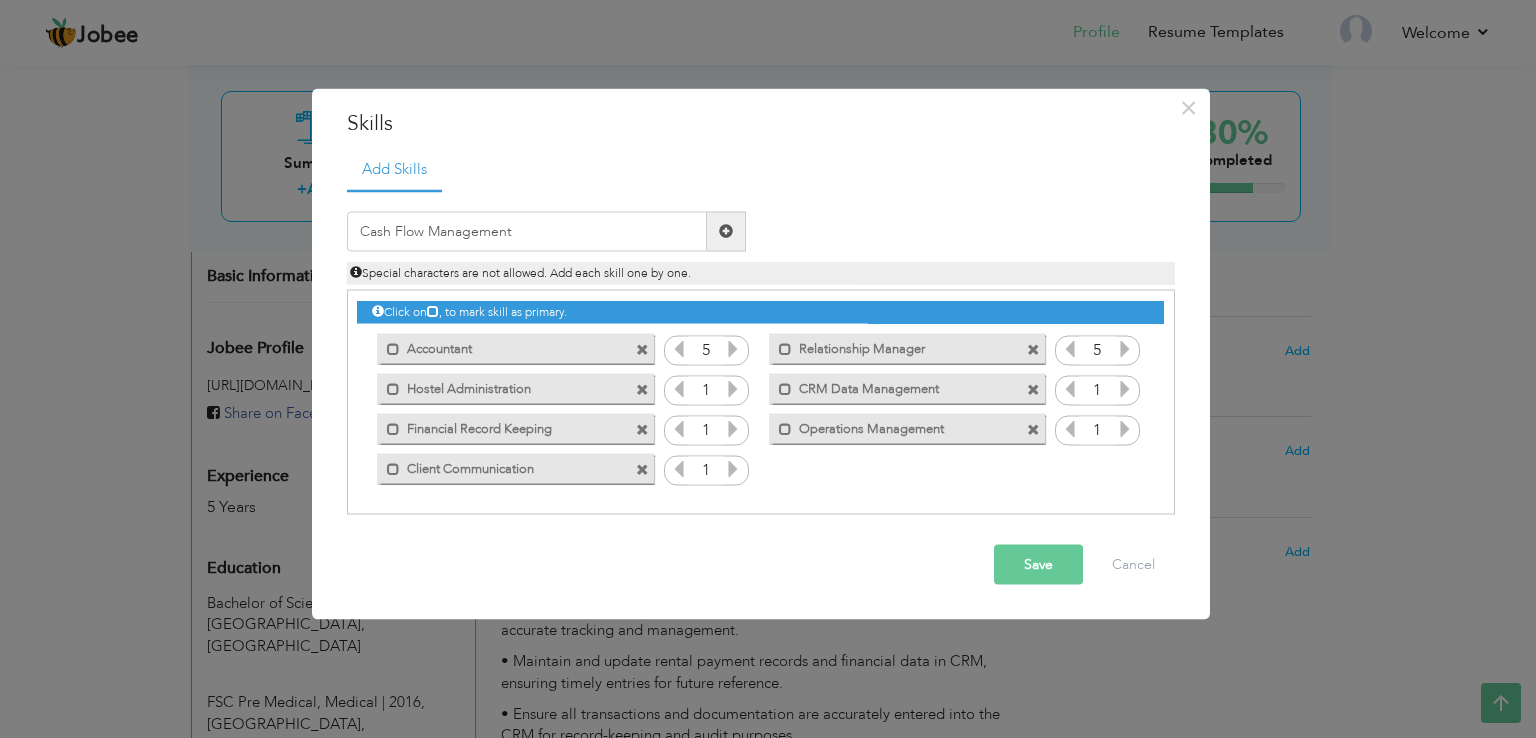 click at bounding box center [726, 231] 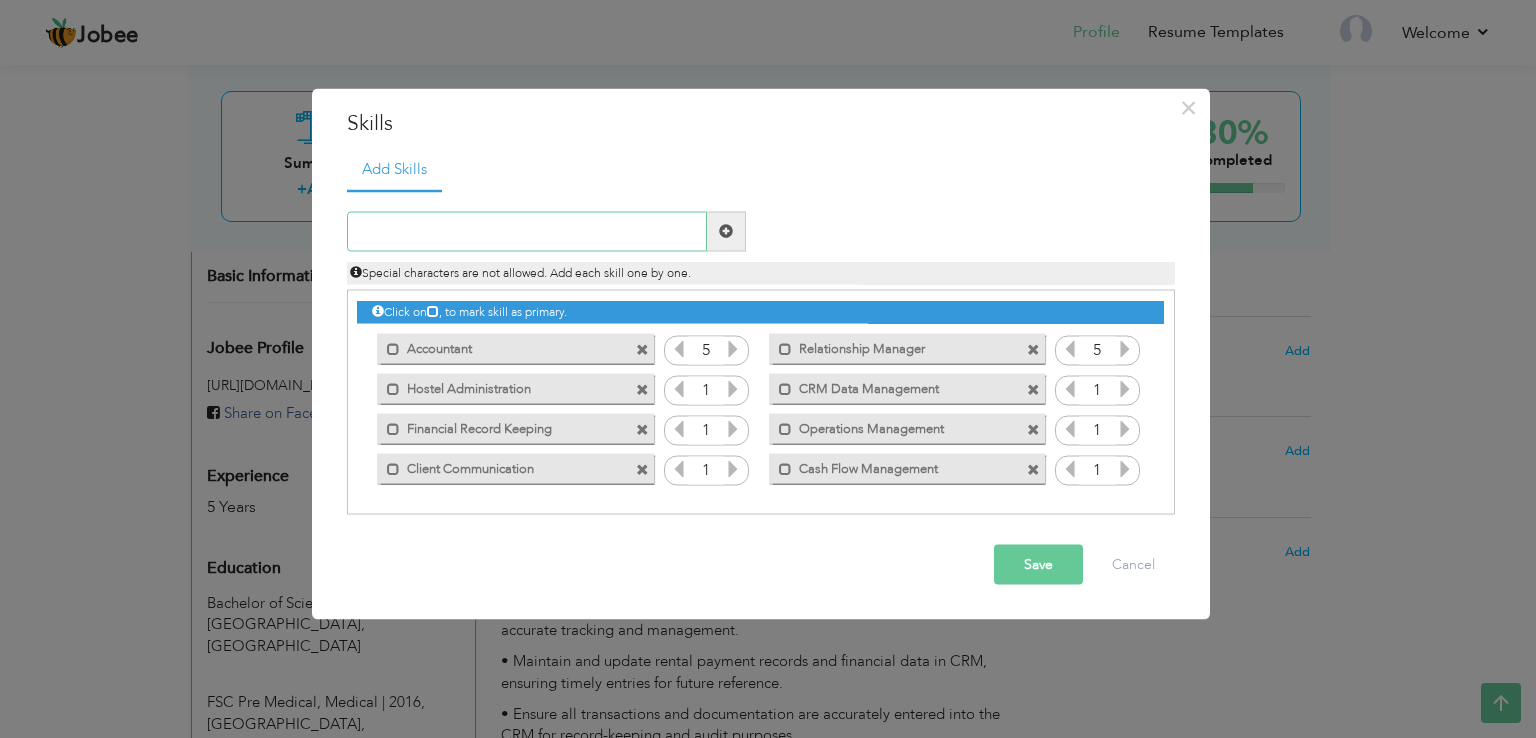 click at bounding box center [527, 231] 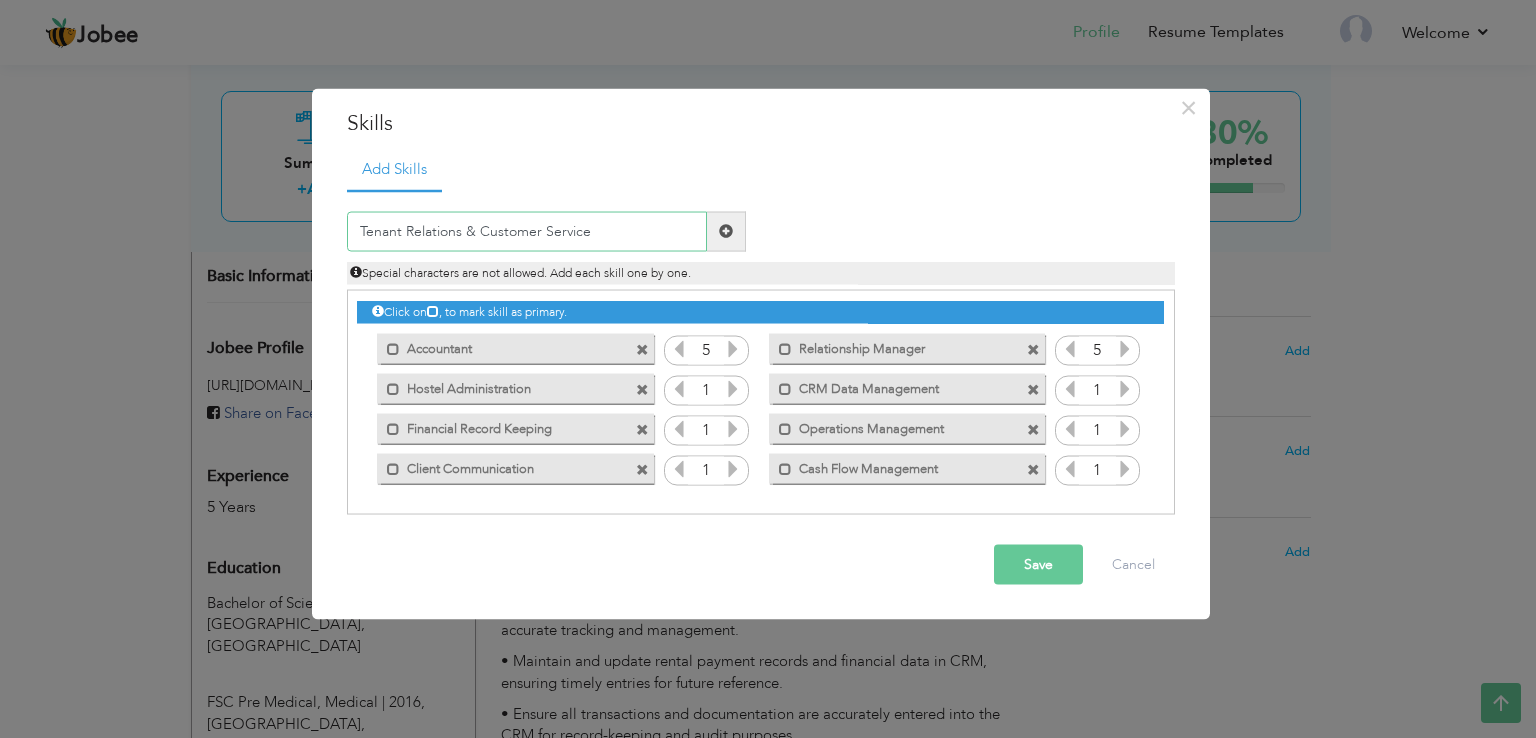 type on "Tenant Relations & Customer Service" 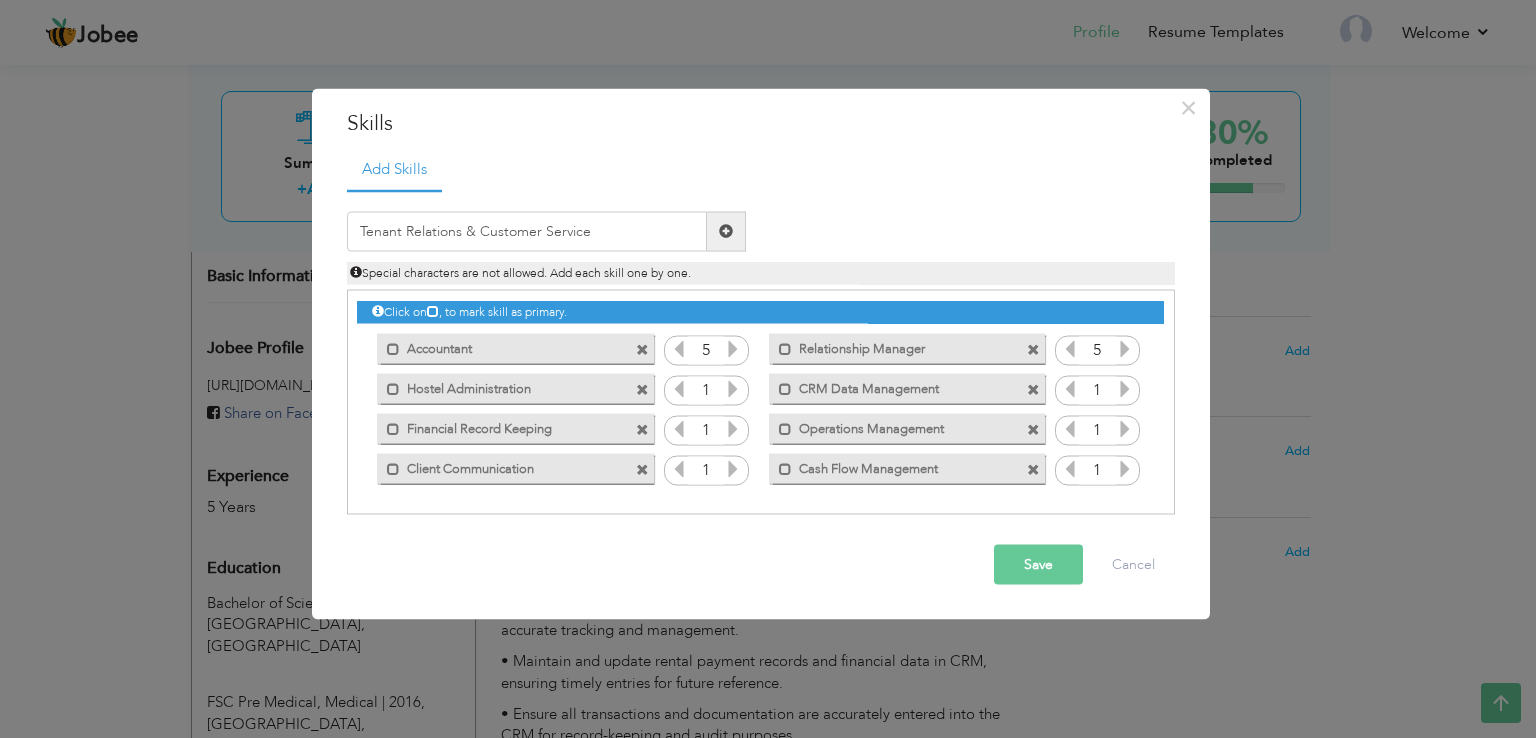 click at bounding box center [726, 231] 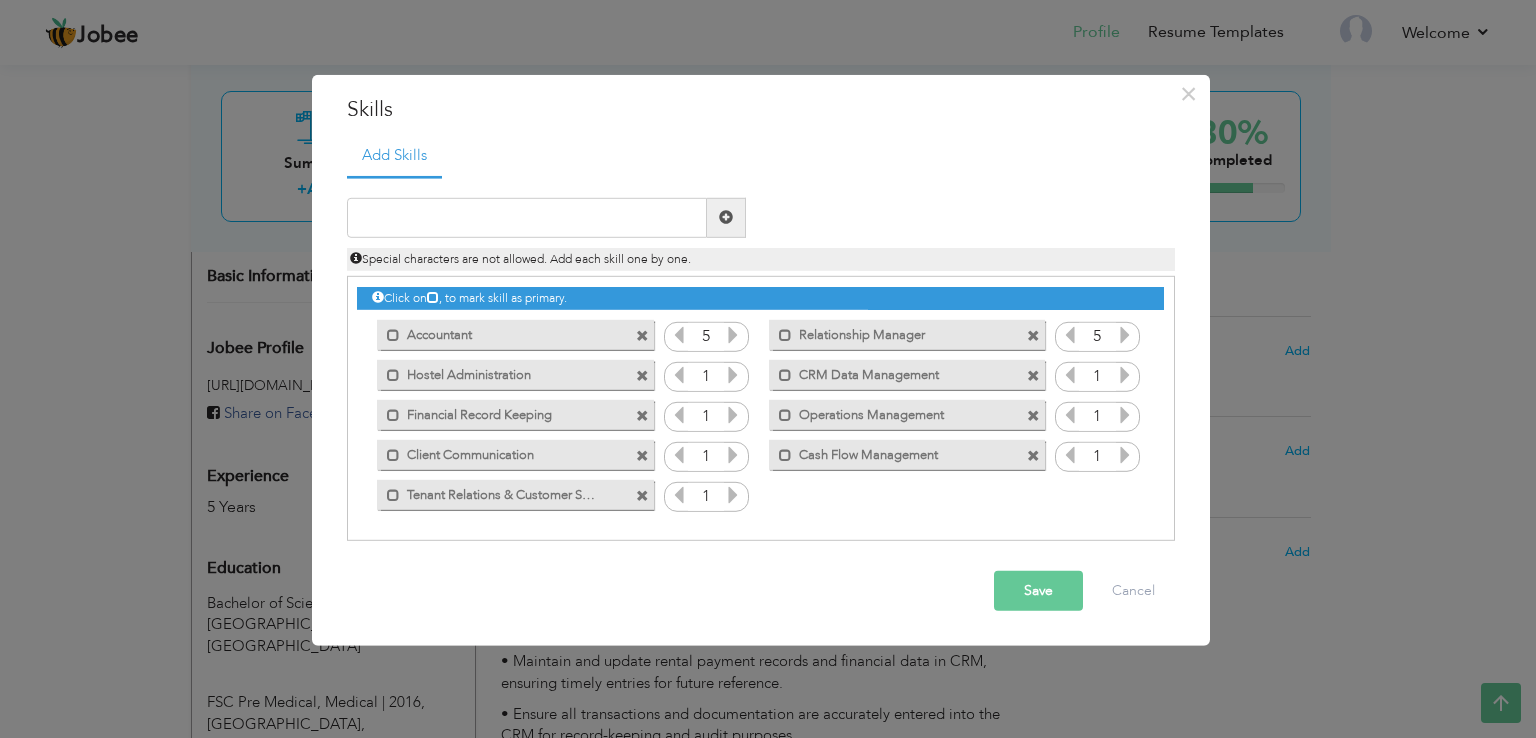 click at bounding box center [1125, 375] 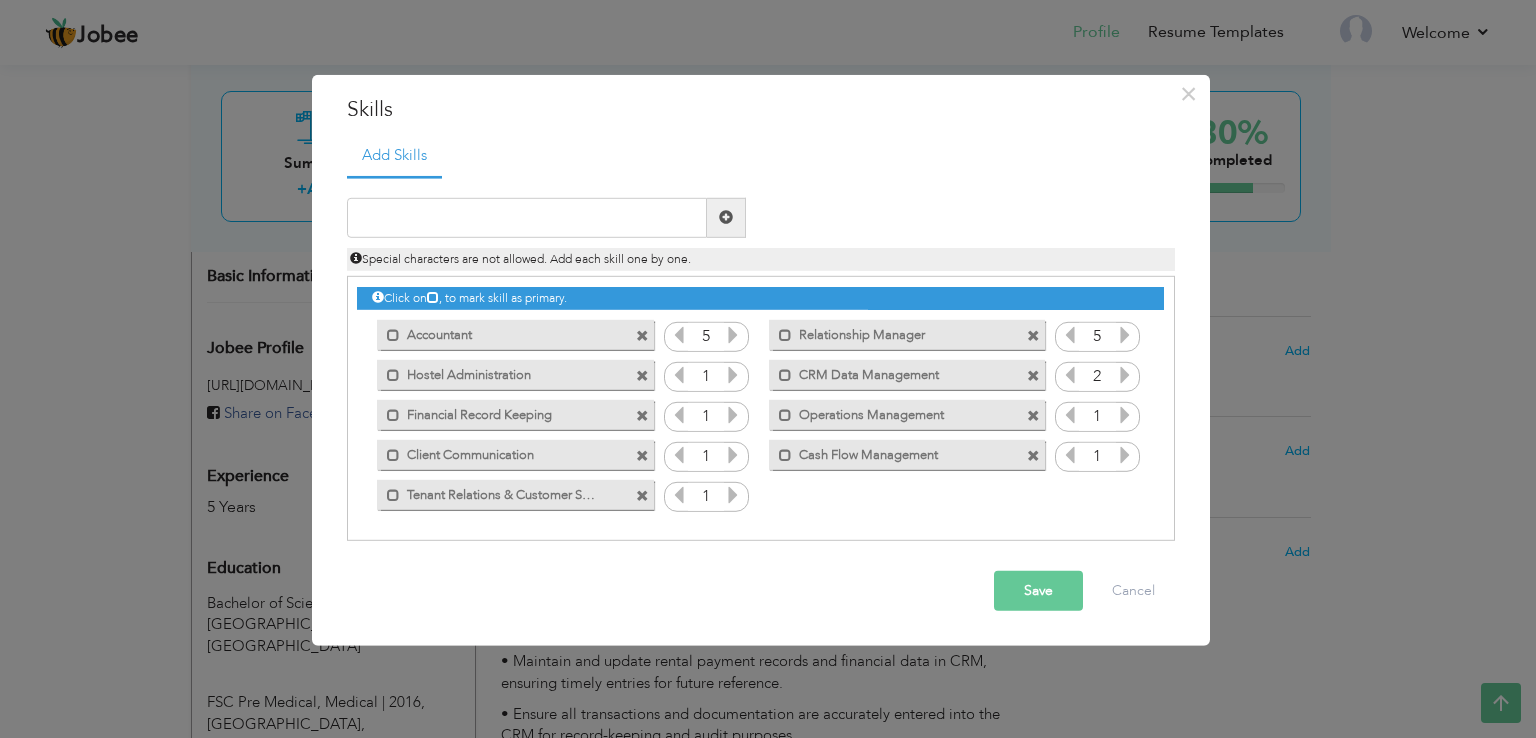click at bounding box center (1125, 375) 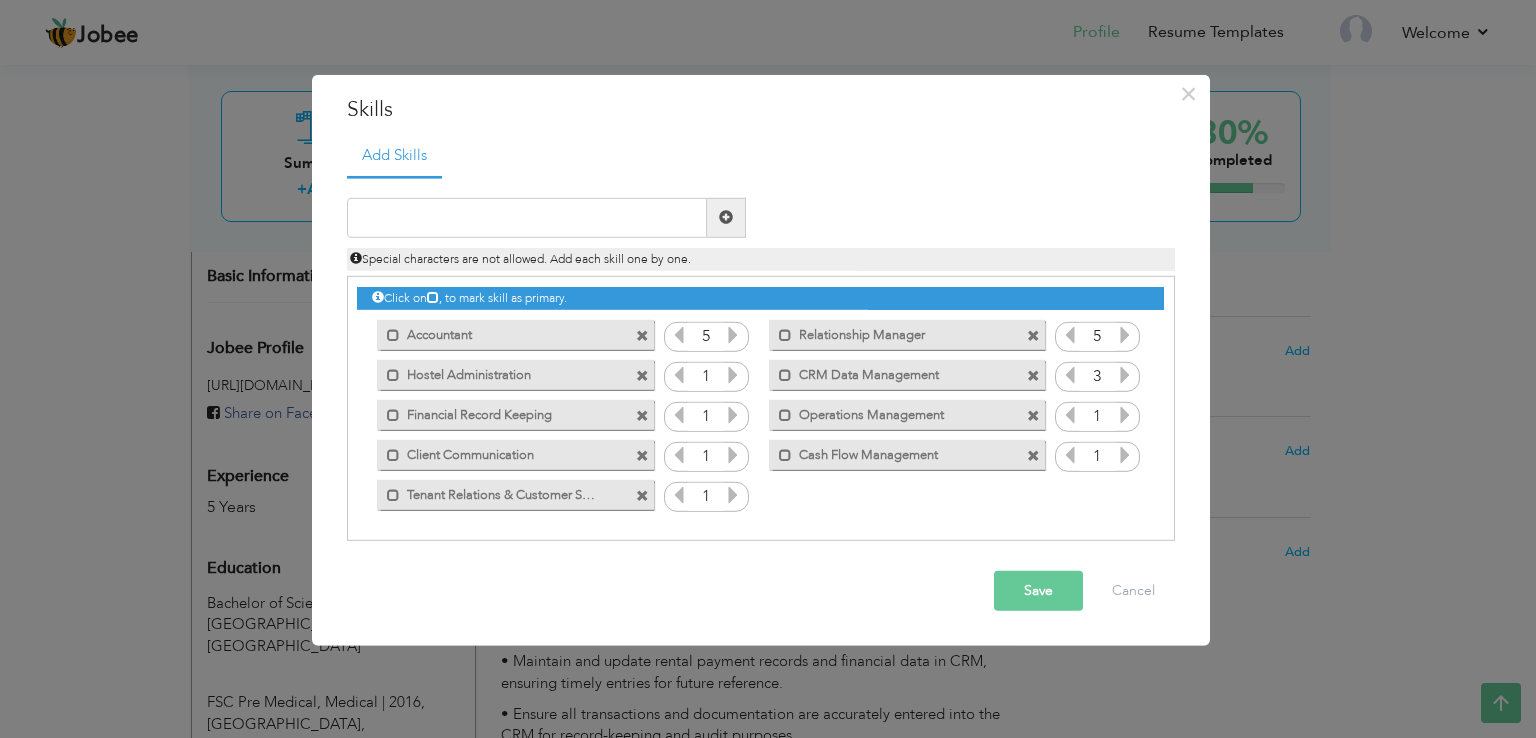 click at bounding box center [1125, 375] 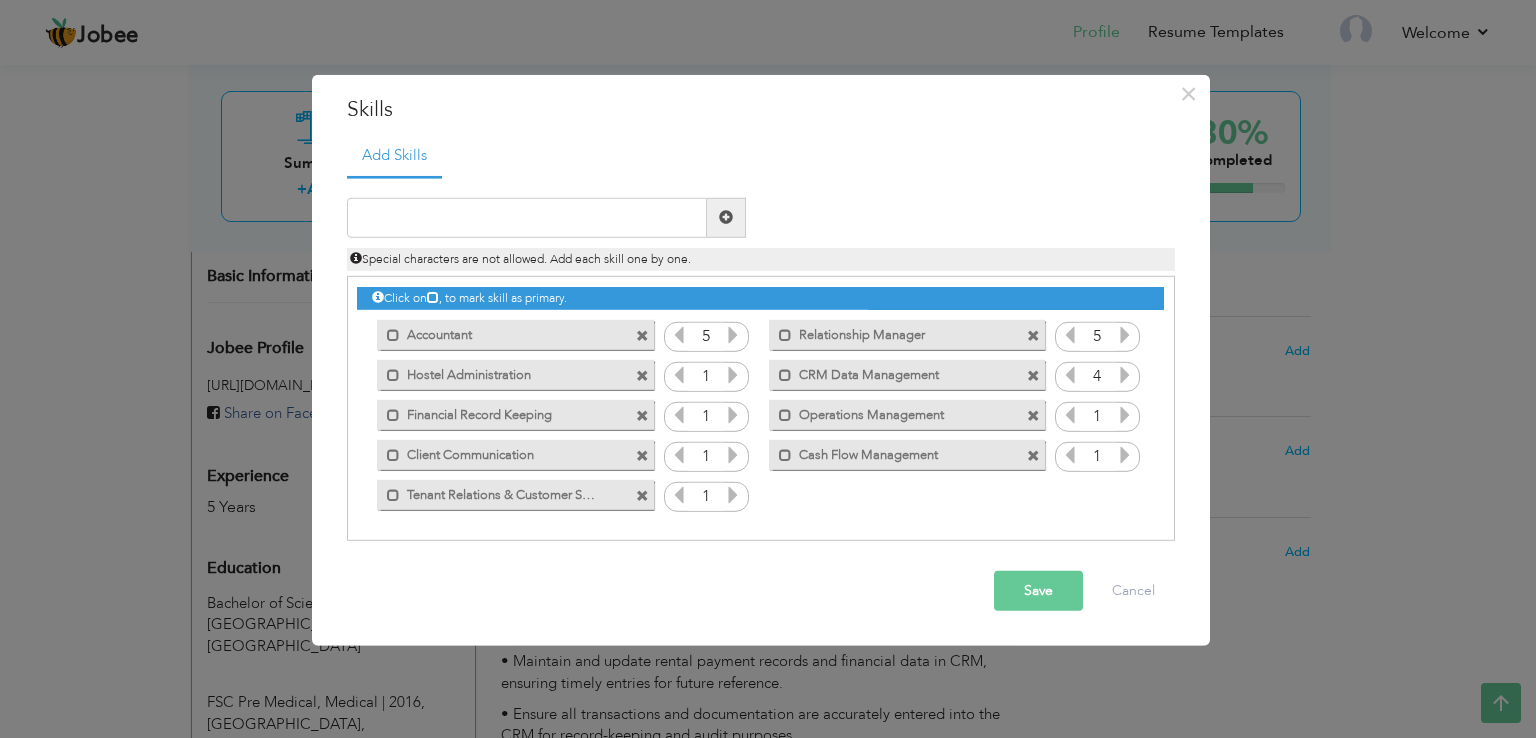 click at bounding box center [1125, 375] 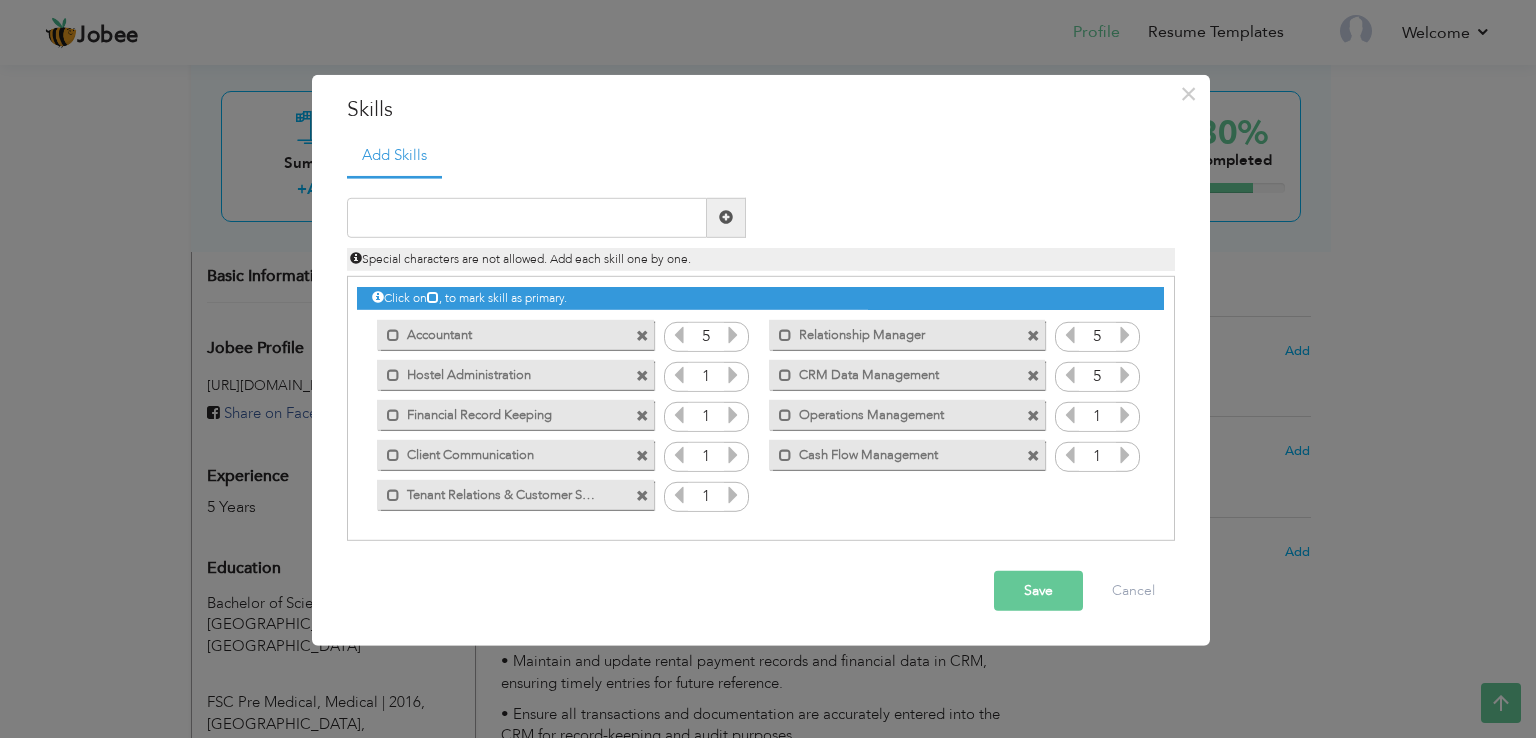 click at bounding box center (1125, 415) 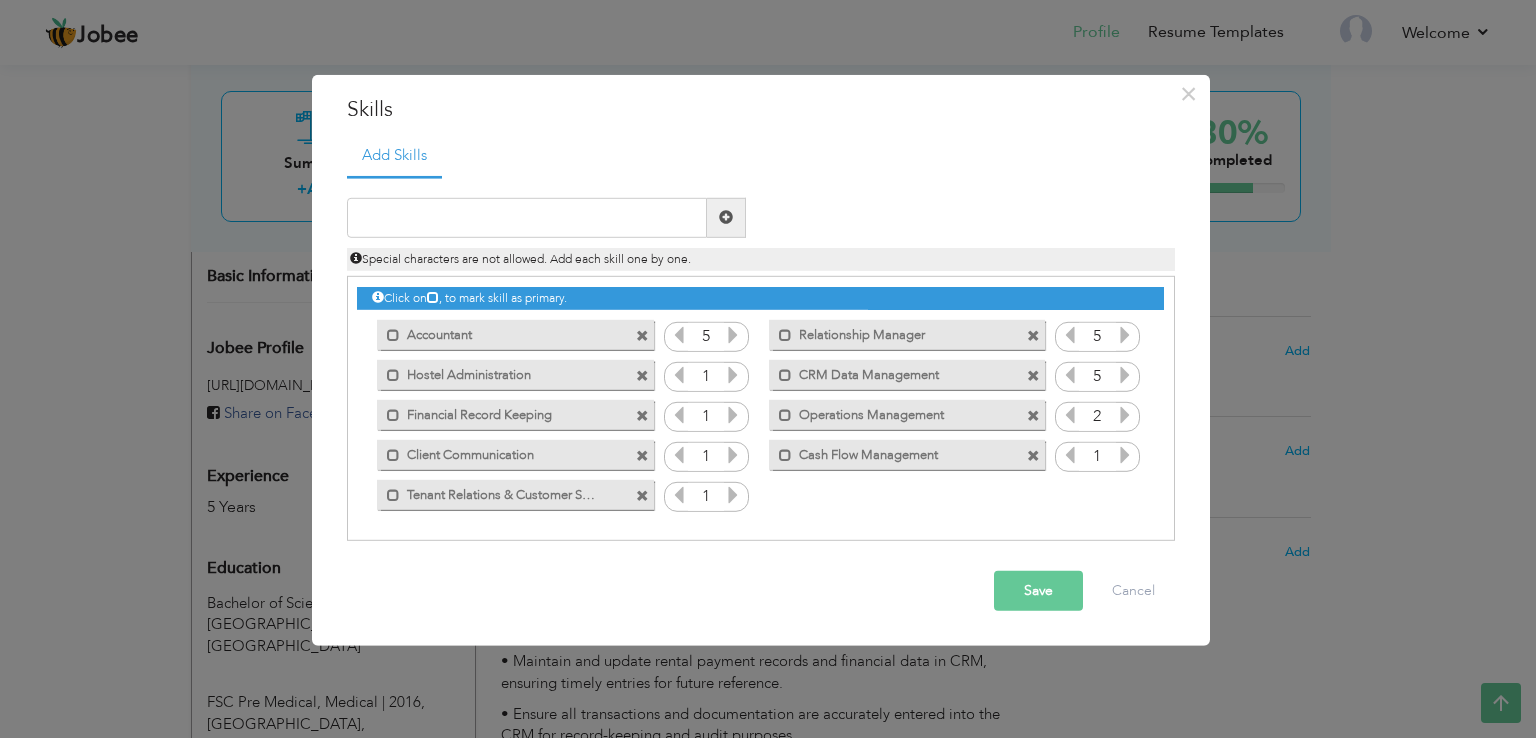 click at bounding box center (1125, 415) 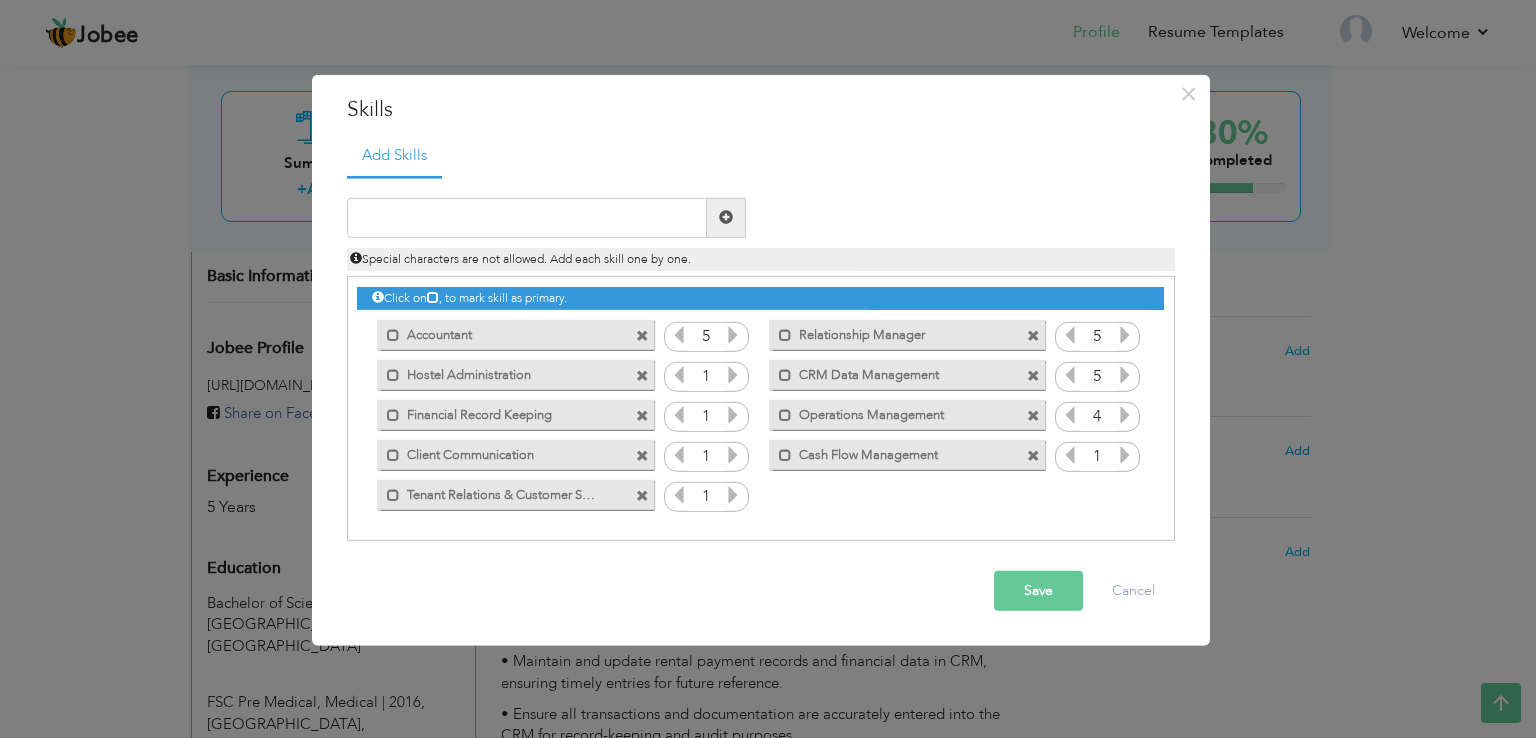 click at bounding box center (1125, 415) 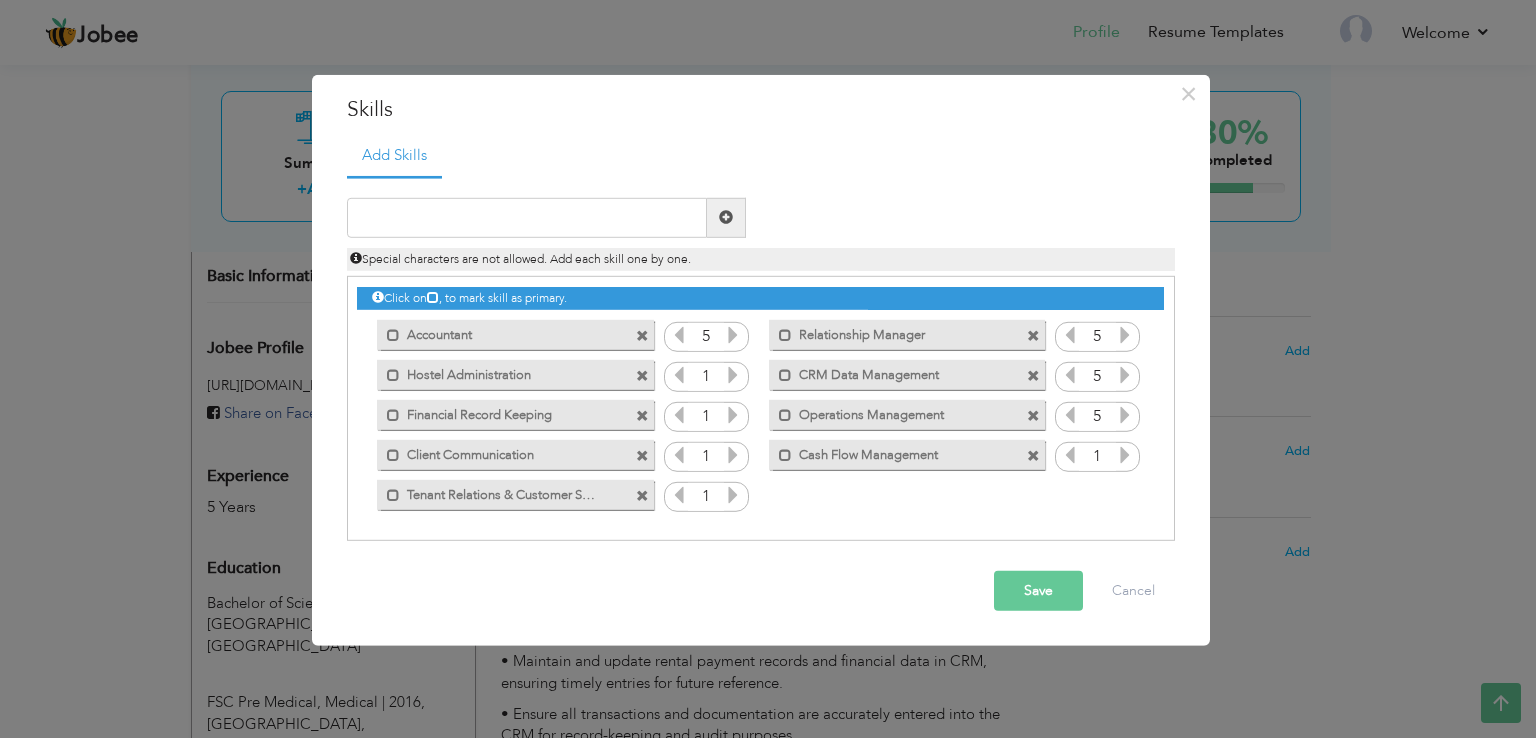 click at bounding box center (1125, 415) 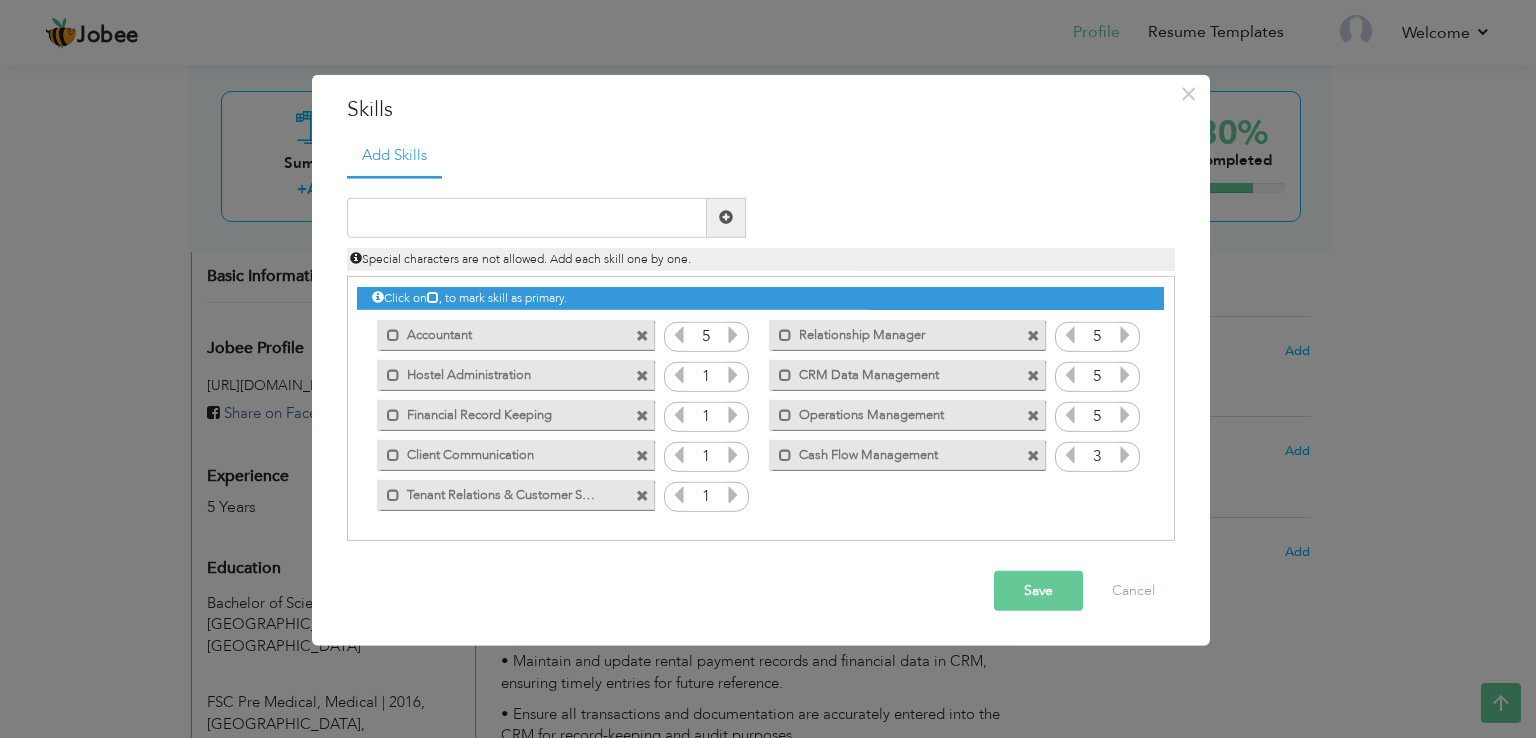 click at bounding box center [1125, 455] 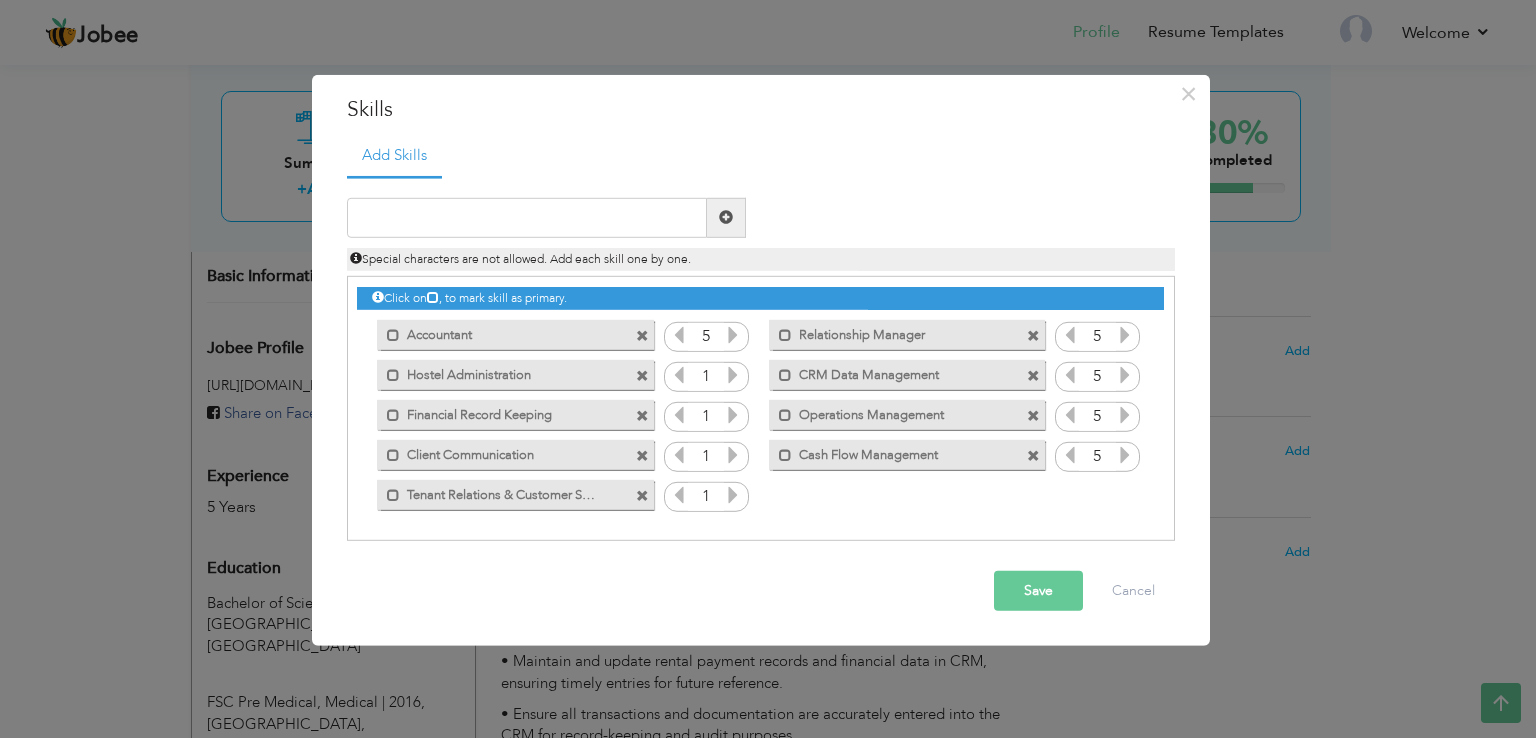 click at bounding box center (1125, 455) 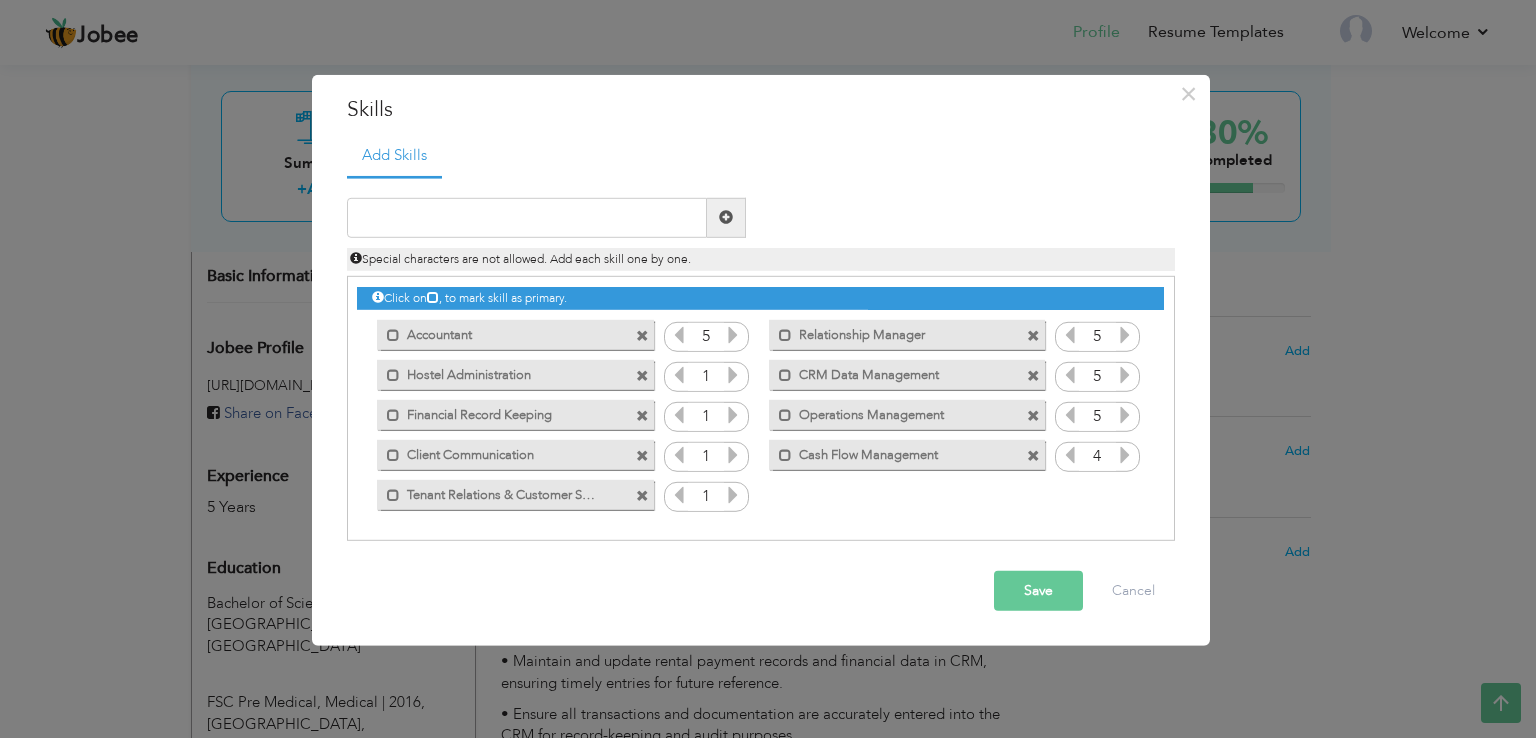 click at bounding box center (733, 375) 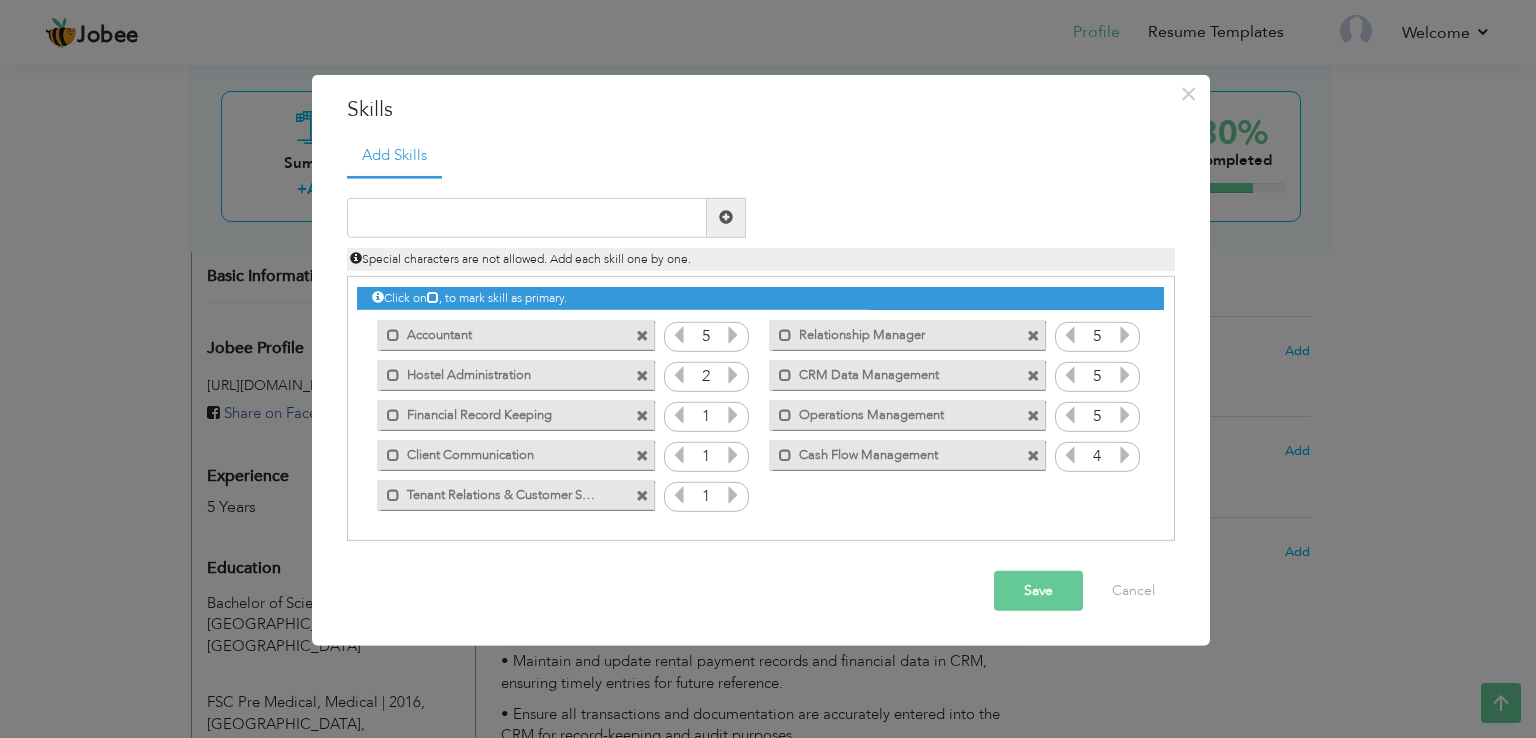 click at bounding box center [733, 375] 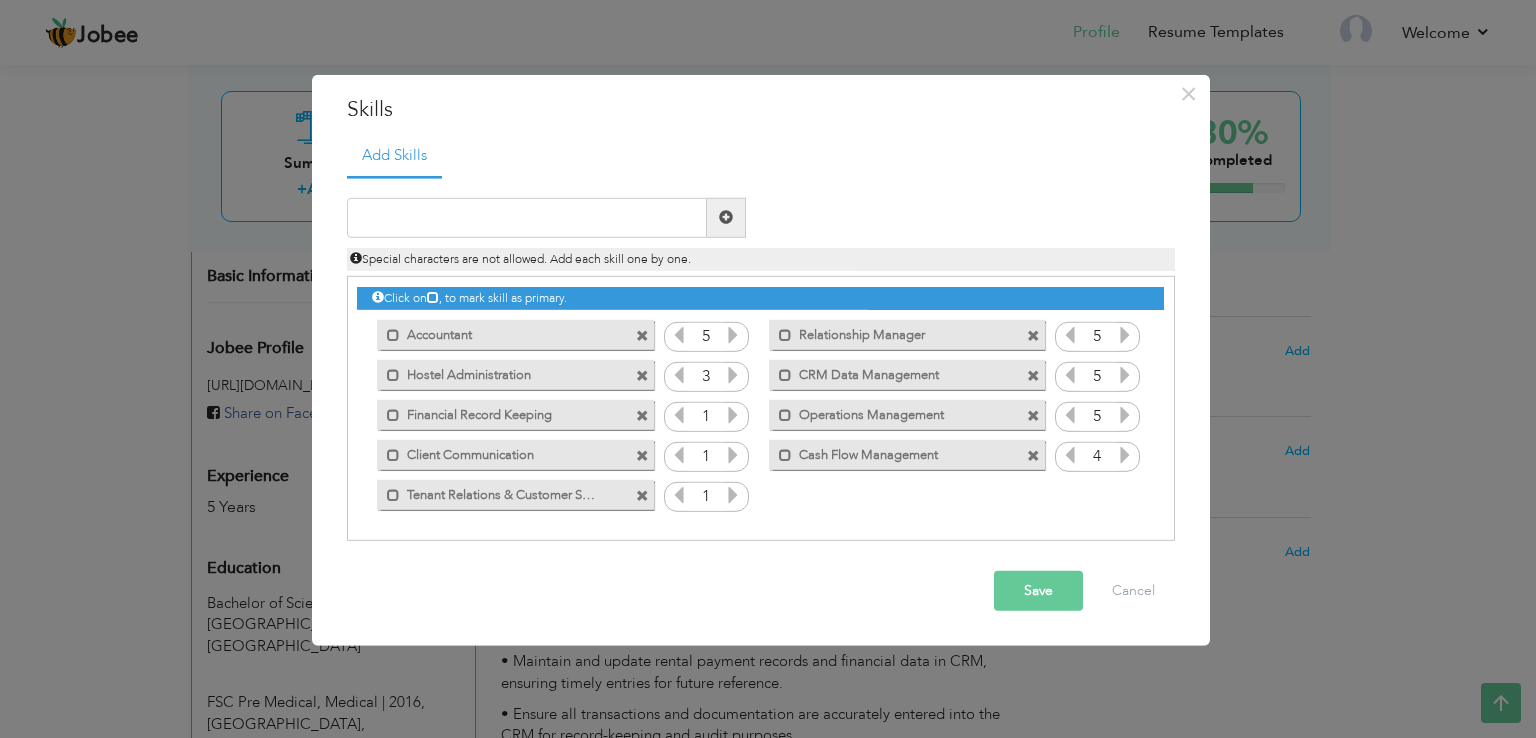 click at bounding box center [733, 375] 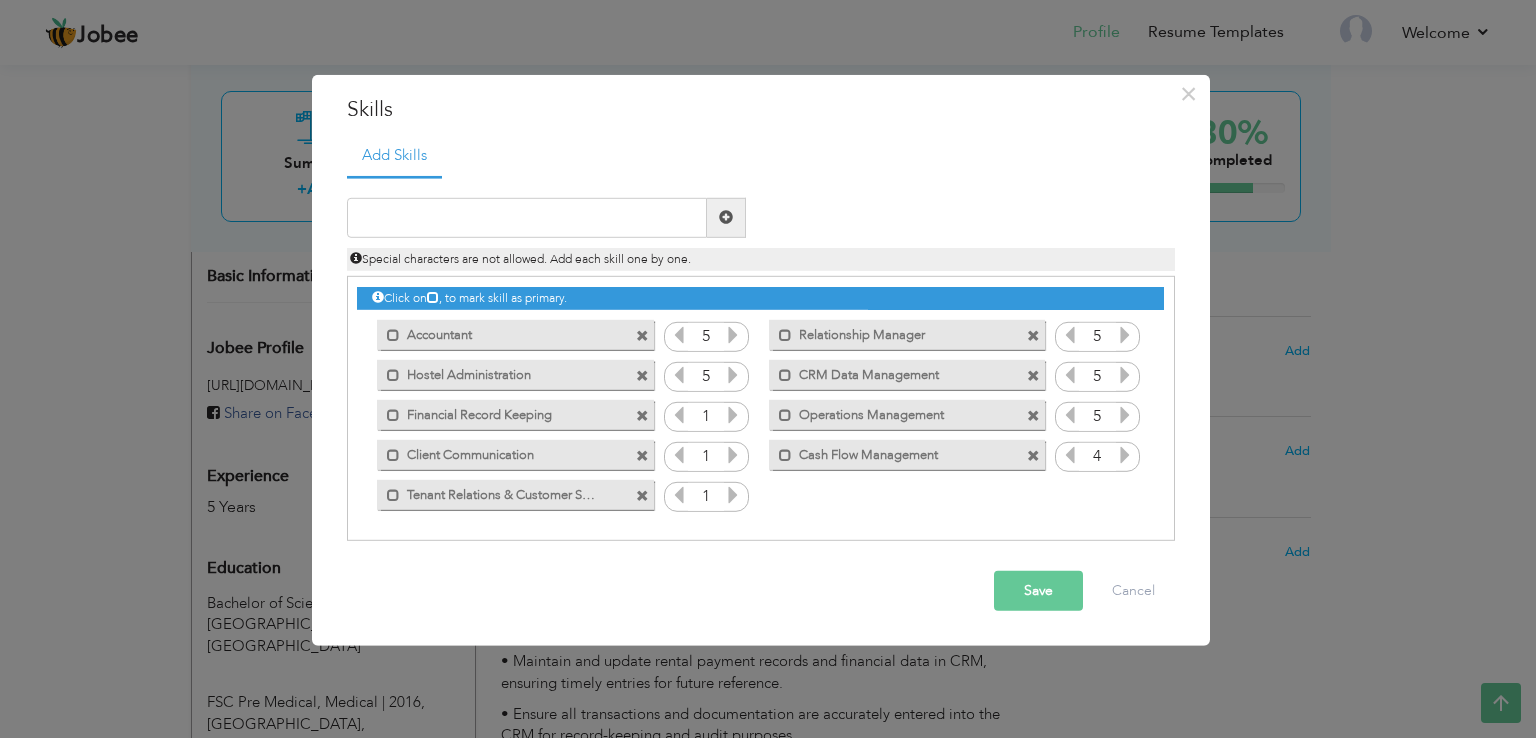 click at bounding box center [733, 415] 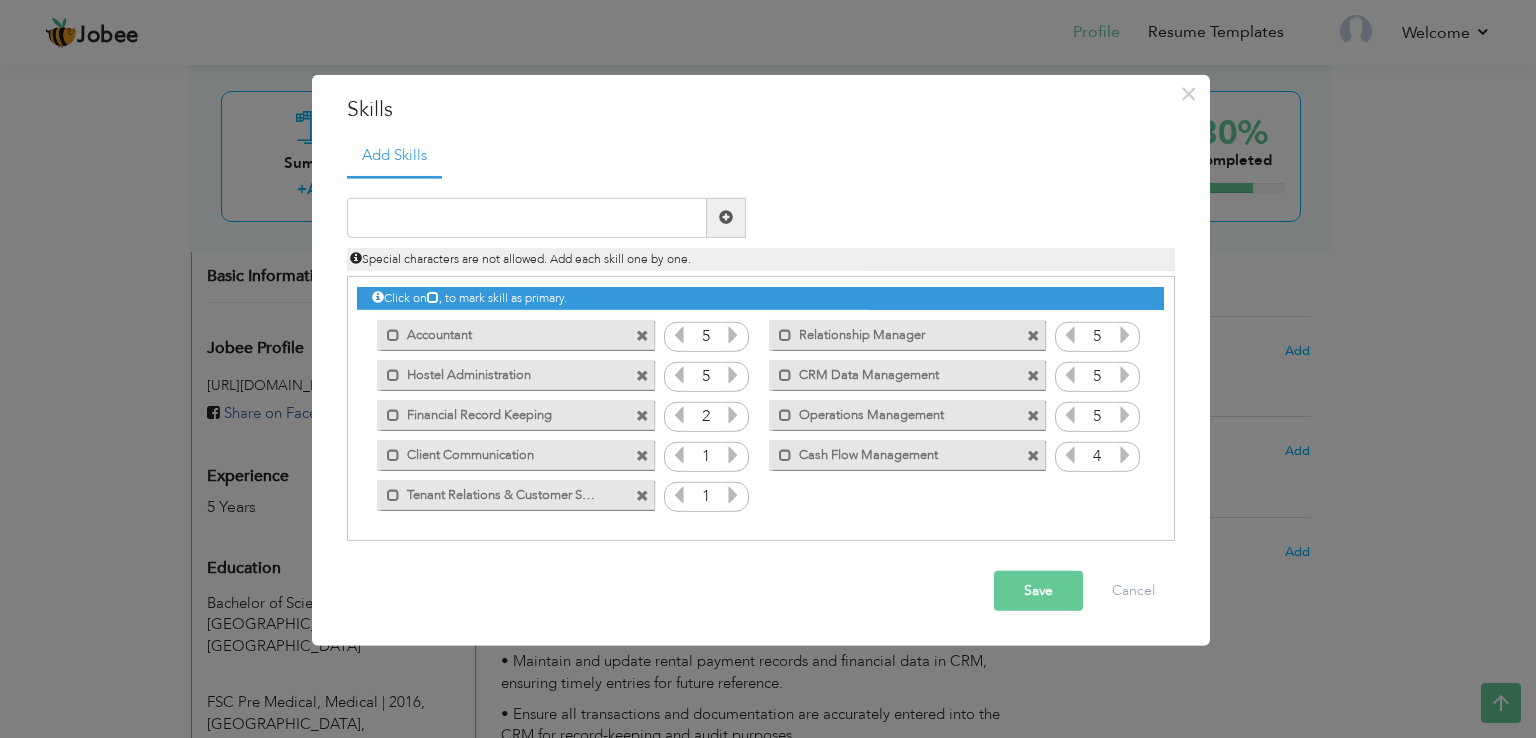 click at bounding box center (733, 415) 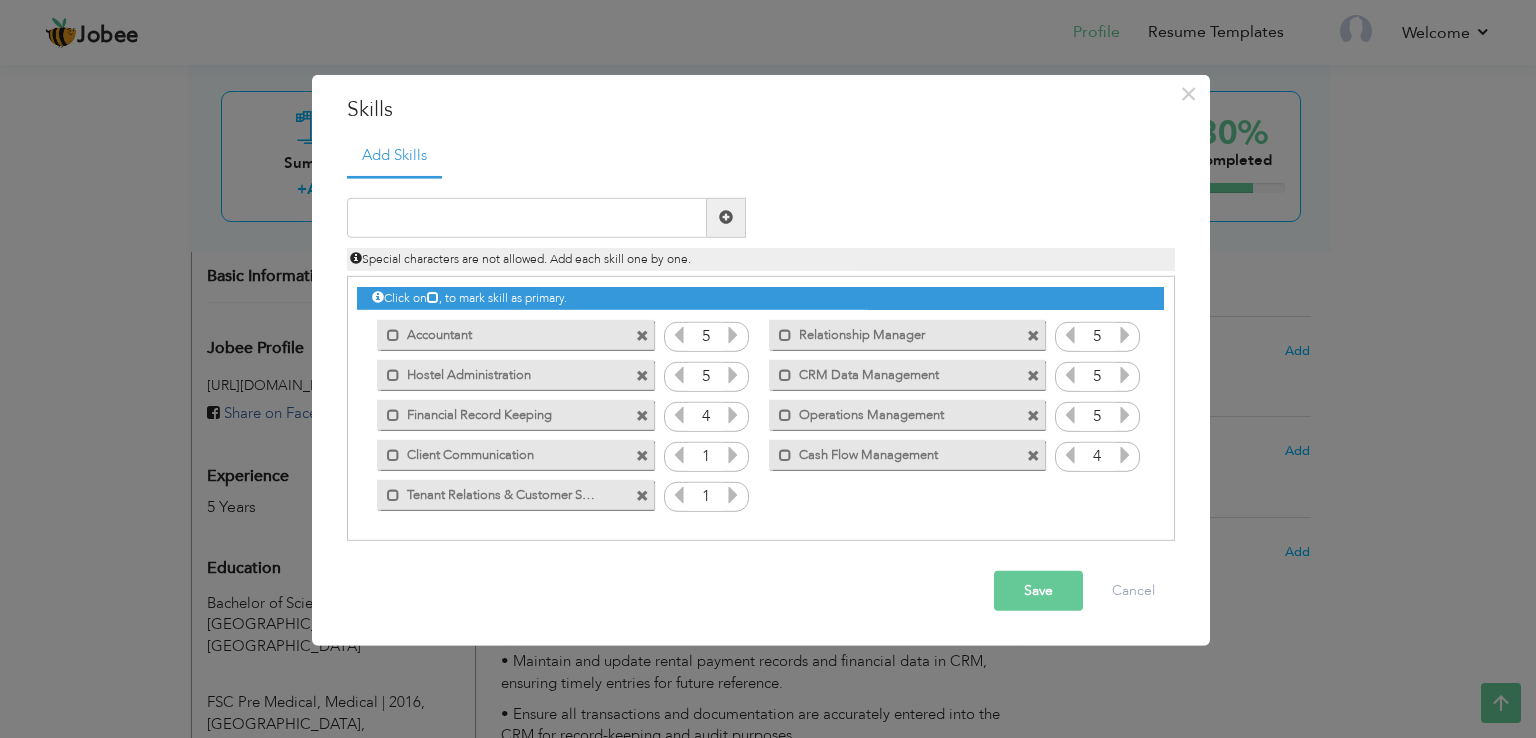 click at bounding box center (733, 415) 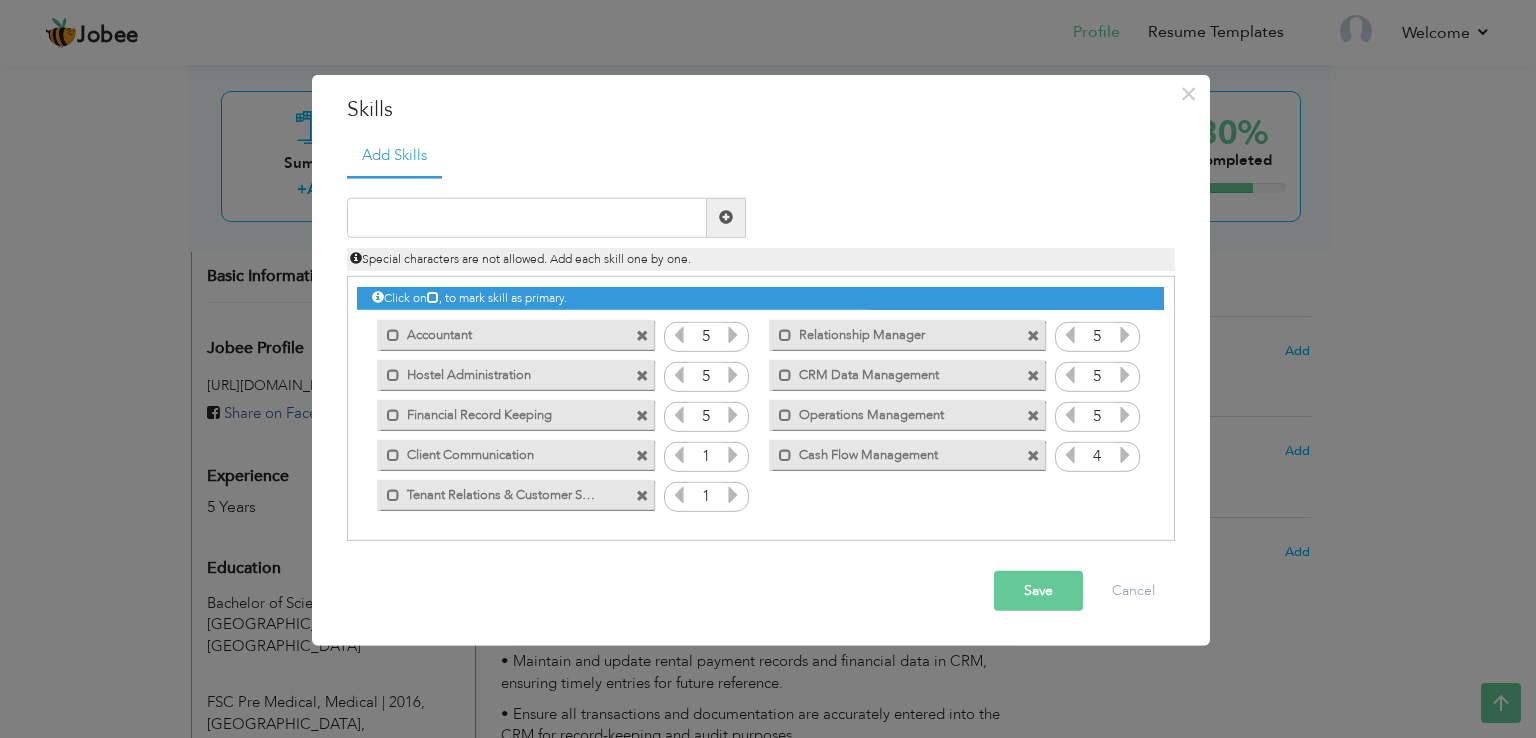 click at bounding box center (733, 415) 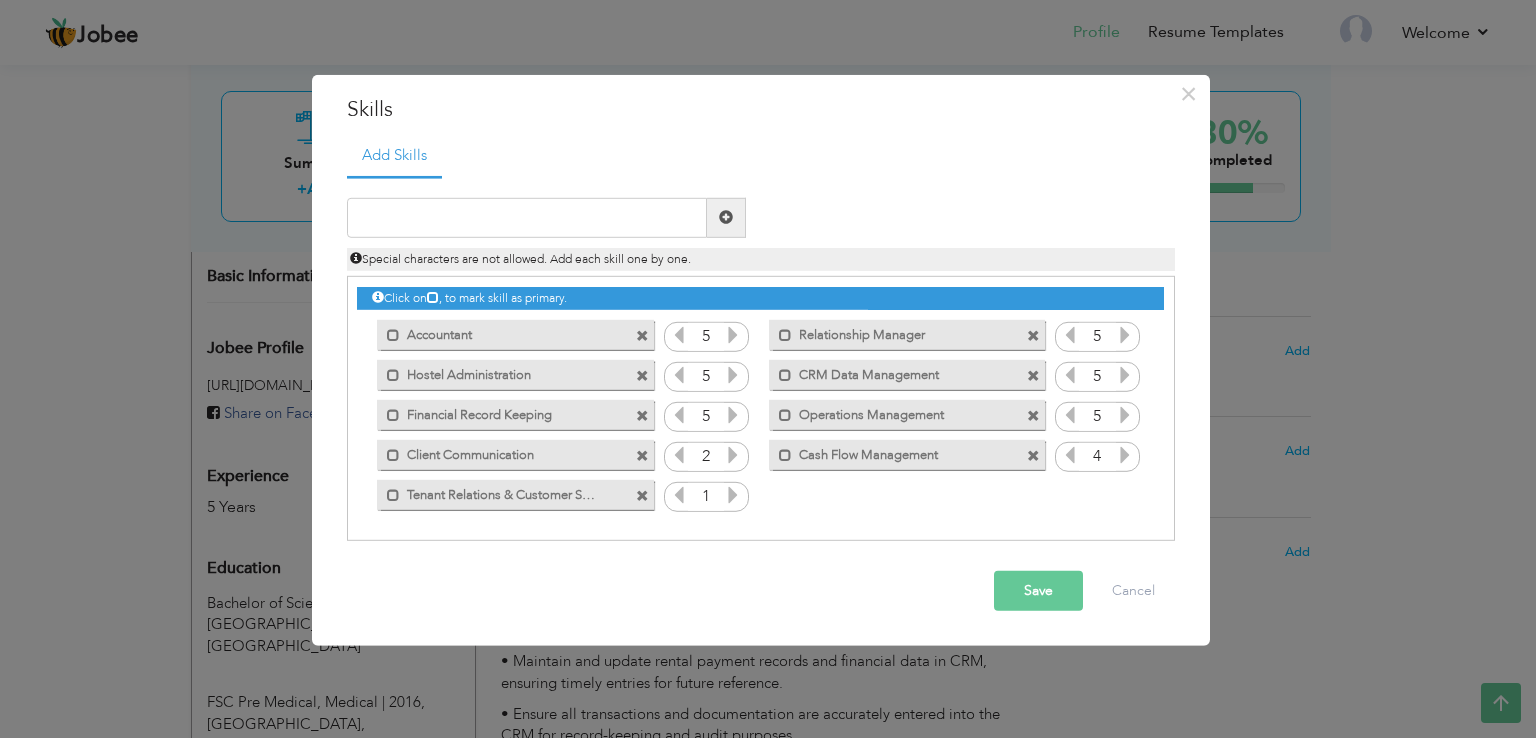 click at bounding box center [733, 455] 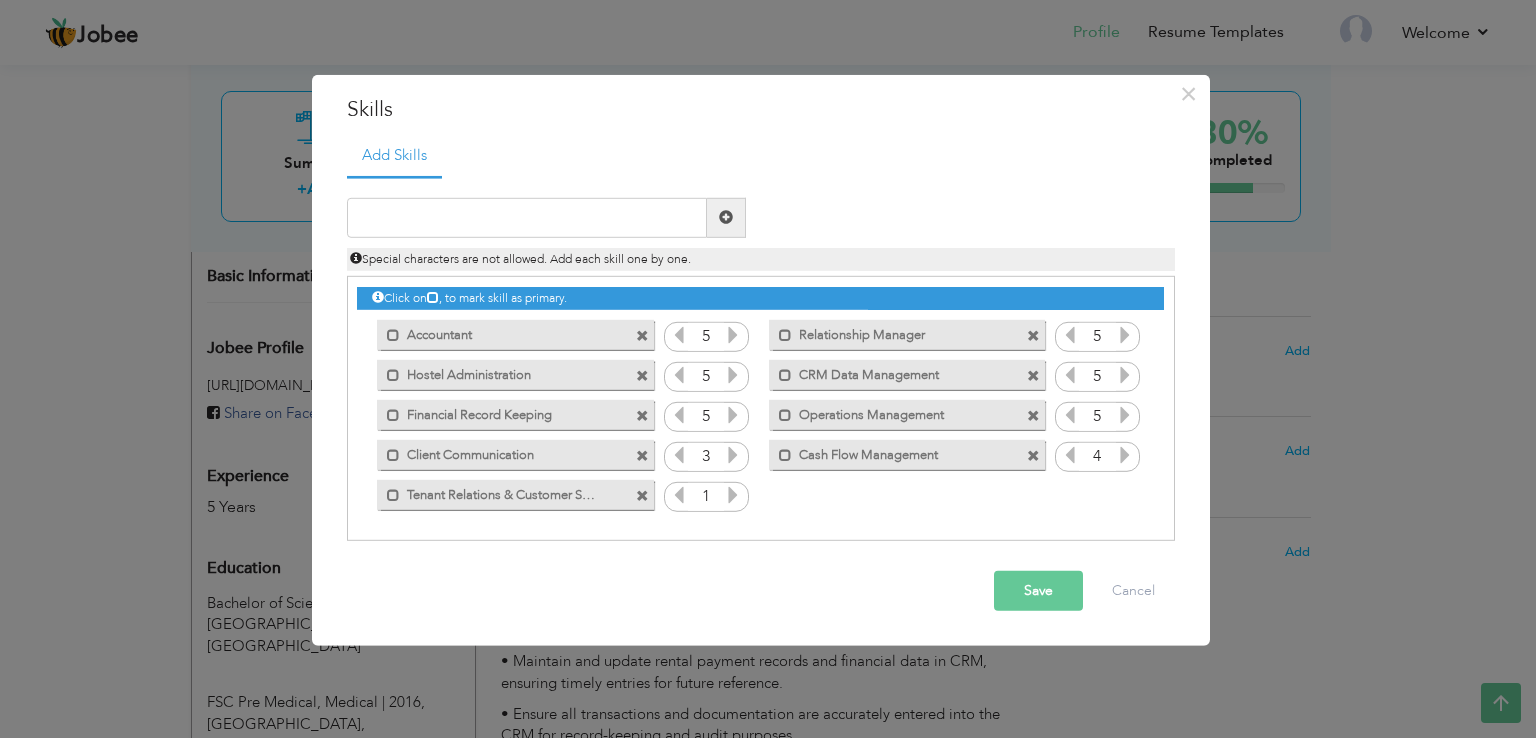 click at bounding box center [733, 455] 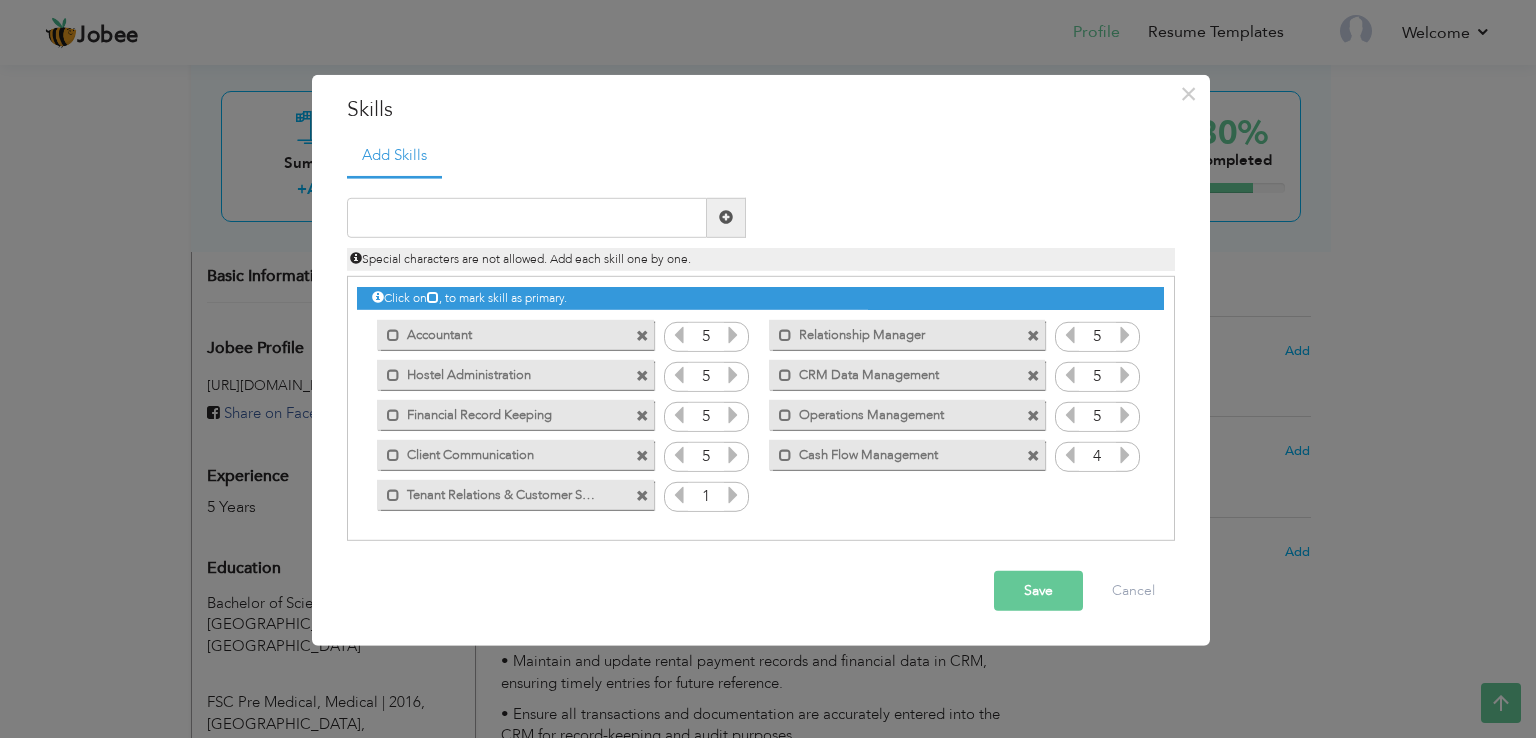 click at bounding box center [733, 455] 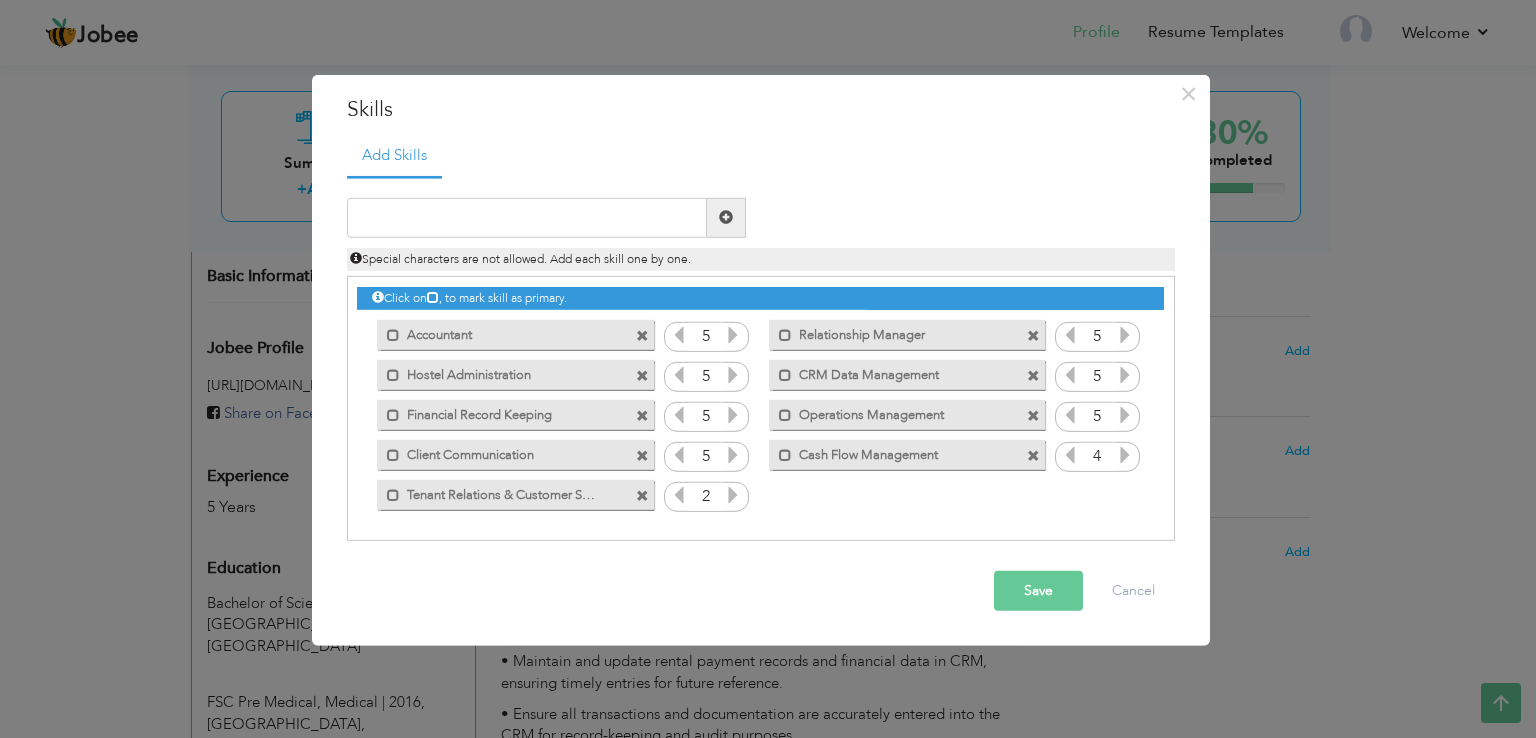 click at bounding box center [733, 495] 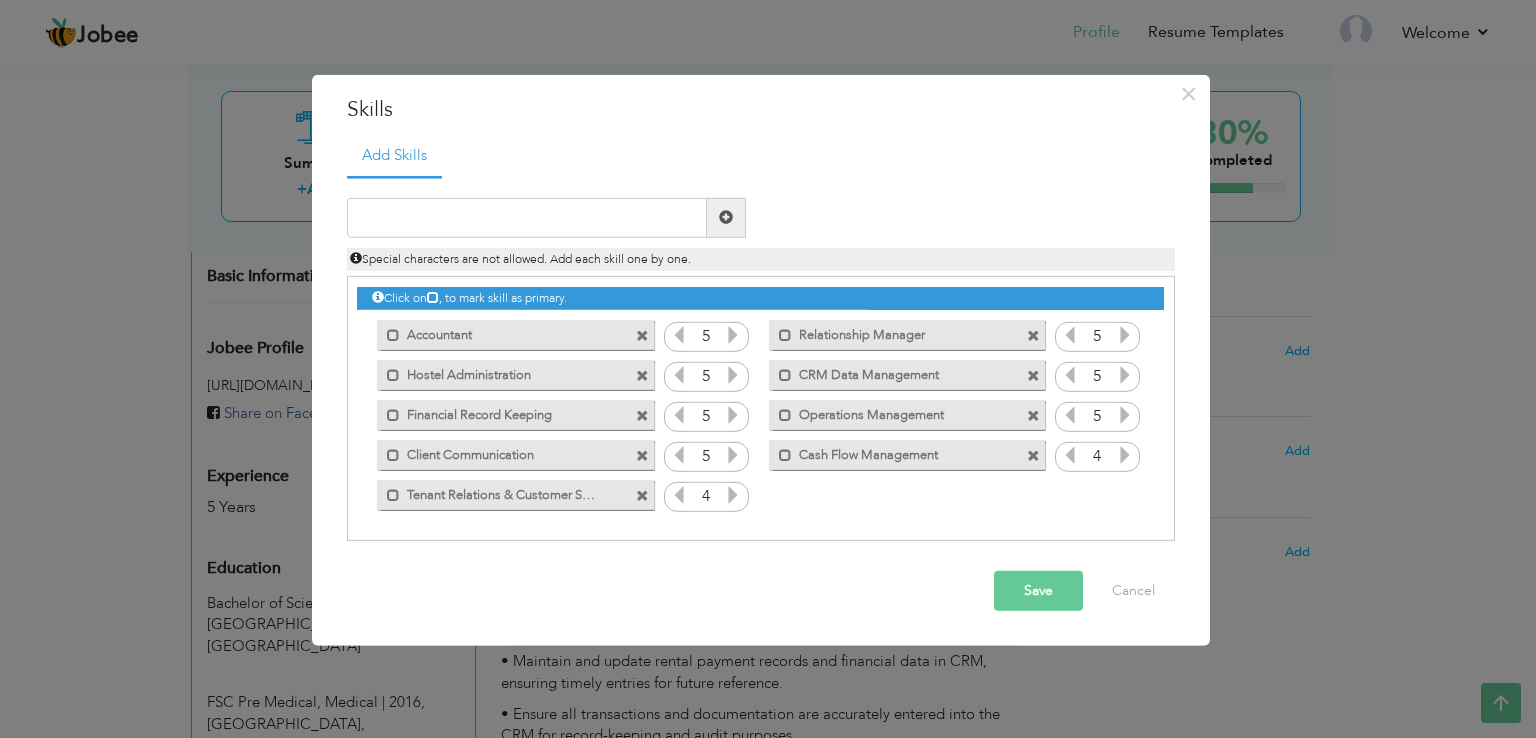 click at bounding box center (733, 495) 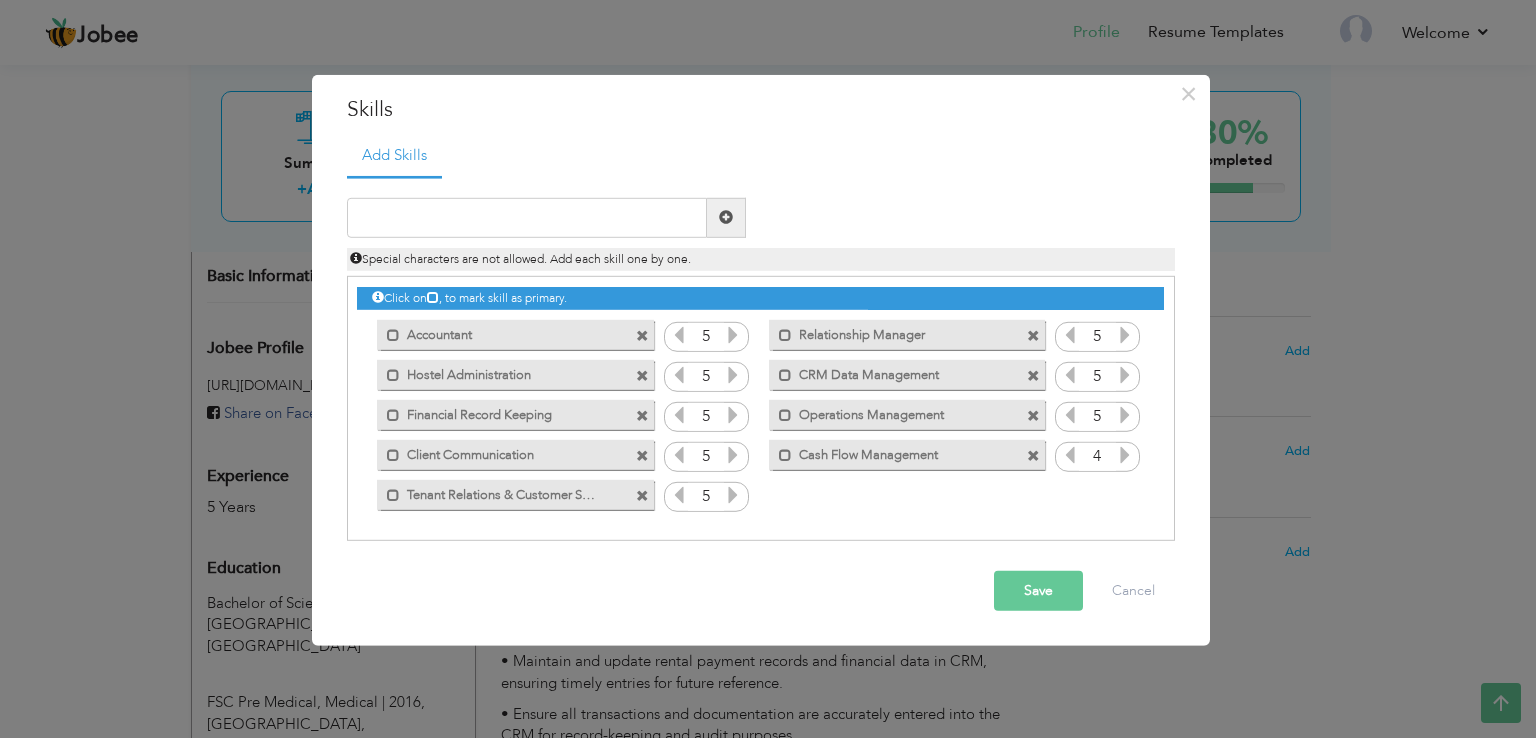 click at bounding box center [733, 495] 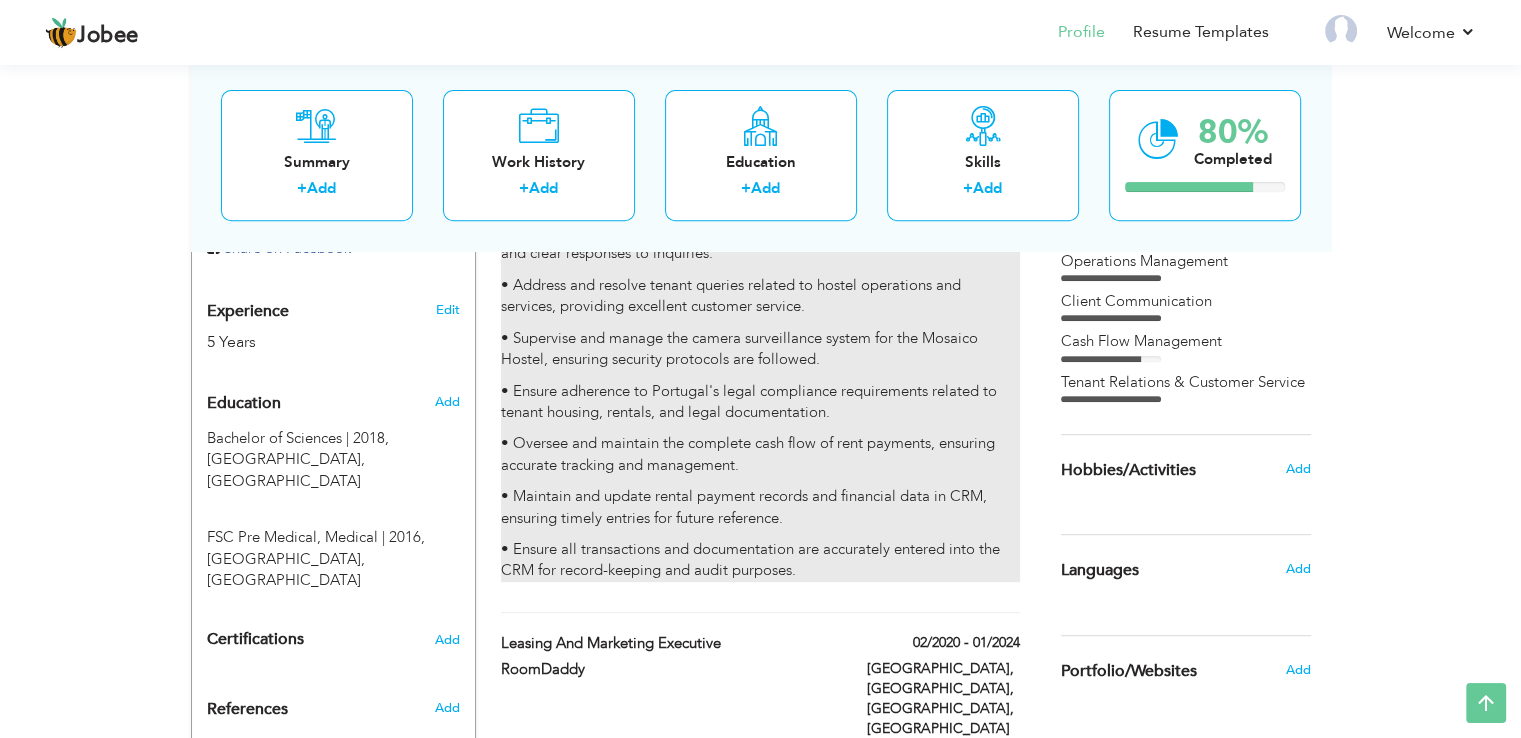 scroll, scrollTop: 900, scrollLeft: 0, axis: vertical 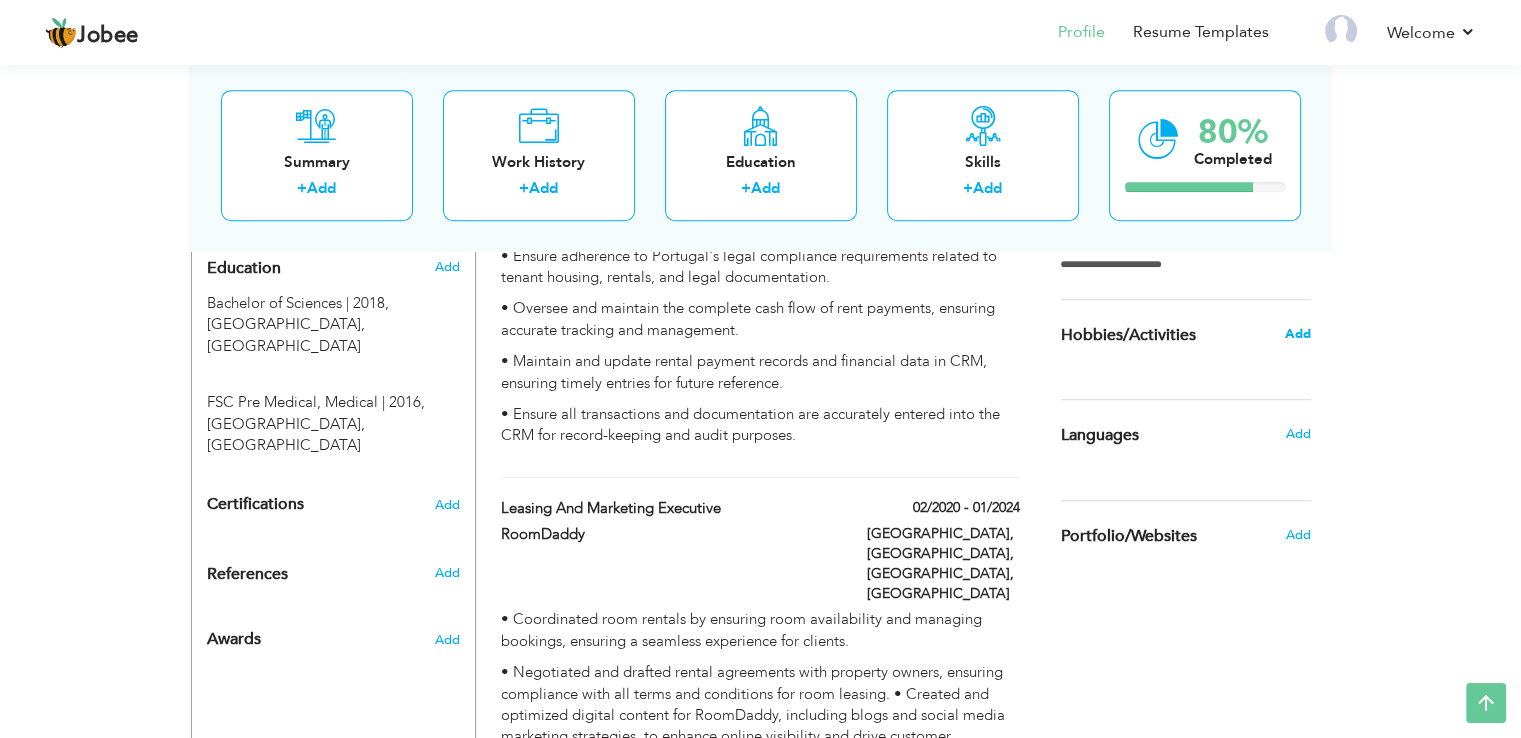 click on "Add" at bounding box center (1297, 334) 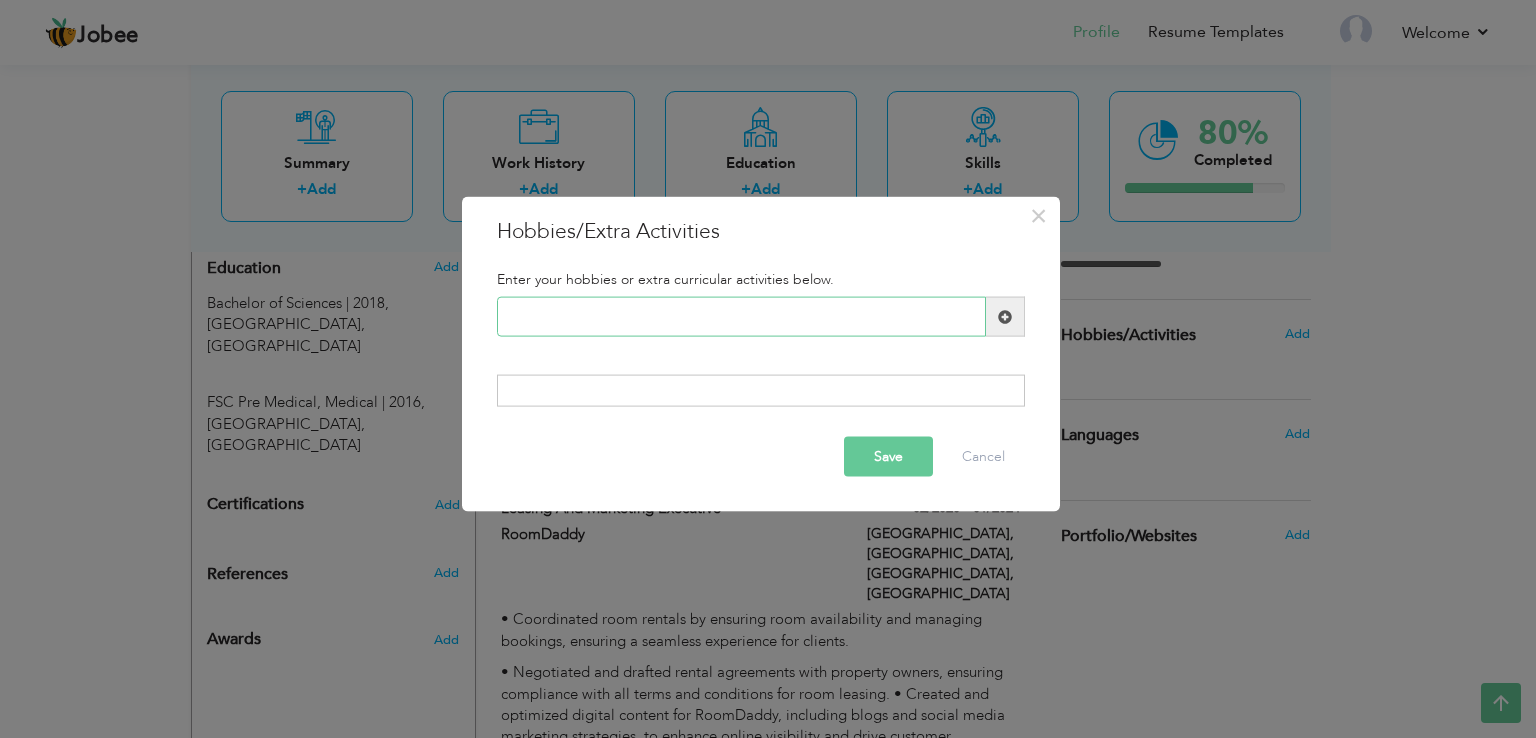 click at bounding box center [741, 317] 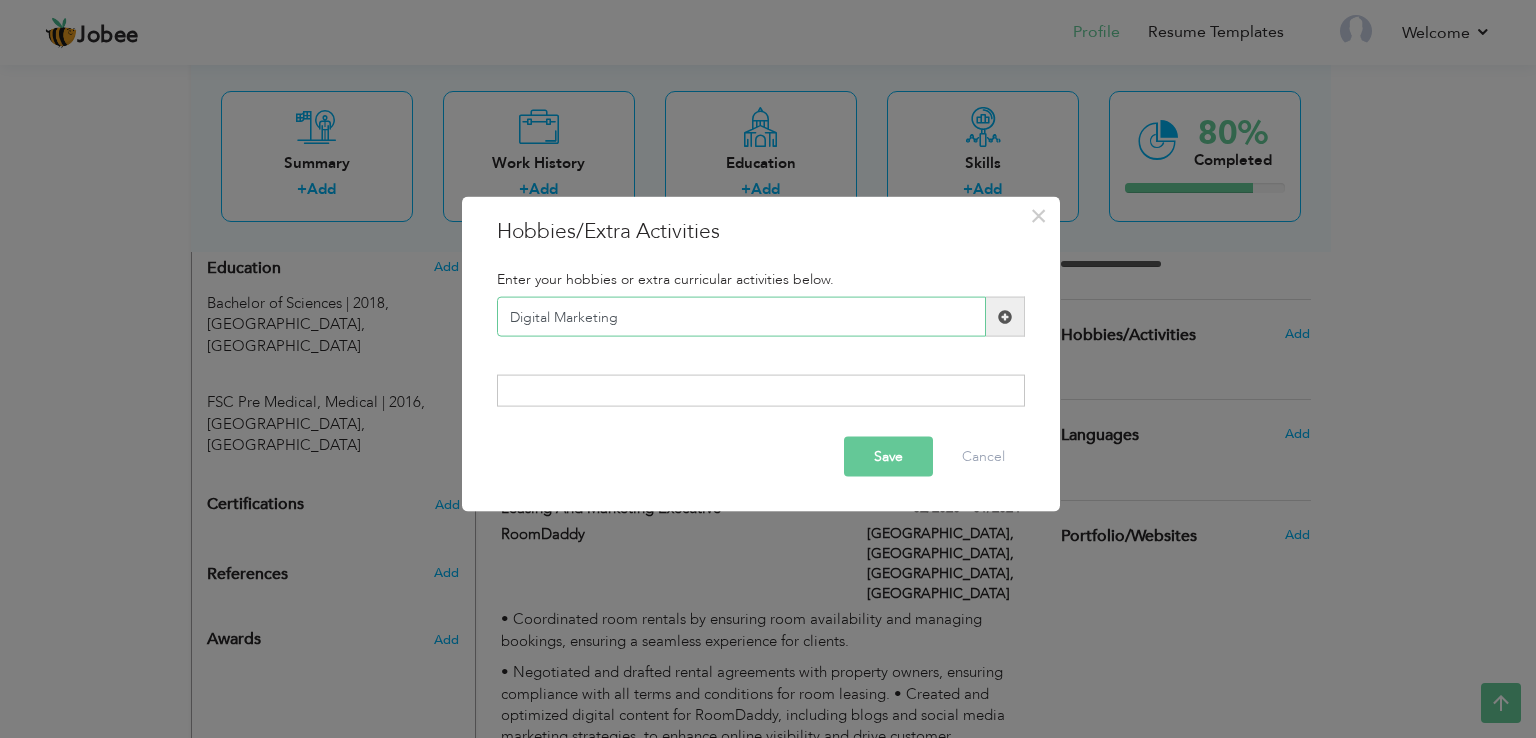 type on "Digital Marketing" 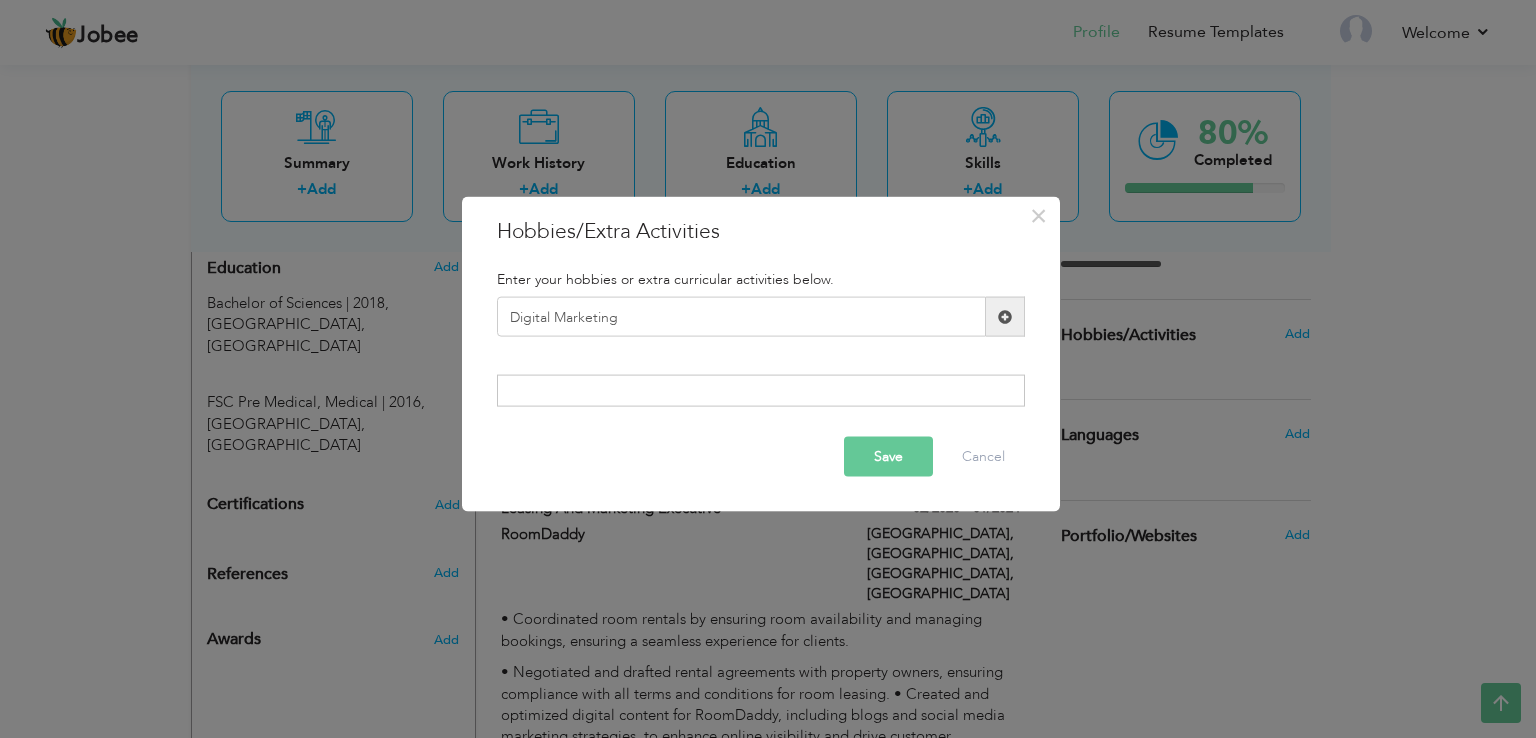 click at bounding box center [1005, 317] 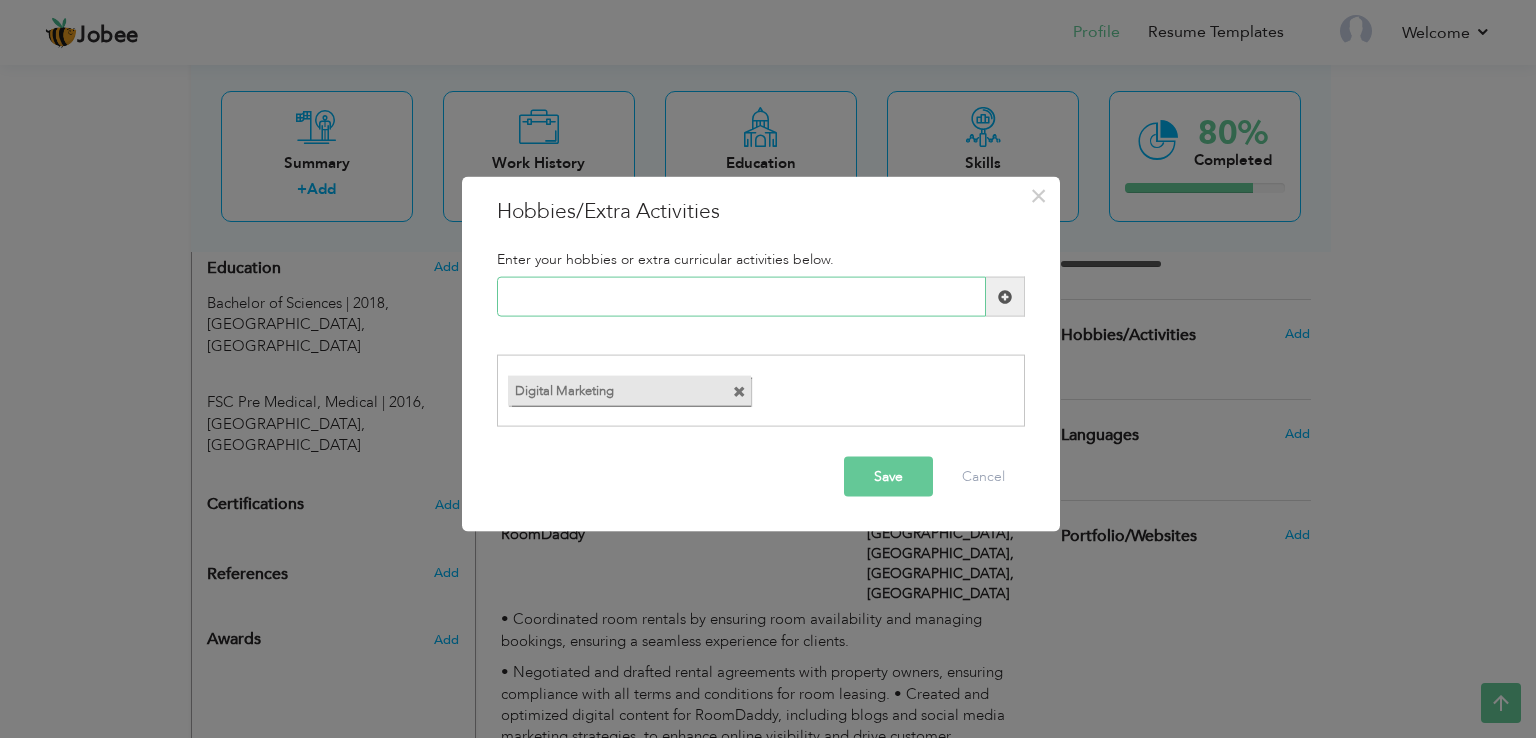 click at bounding box center (741, 297) 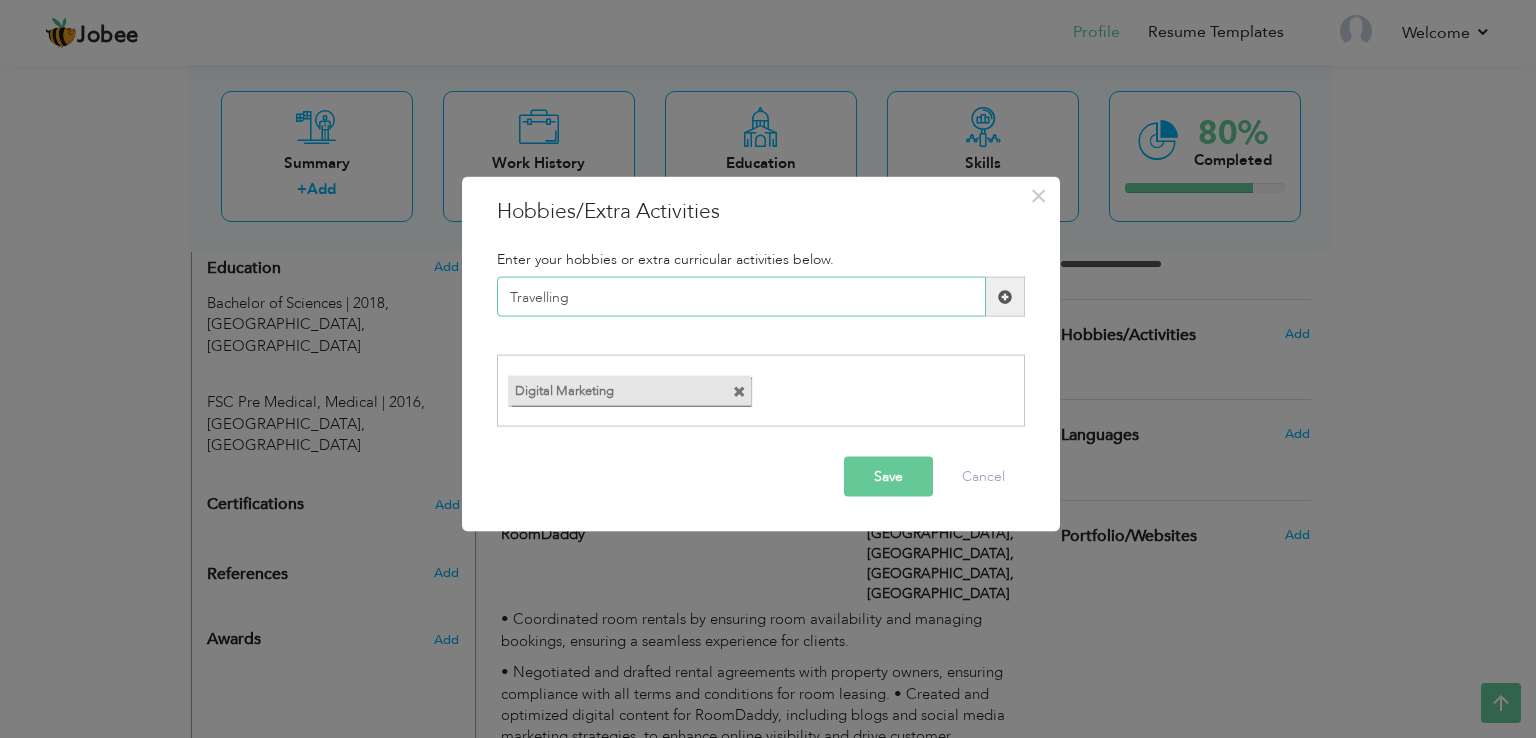 type on "Travelling" 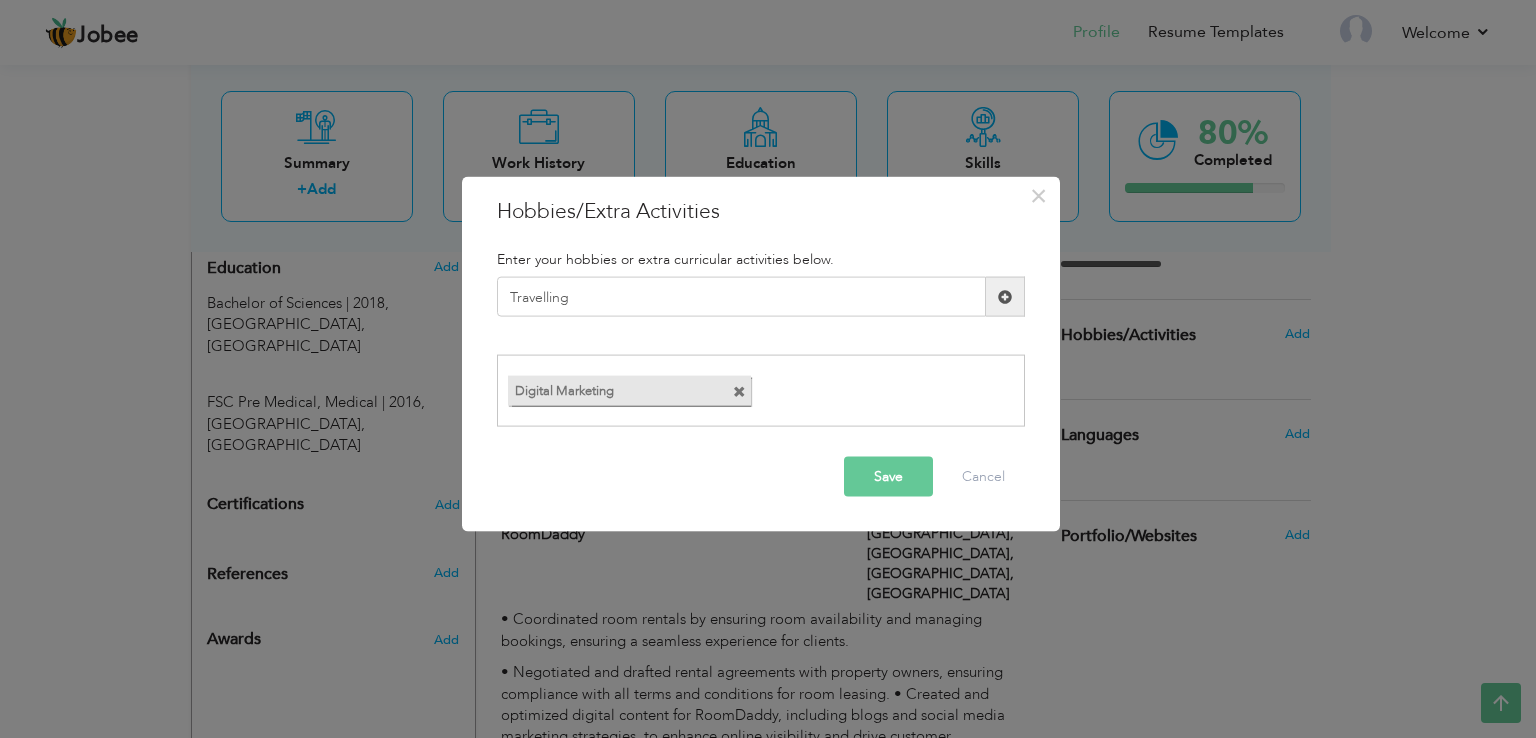 click on "Save" at bounding box center (888, 476) 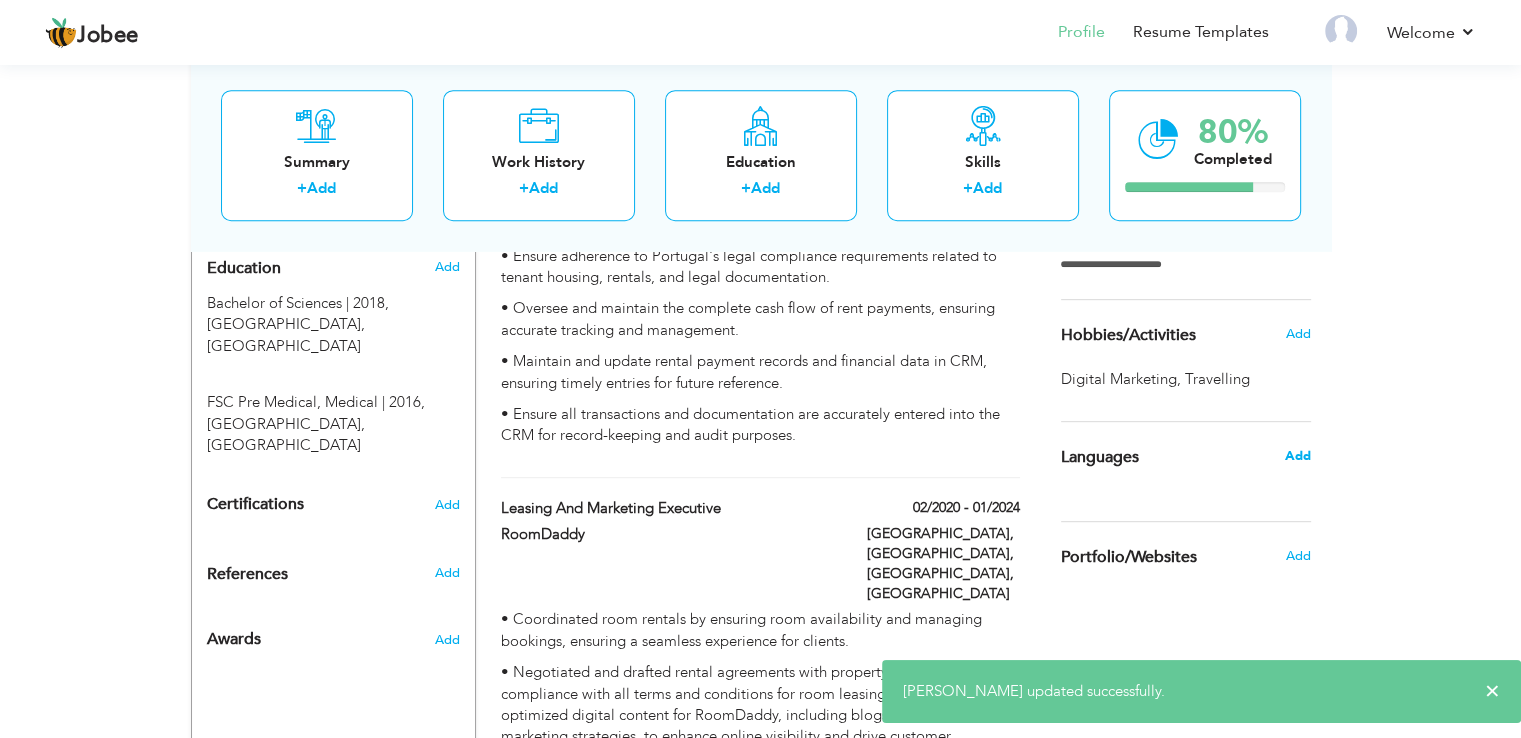 click on "Add" at bounding box center [1297, 456] 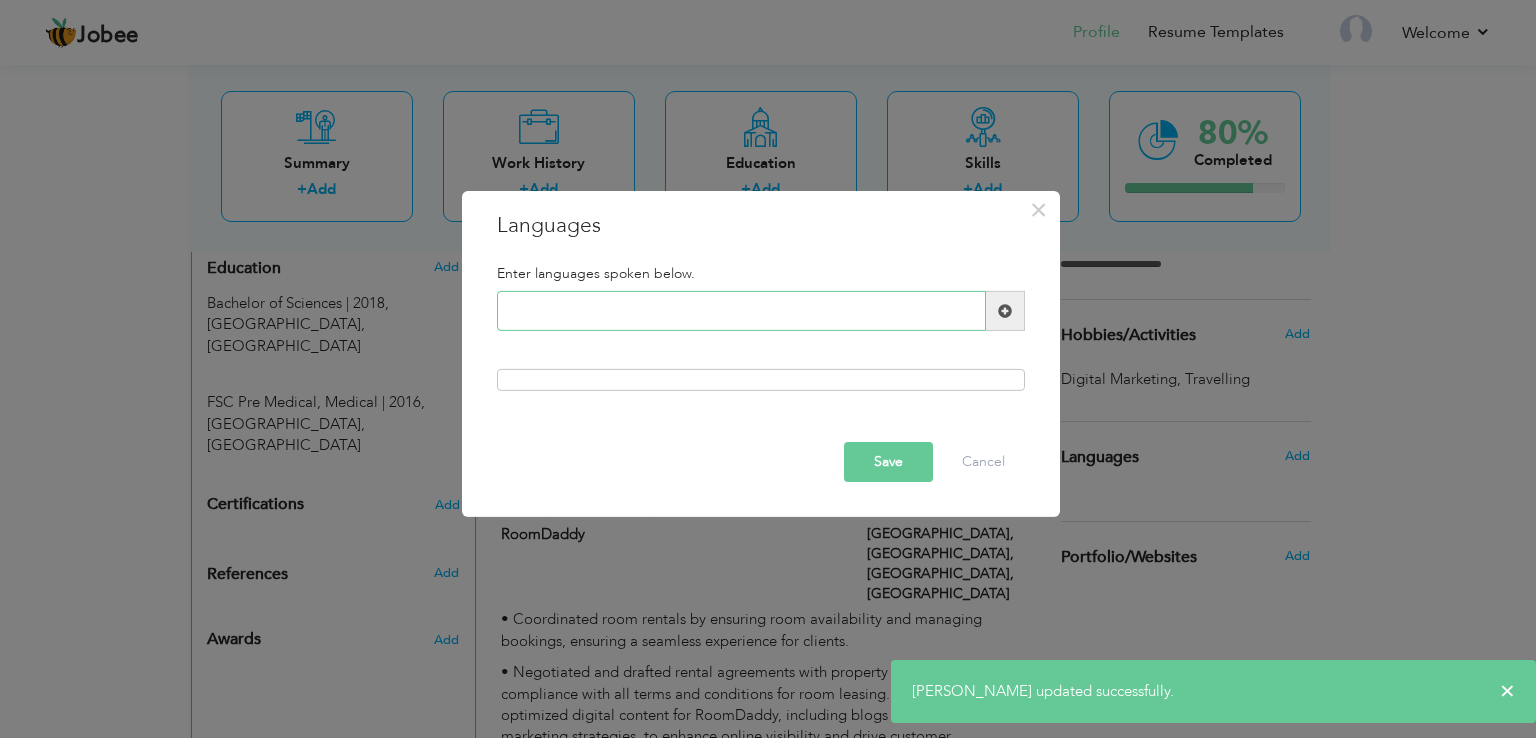 click at bounding box center (741, 311) 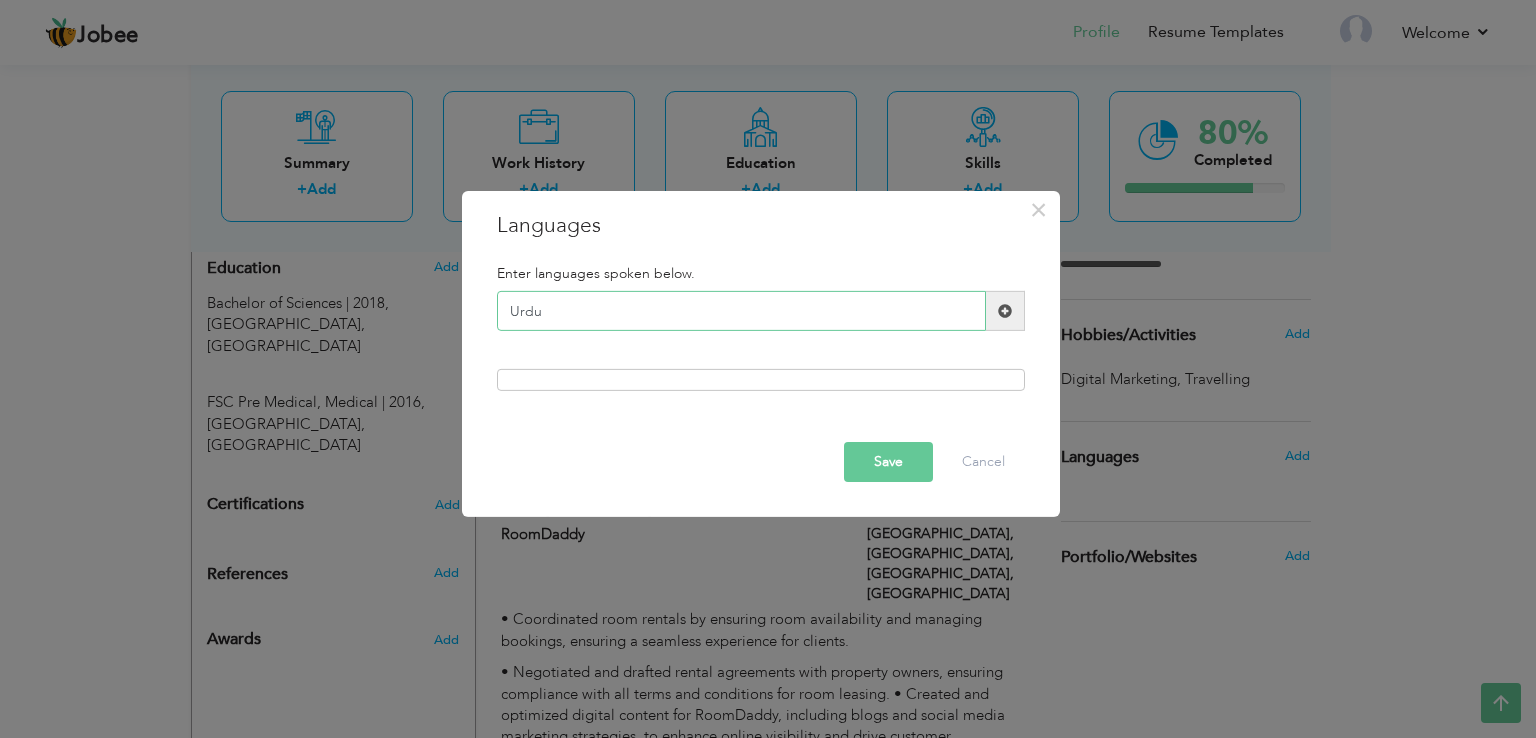 type on "Urdu" 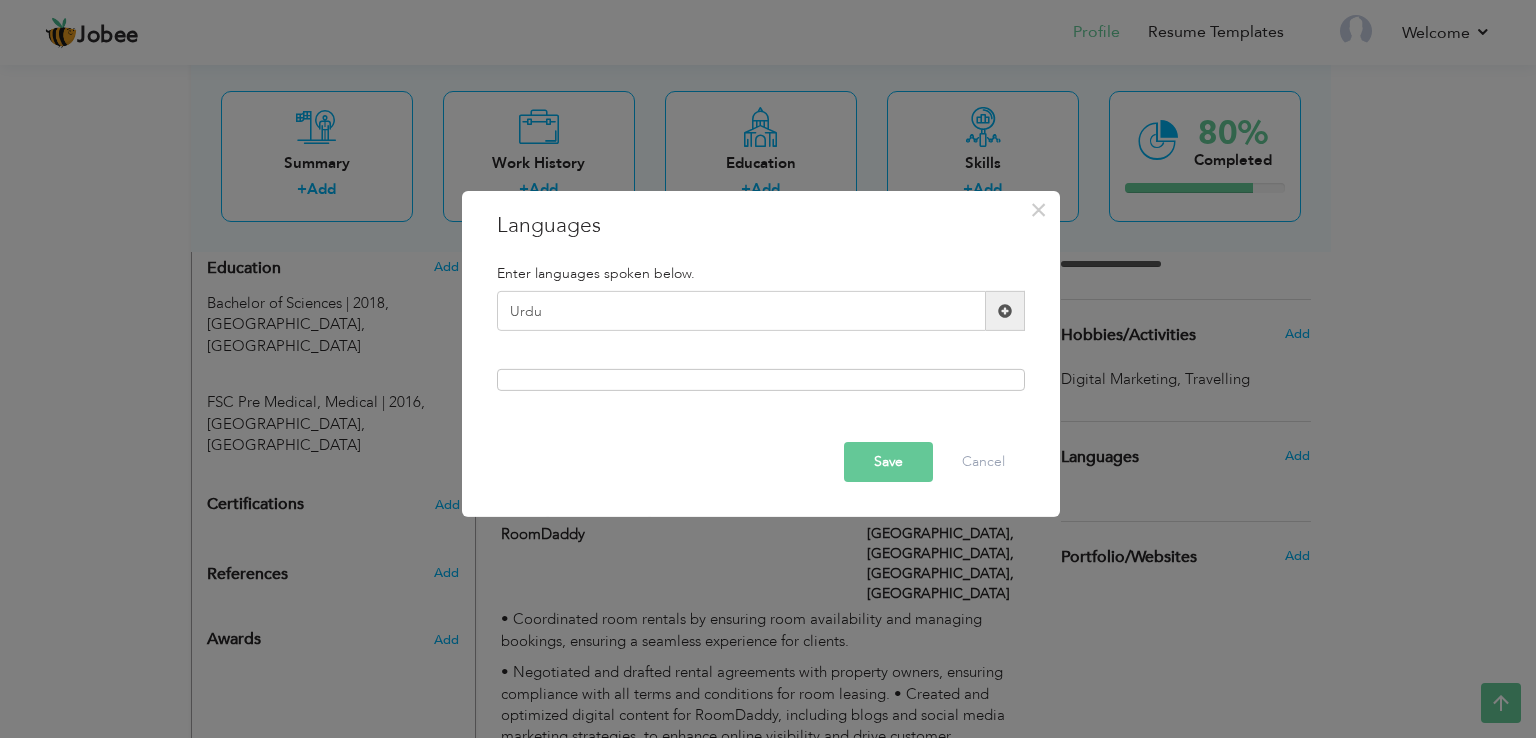 click at bounding box center [1005, 311] 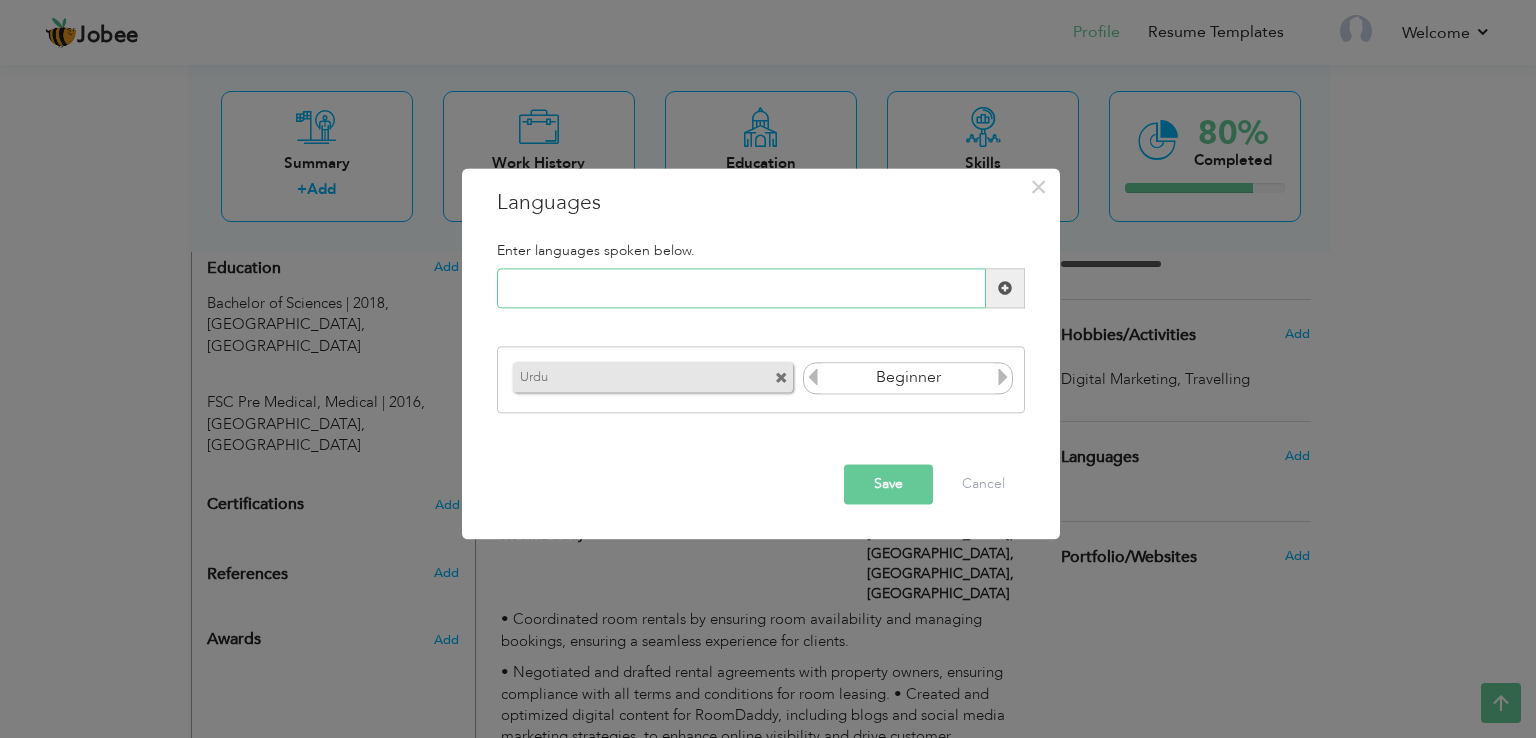 click at bounding box center (741, 289) 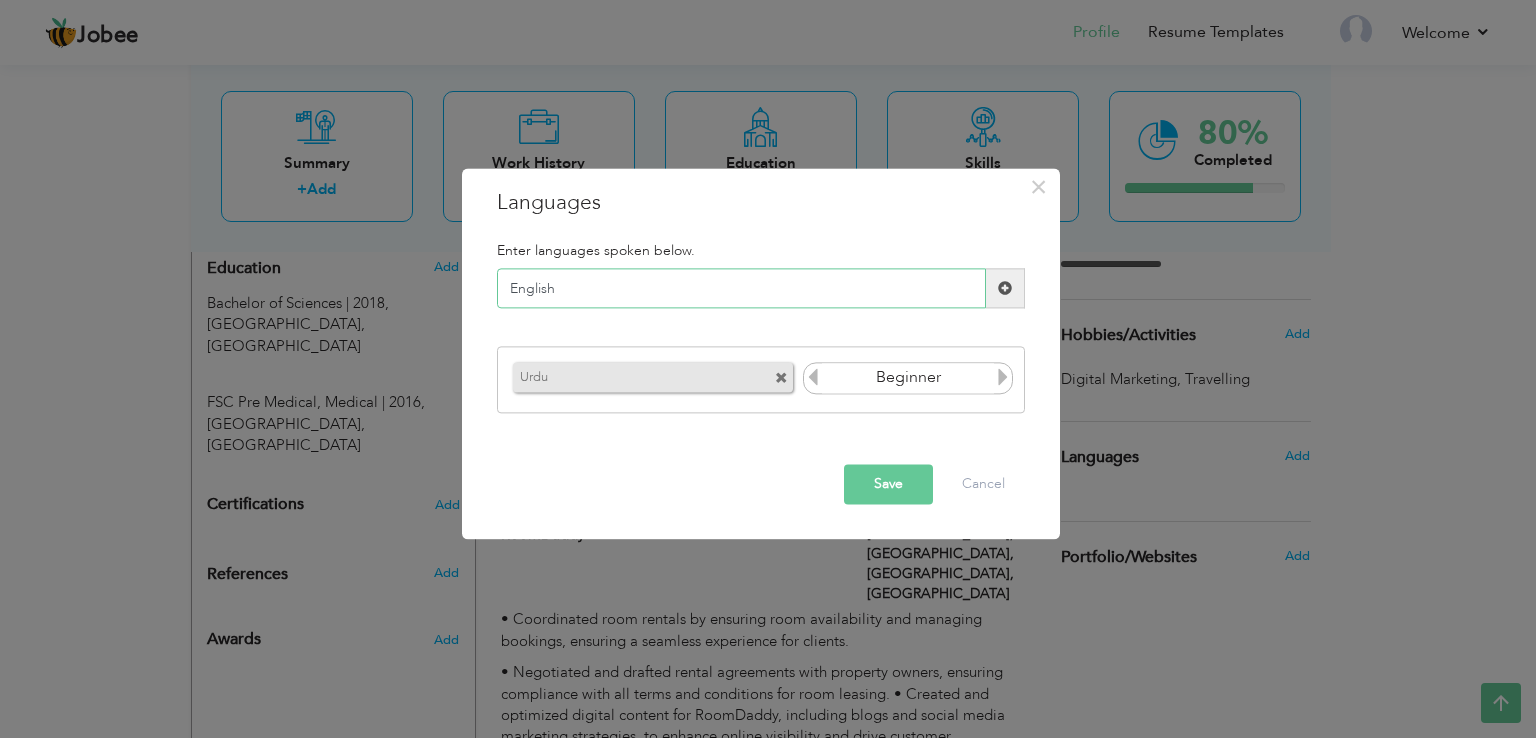 type on "English" 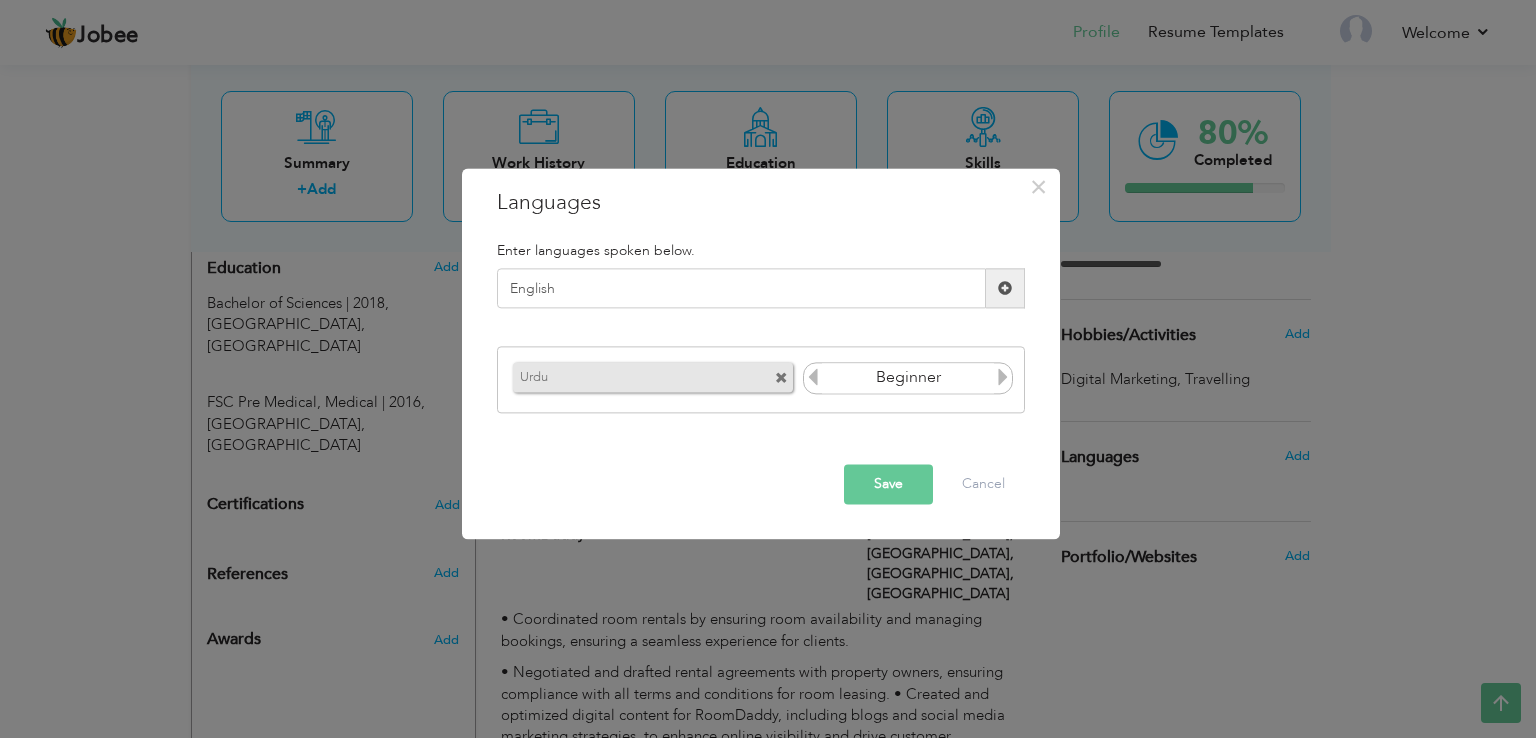 click at bounding box center (1005, 288) 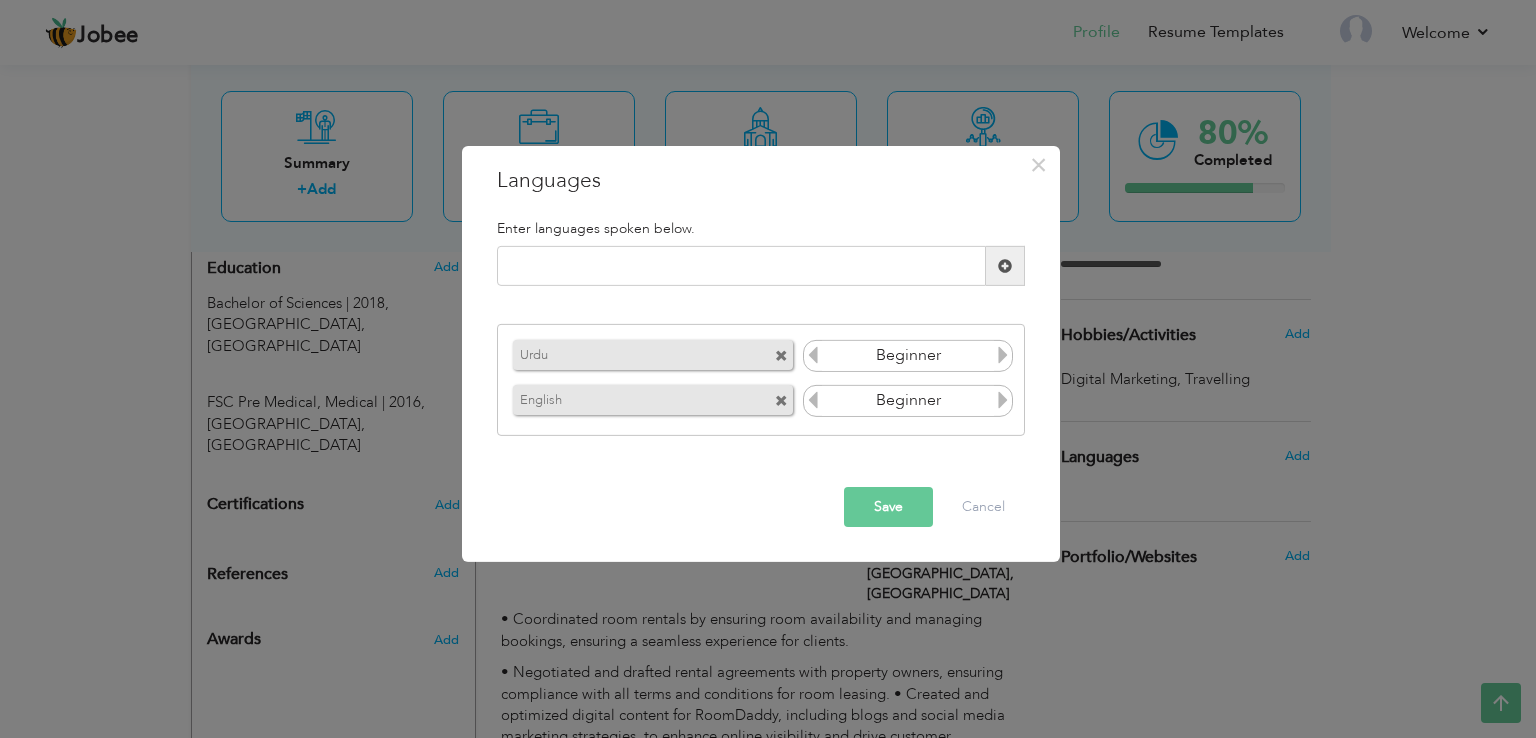 click at bounding box center [1003, 355] 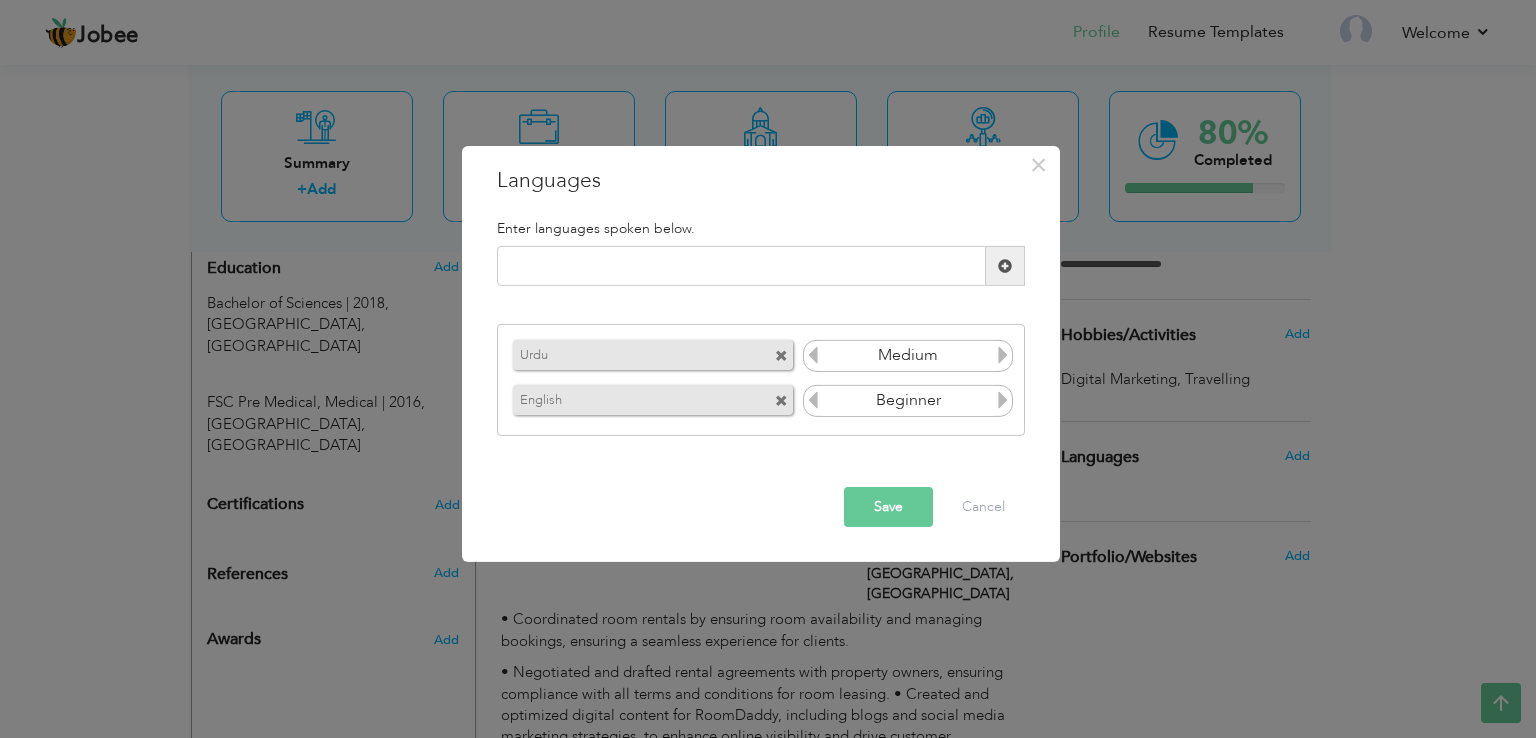 click at bounding box center [1003, 400] 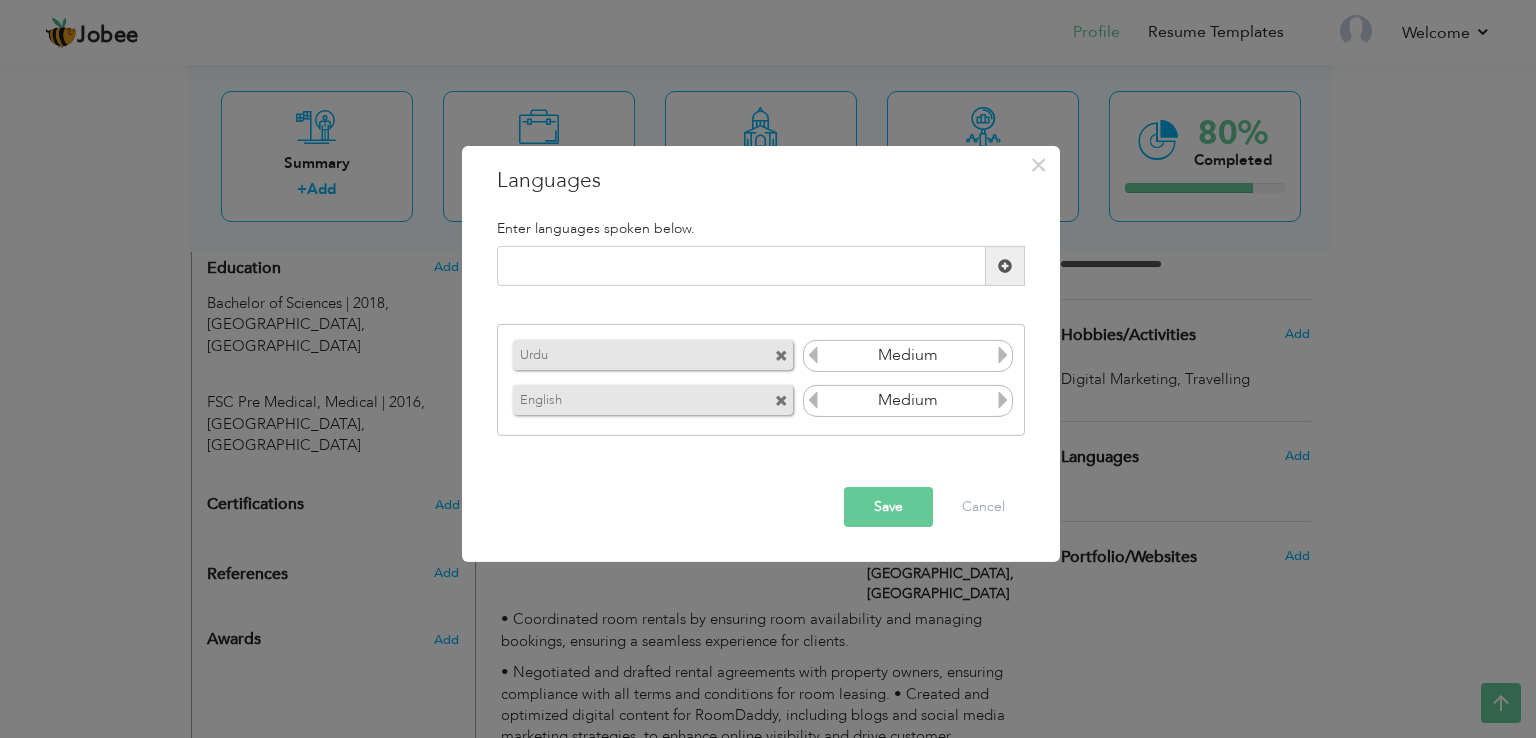 click at bounding box center [1003, 400] 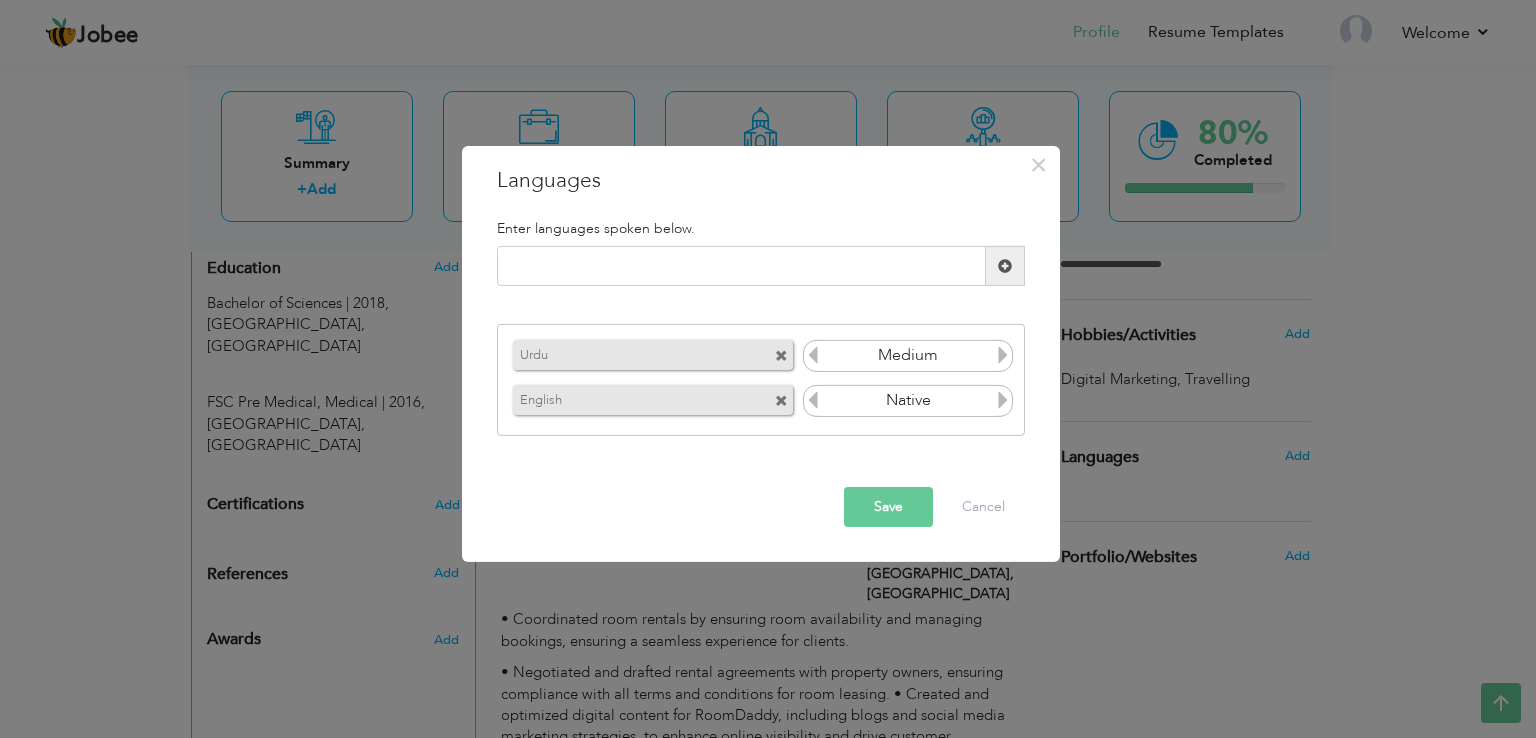 click on "Save" at bounding box center [888, 507] 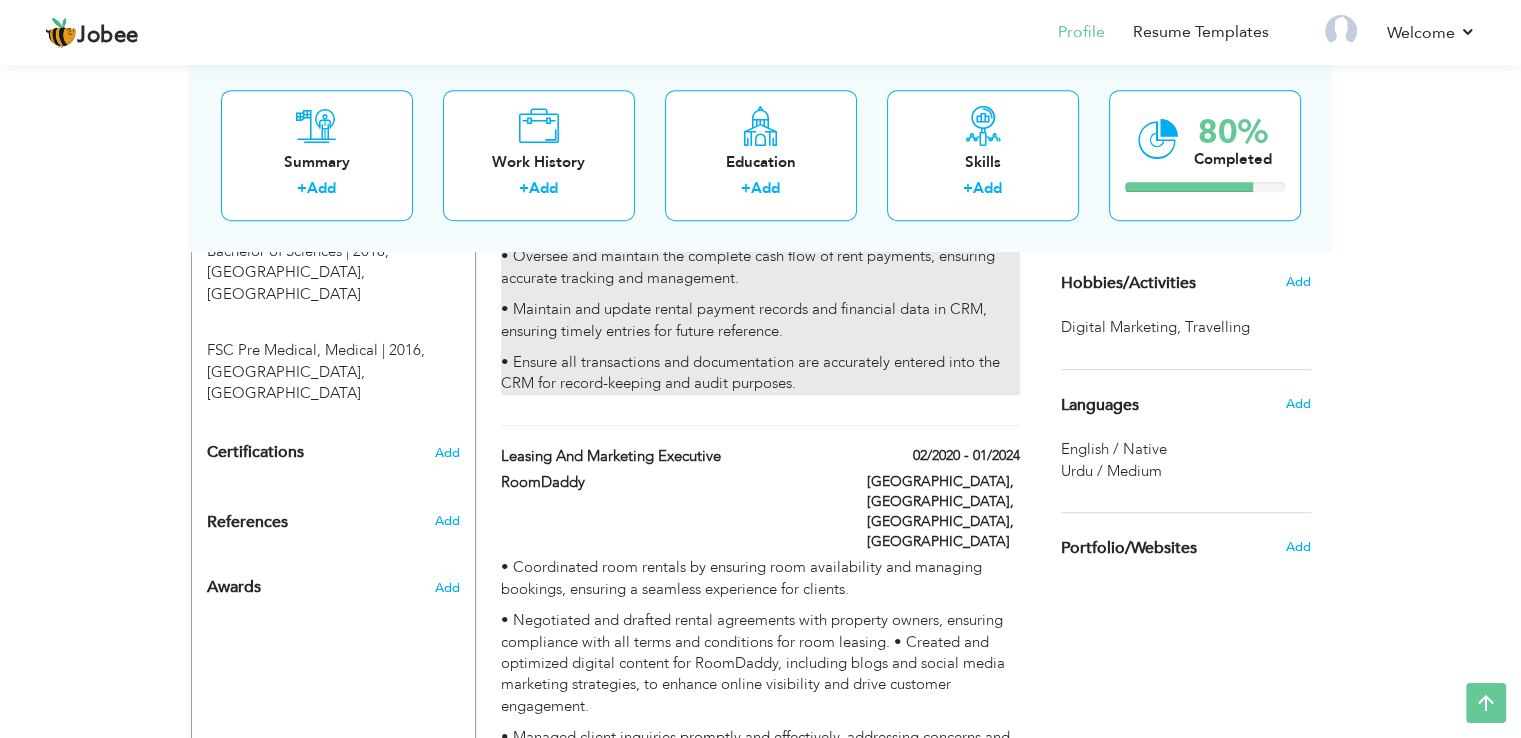 scroll, scrollTop: 1000, scrollLeft: 0, axis: vertical 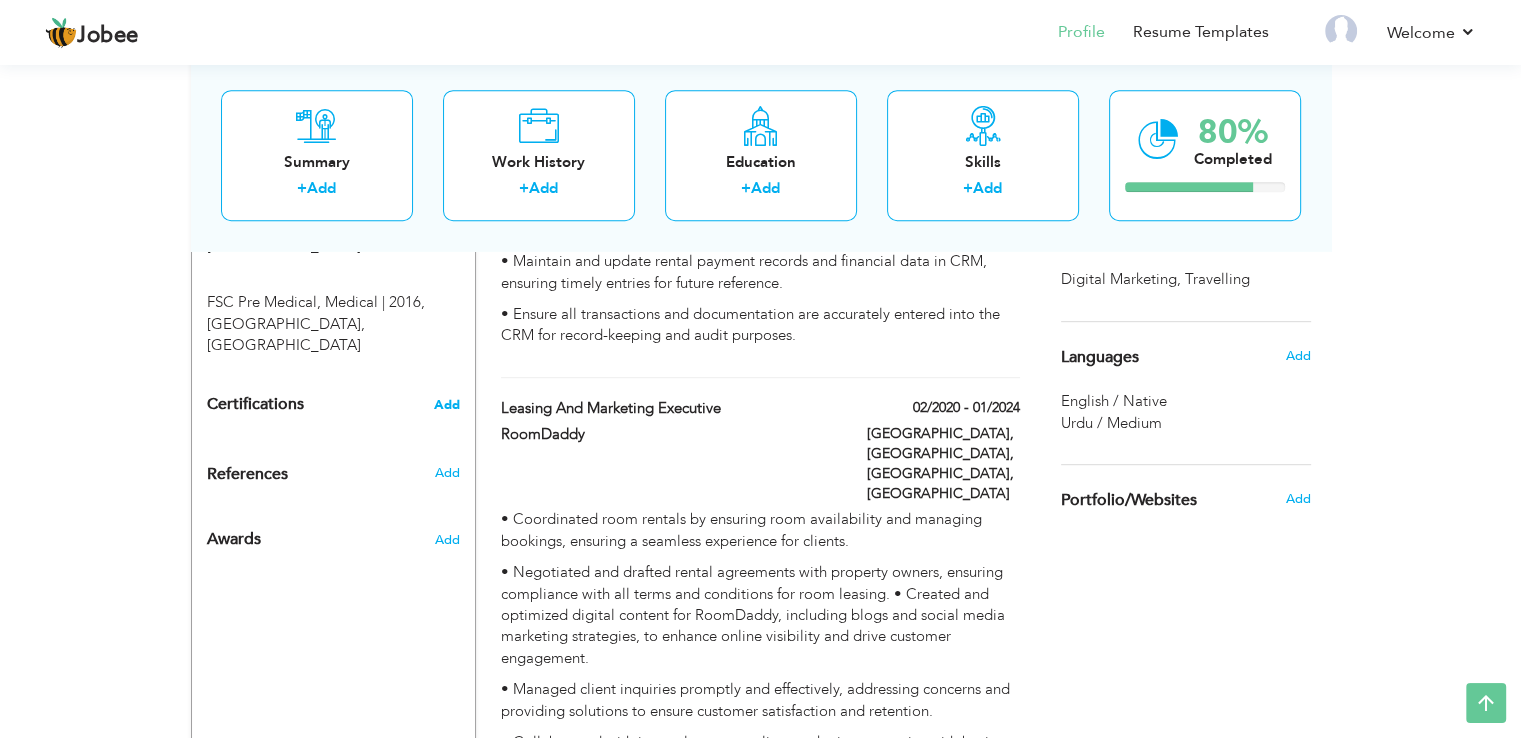 click on "Add" at bounding box center (447, 405) 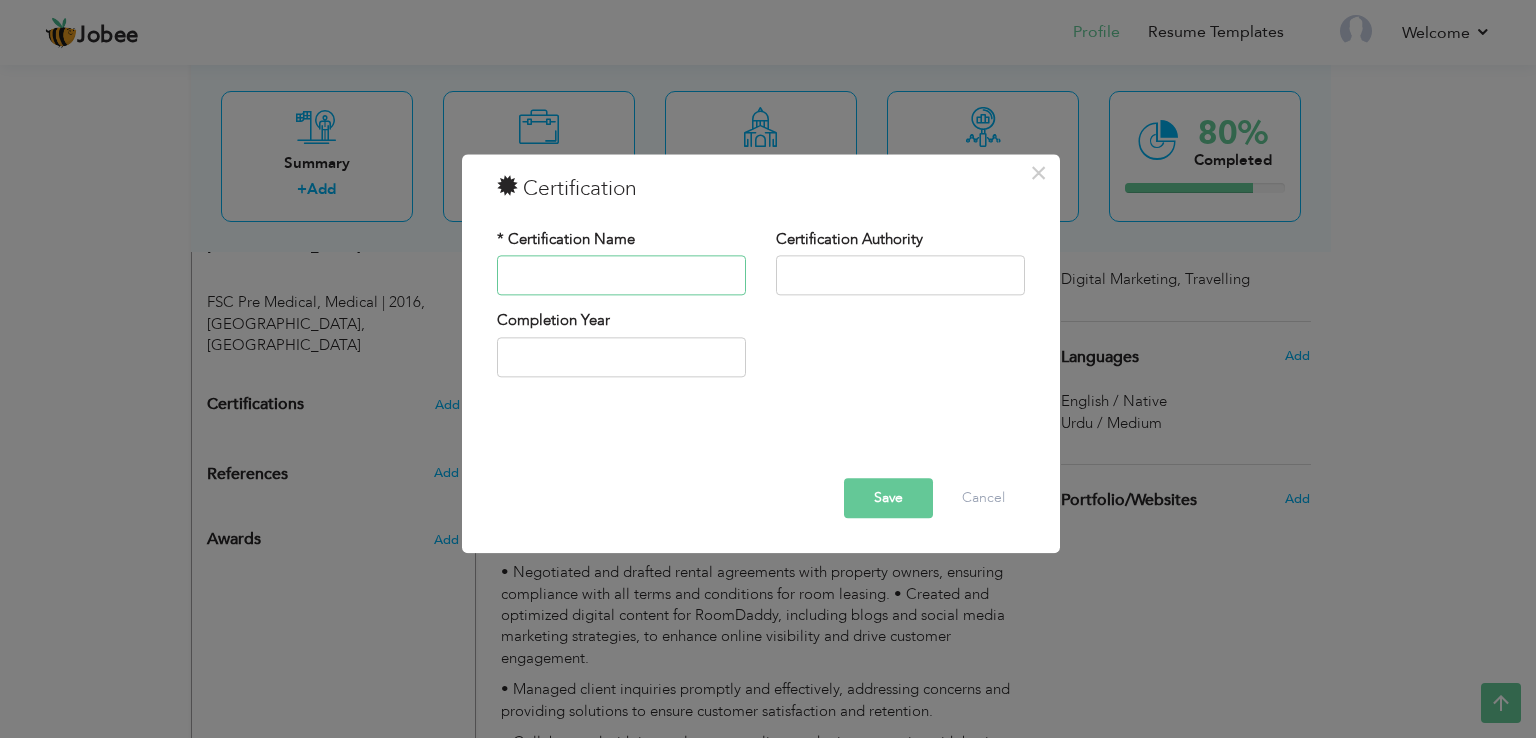 click at bounding box center (621, 276) 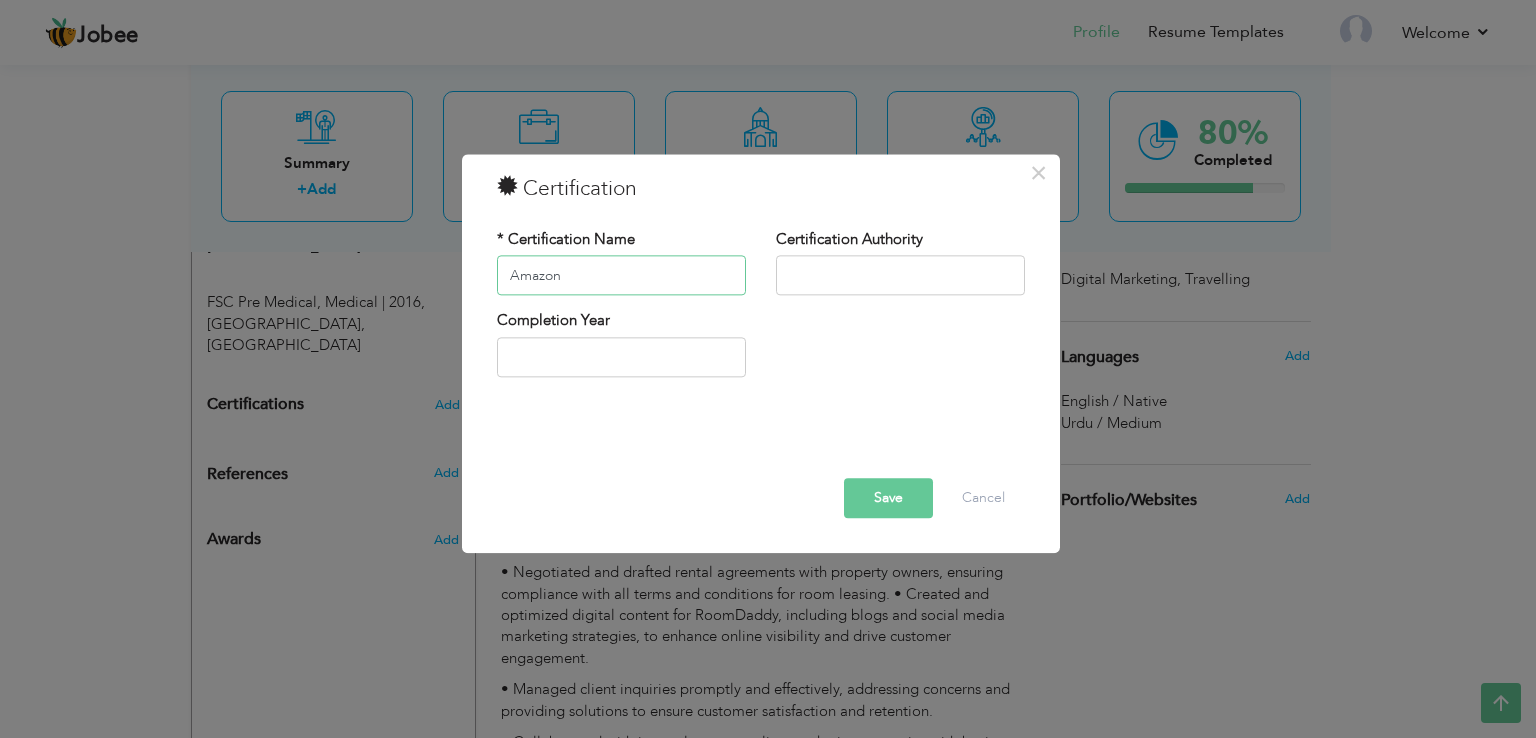 type on "Amazon" 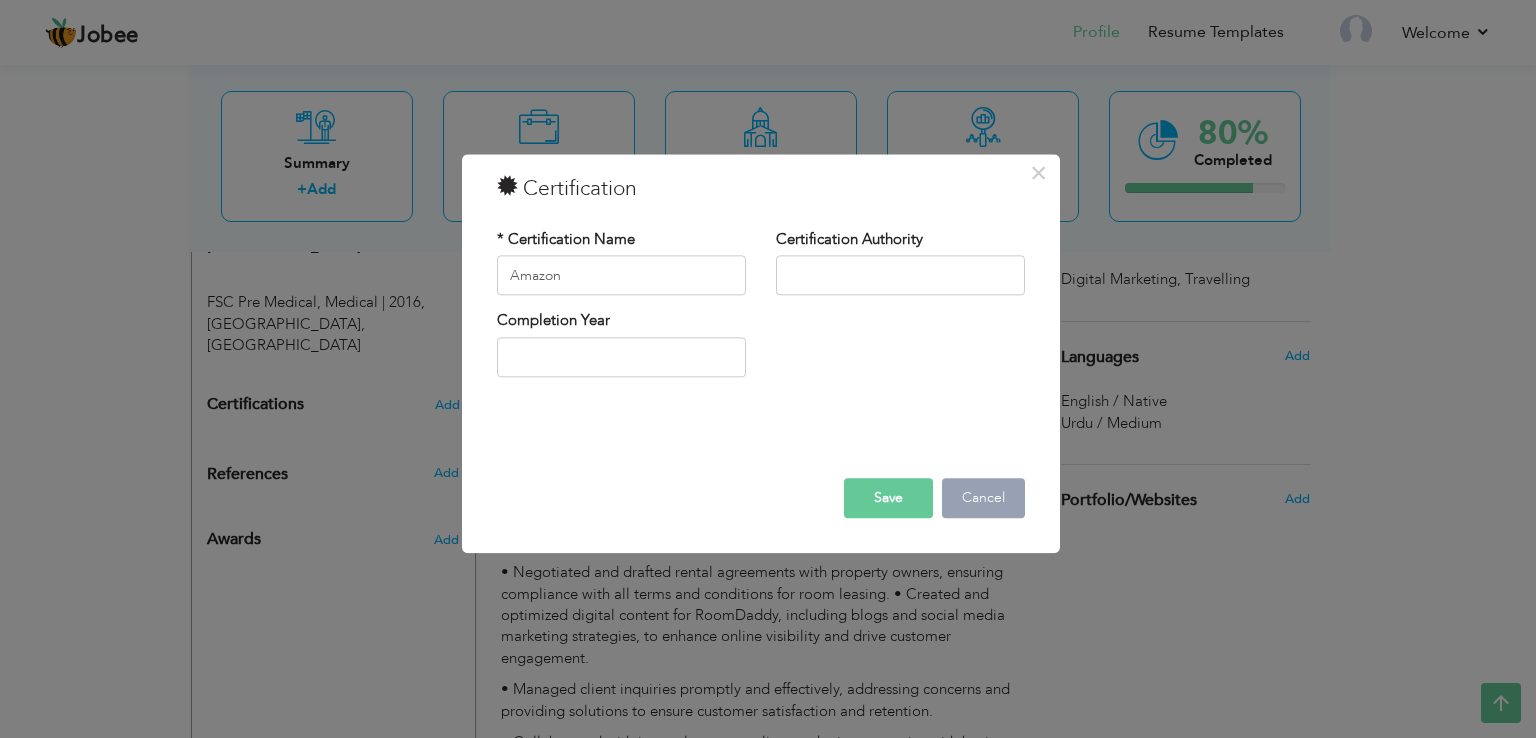 click on "Cancel" at bounding box center (983, 499) 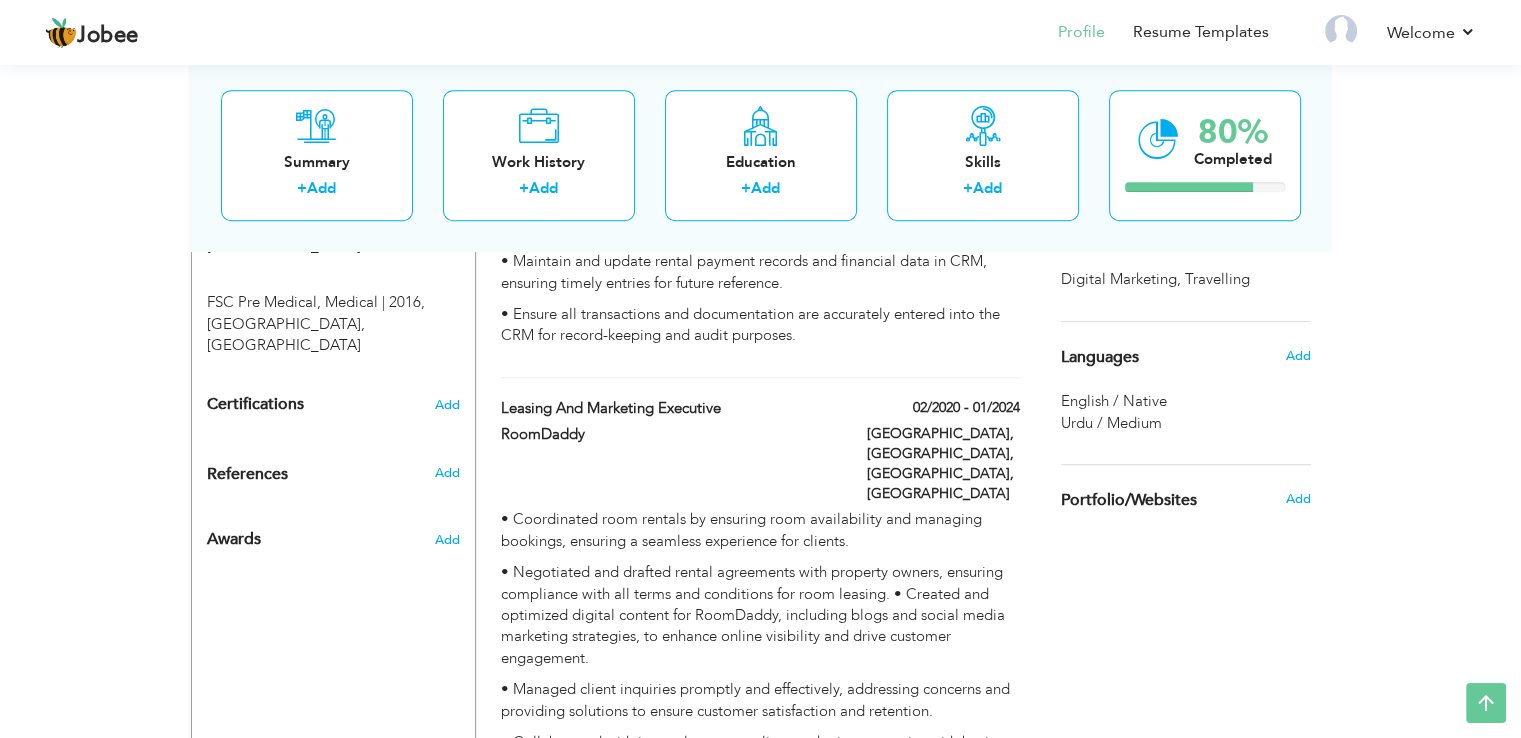 click on "Choose a Template
‹" at bounding box center (1188, 142) 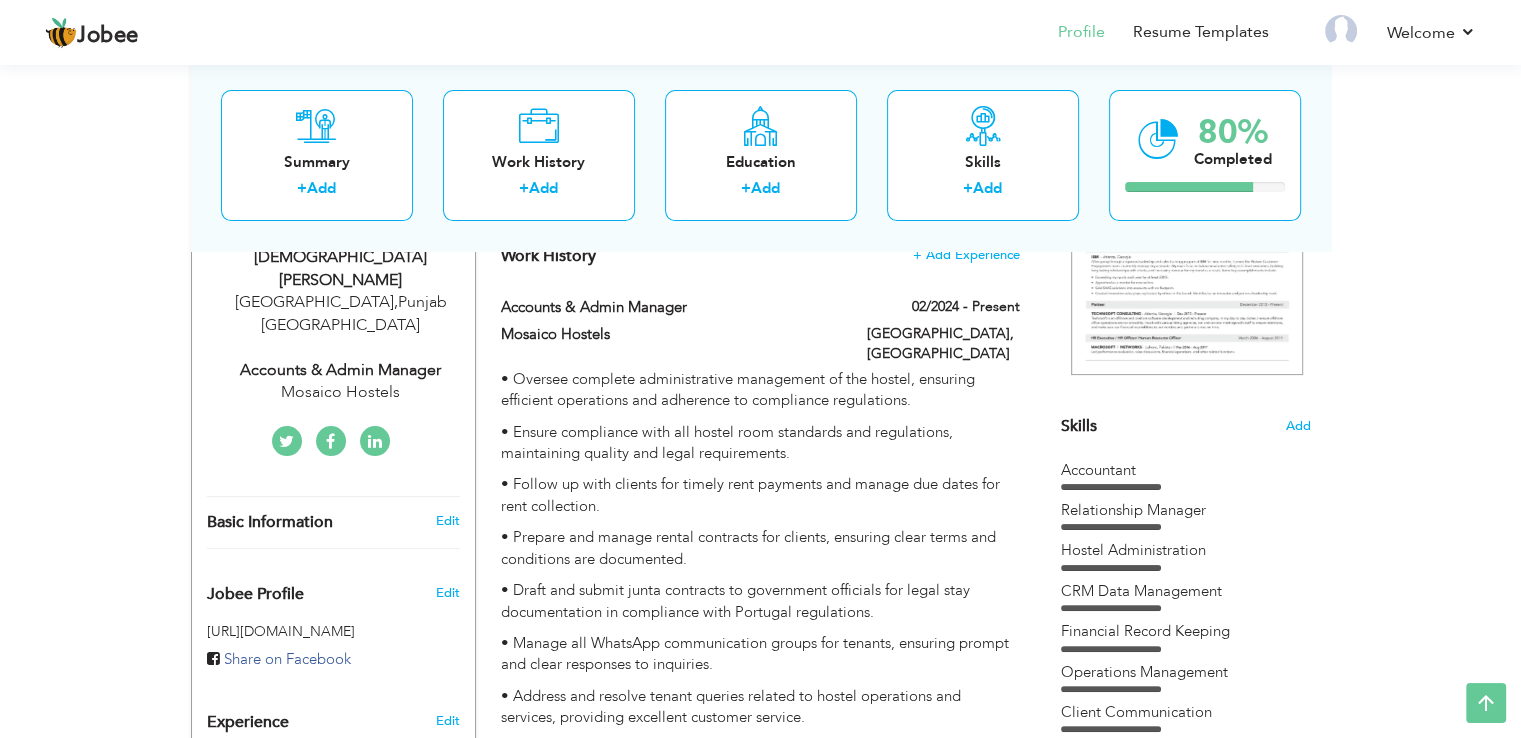 scroll, scrollTop: 0, scrollLeft: 0, axis: both 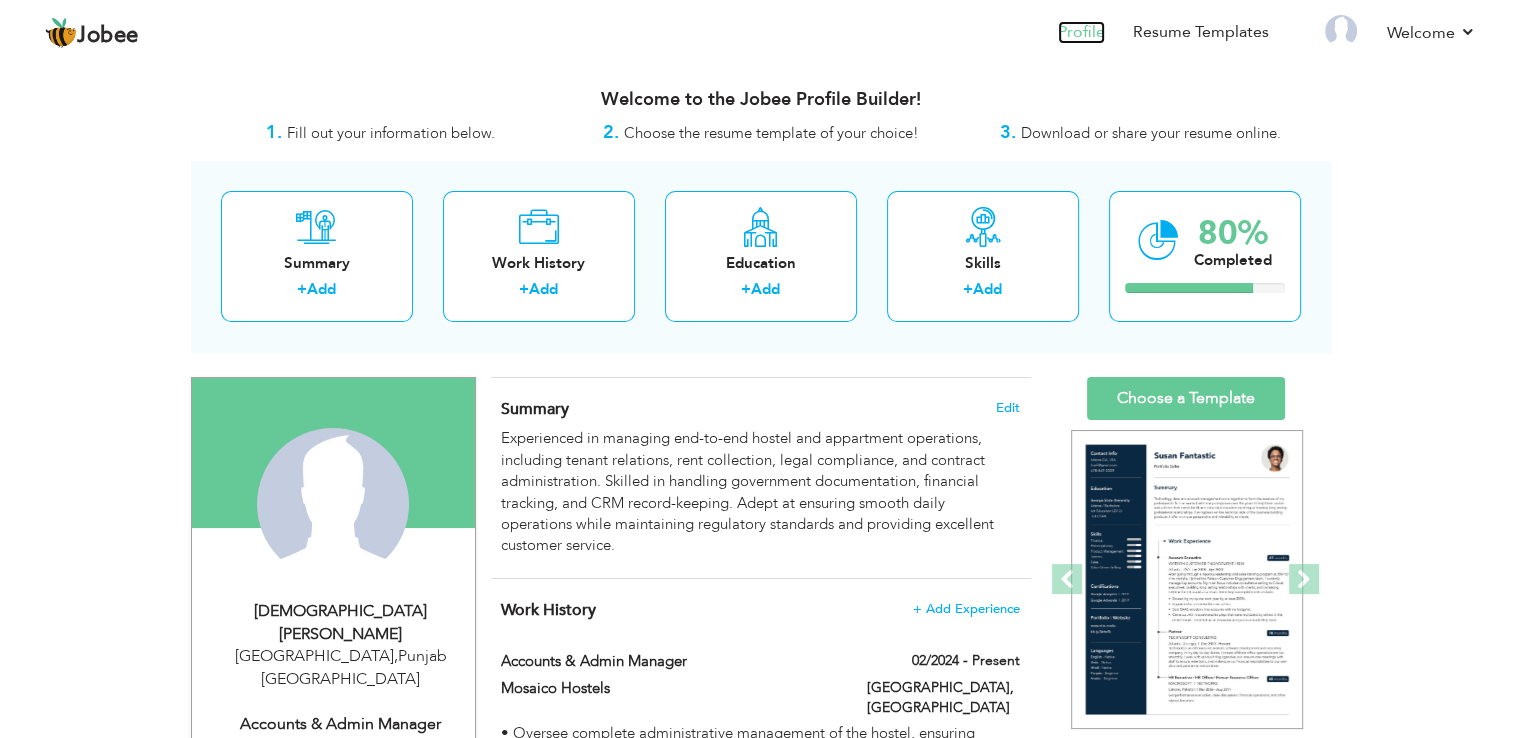 click on "Profile" at bounding box center [1081, 32] 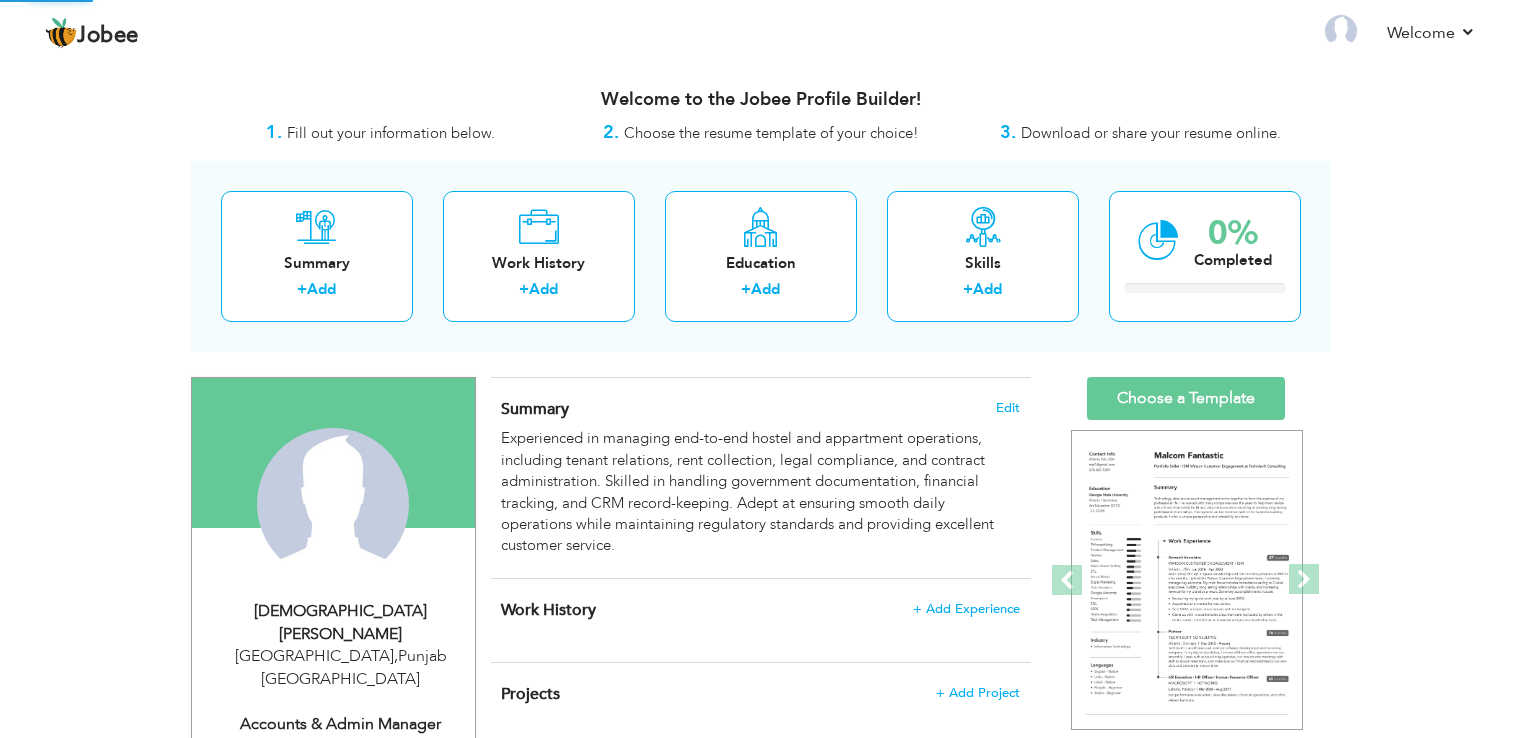 scroll, scrollTop: 0, scrollLeft: 0, axis: both 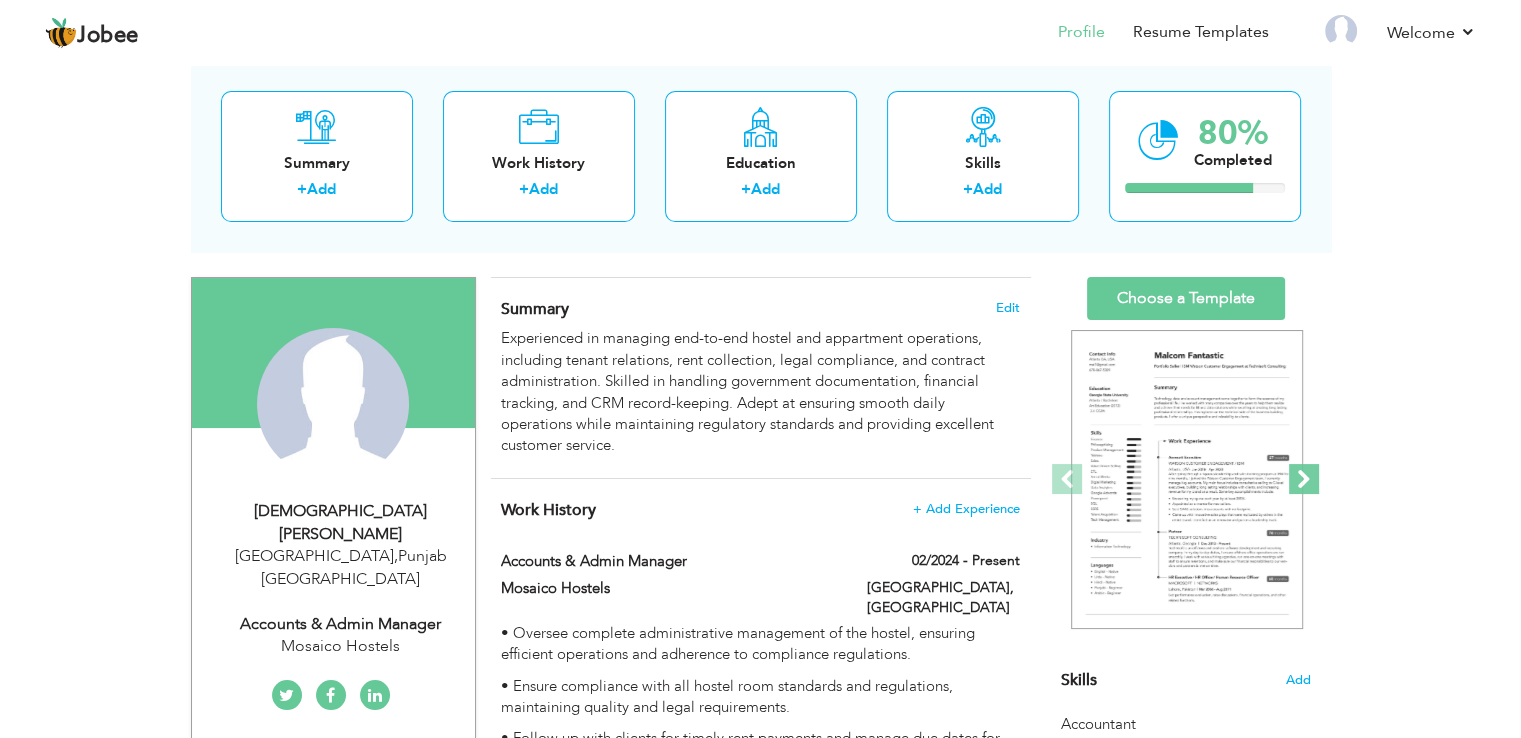 click at bounding box center (1304, 479) 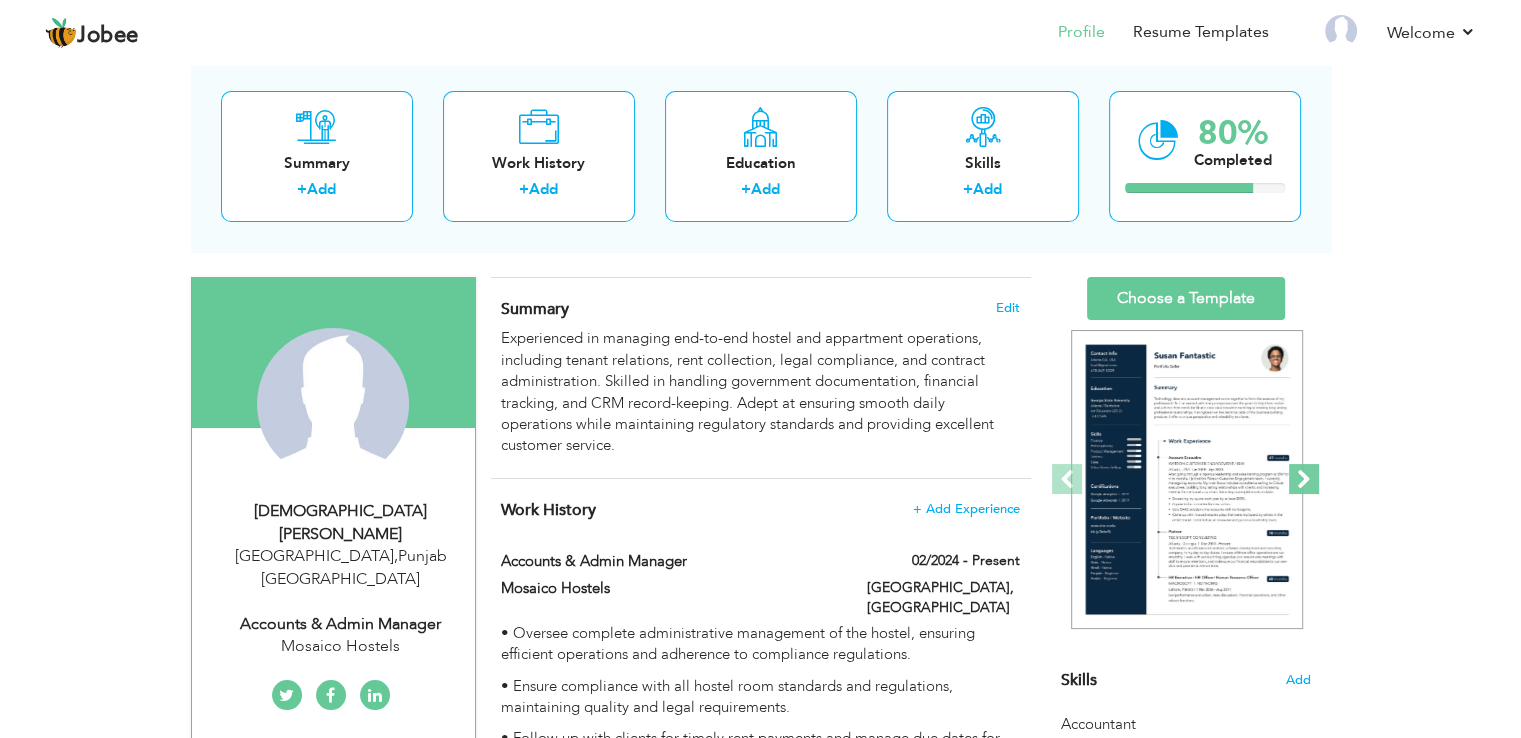 click at bounding box center (1304, 479) 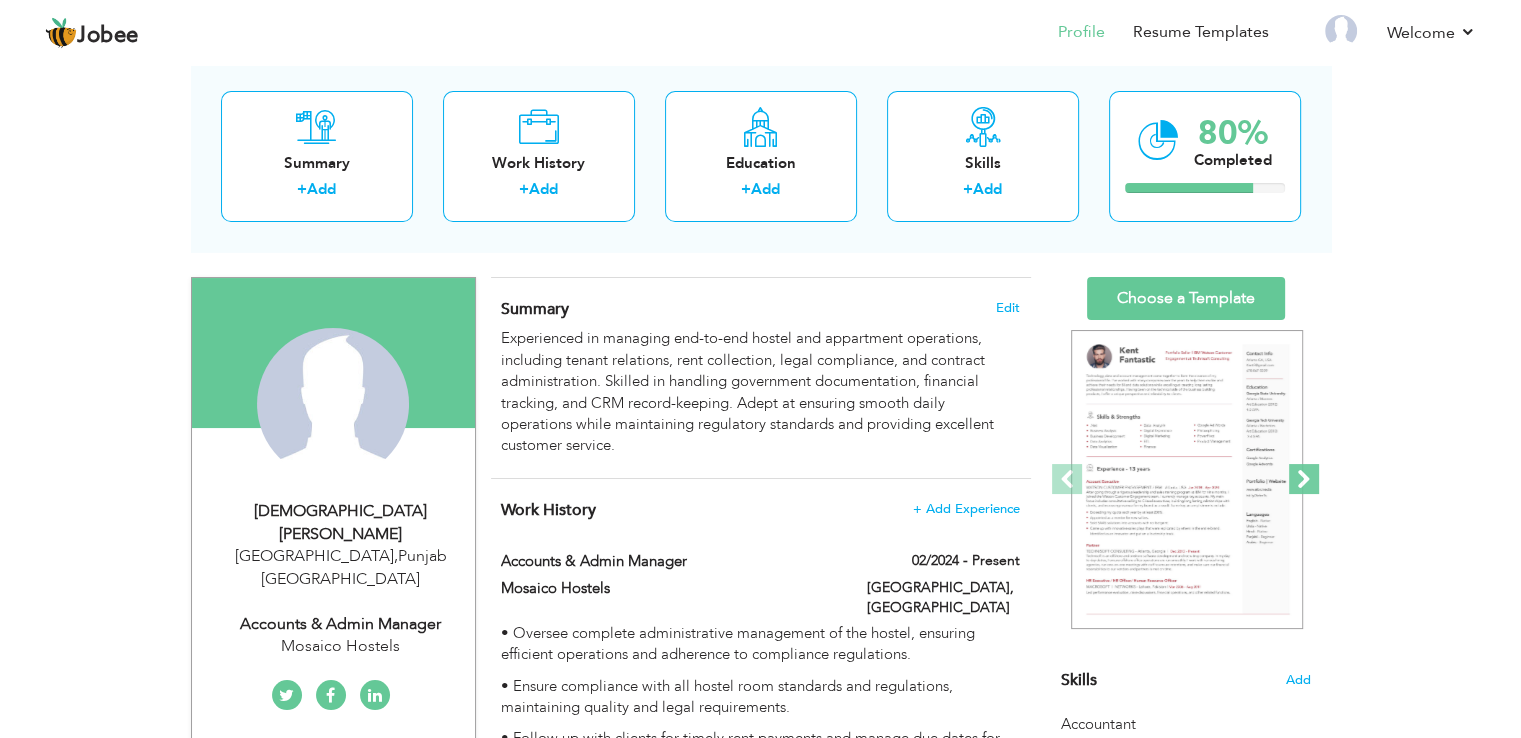 click at bounding box center [1304, 479] 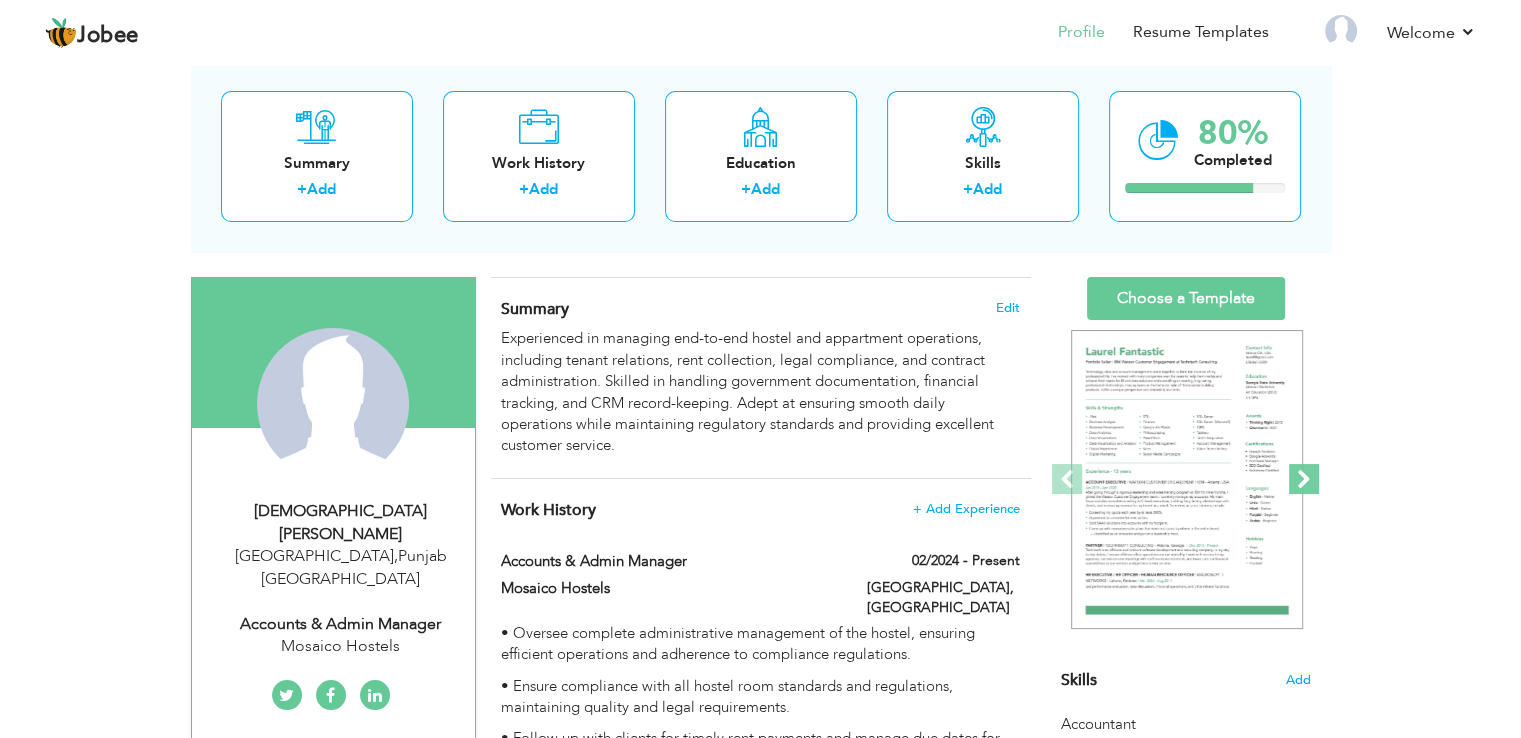 click at bounding box center (1304, 479) 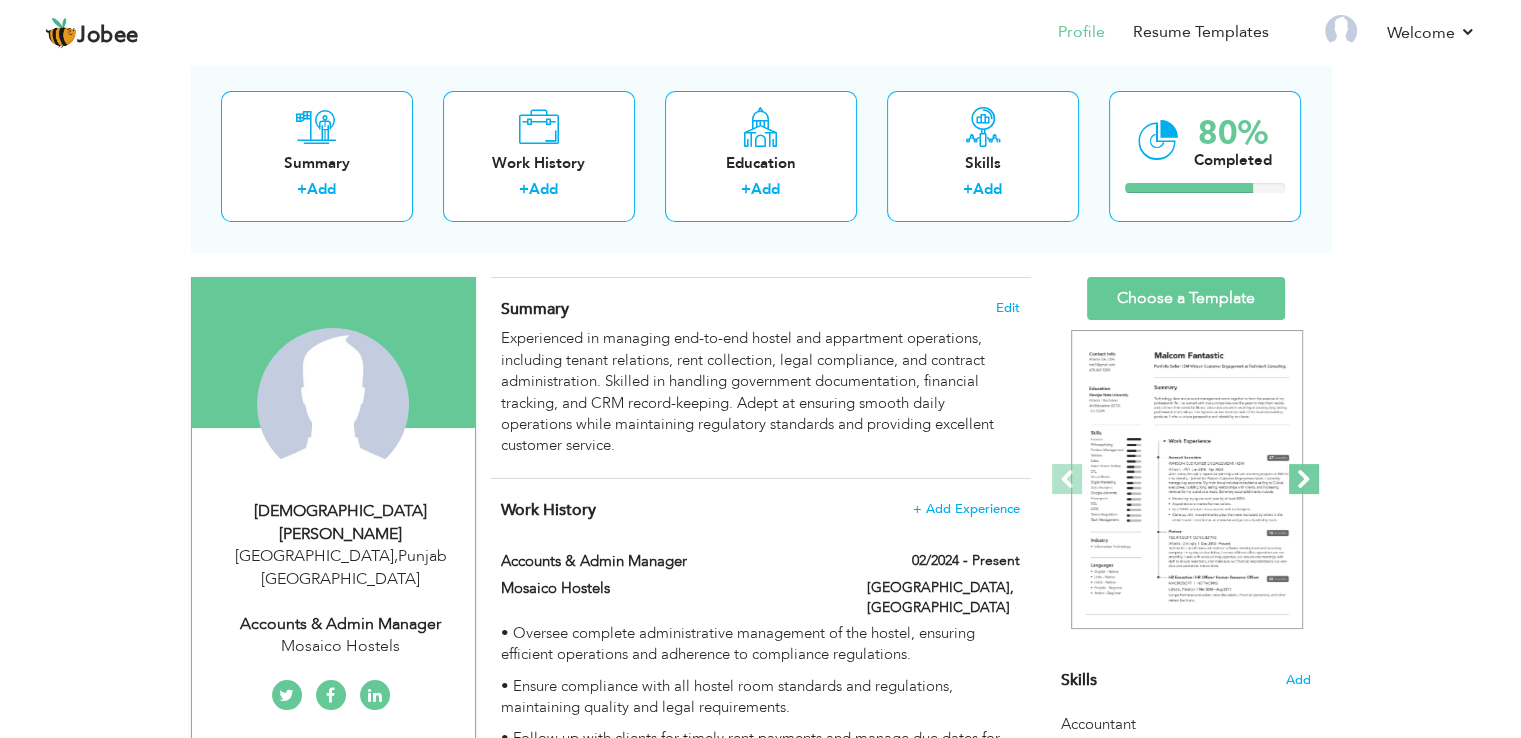 click at bounding box center [1304, 479] 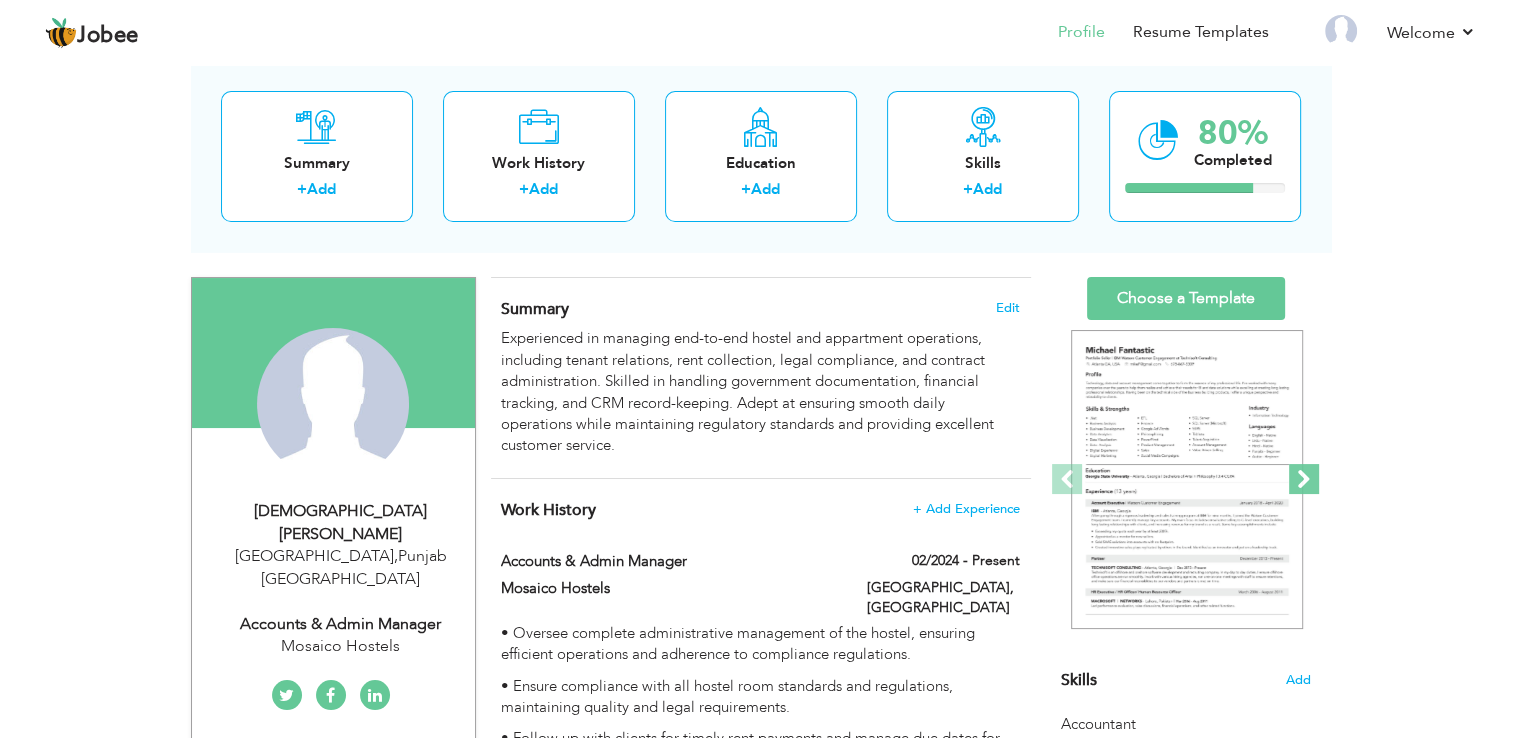 click at bounding box center [1304, 479] 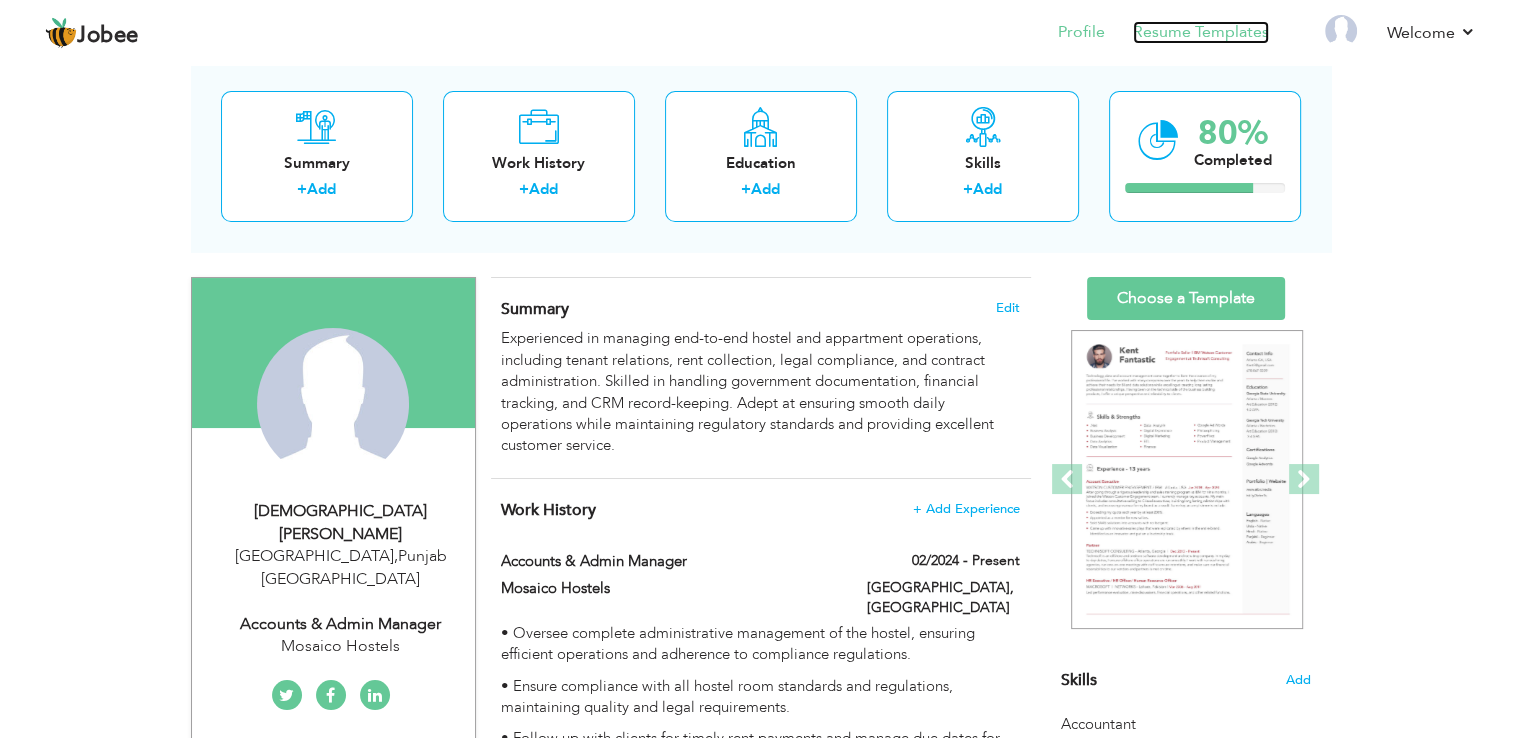 click on "Resume Templates" at bounding box center [1201, 32] 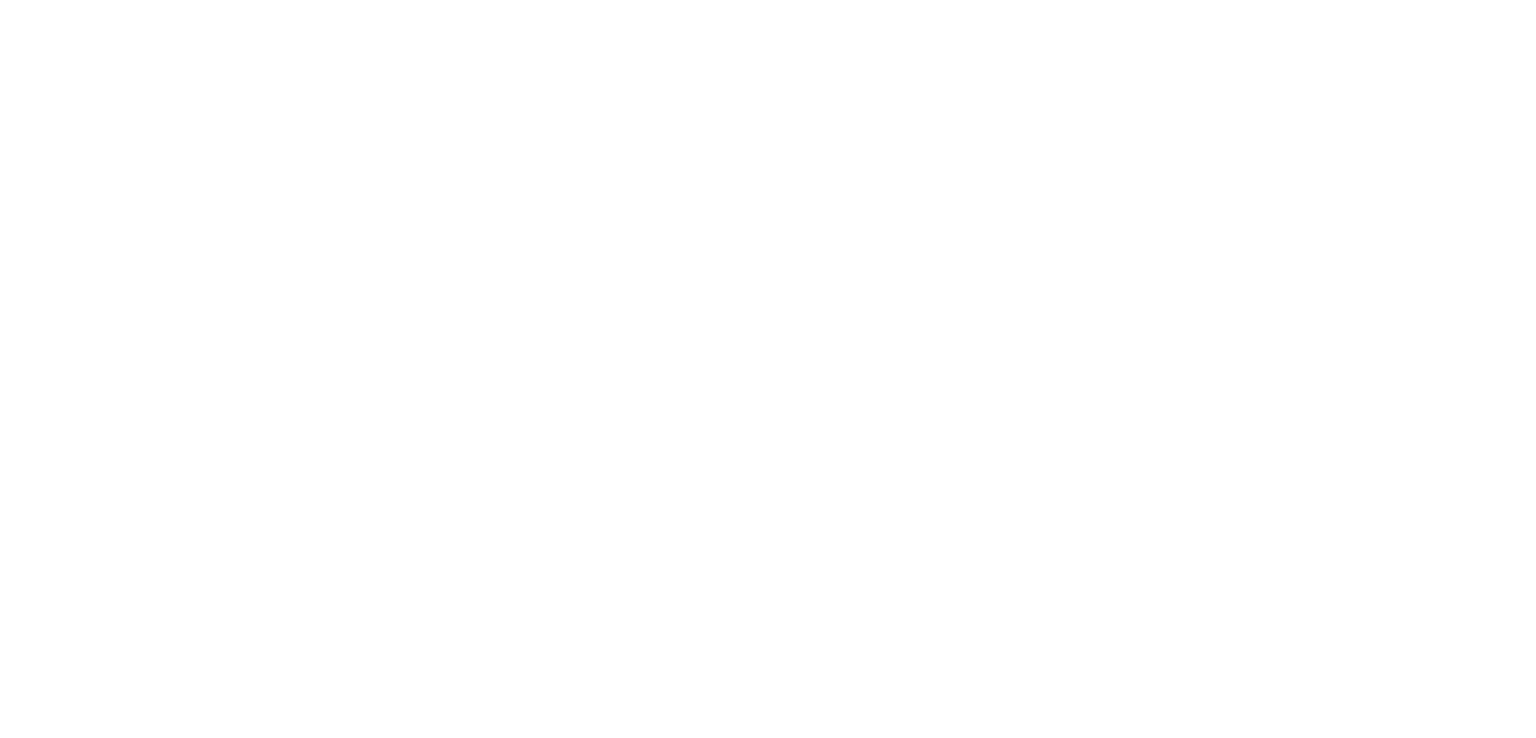scroll, scrollTop: 0, scrollLeft: 0, axis: both 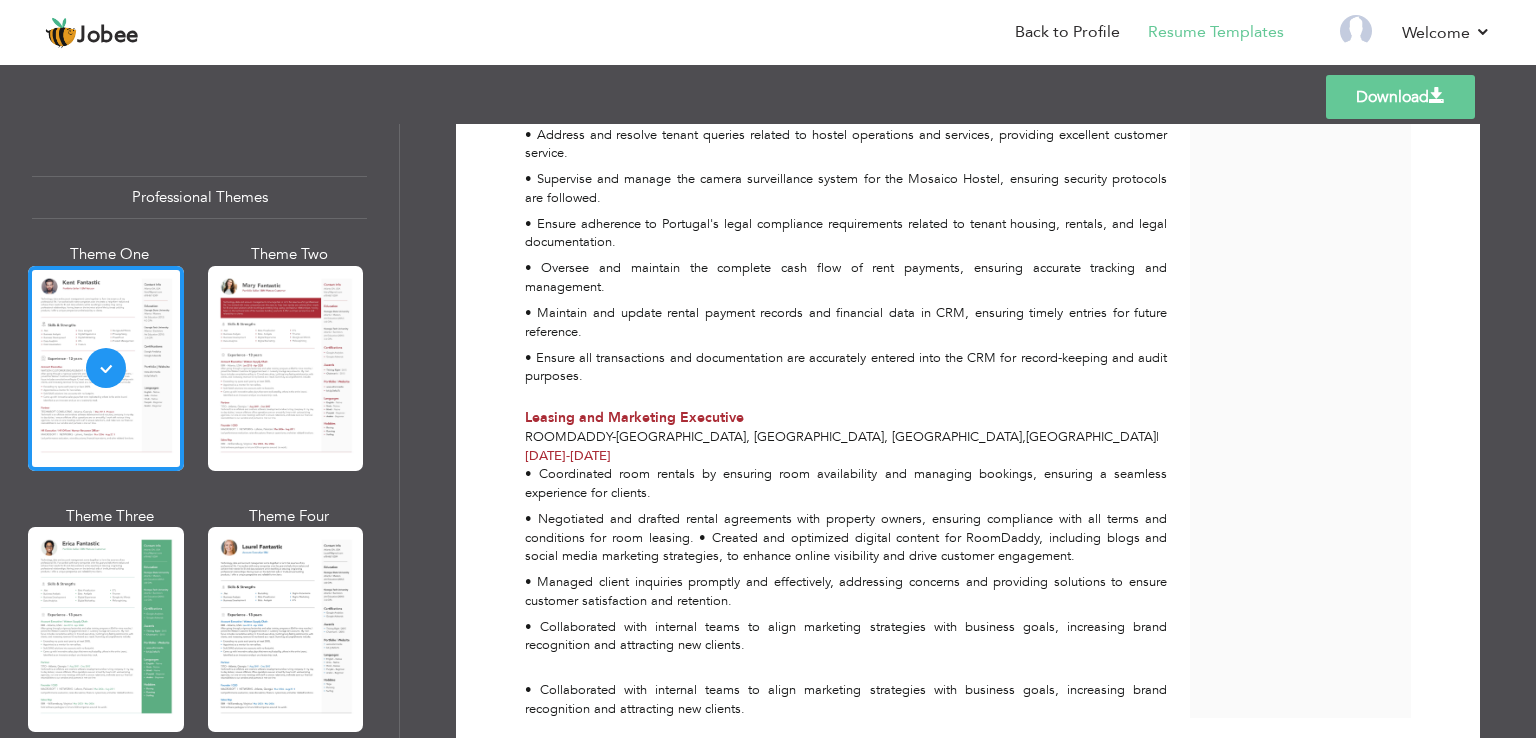 click on "Download" at bounding box center [1400, 97] 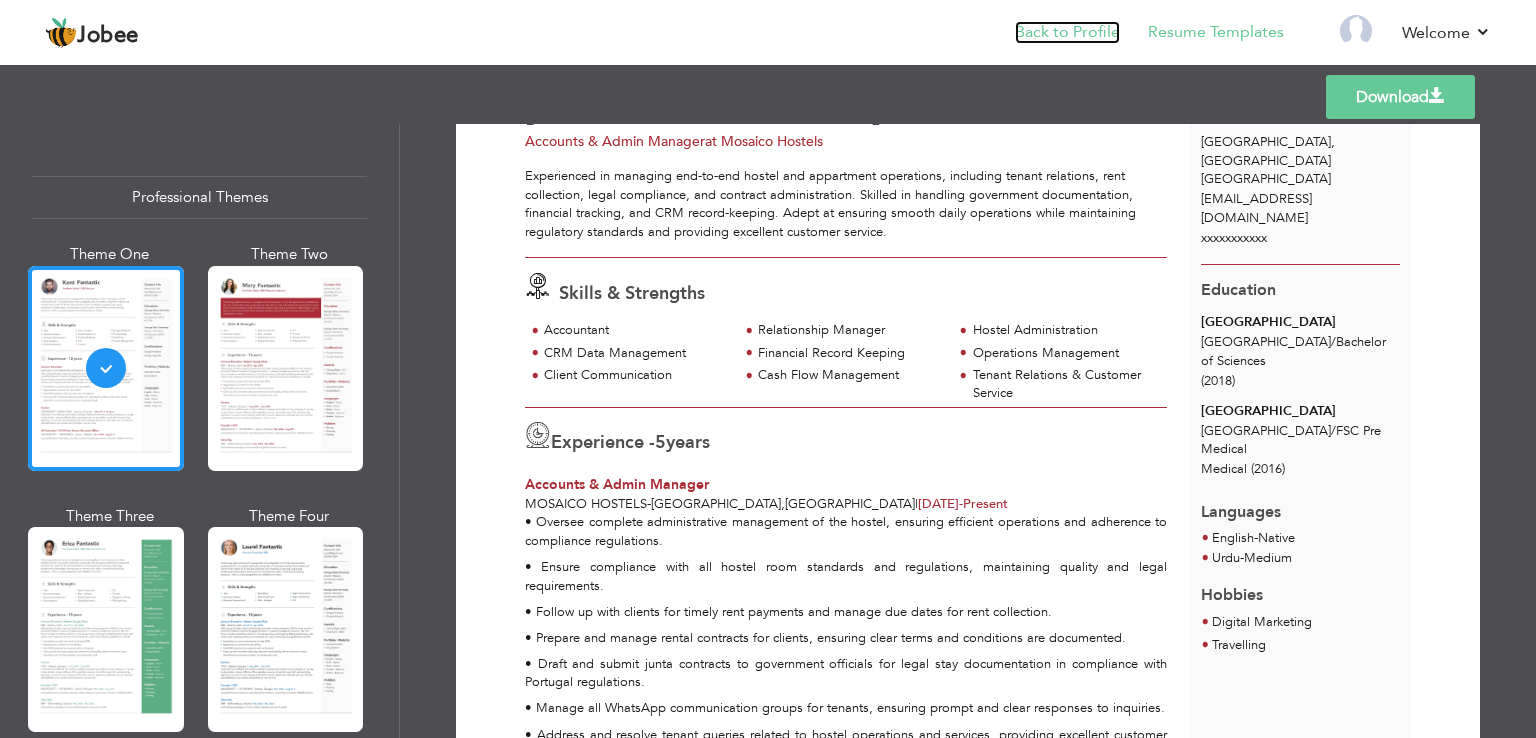 click on "Back to Profile" at bounding box center (1067, 32) 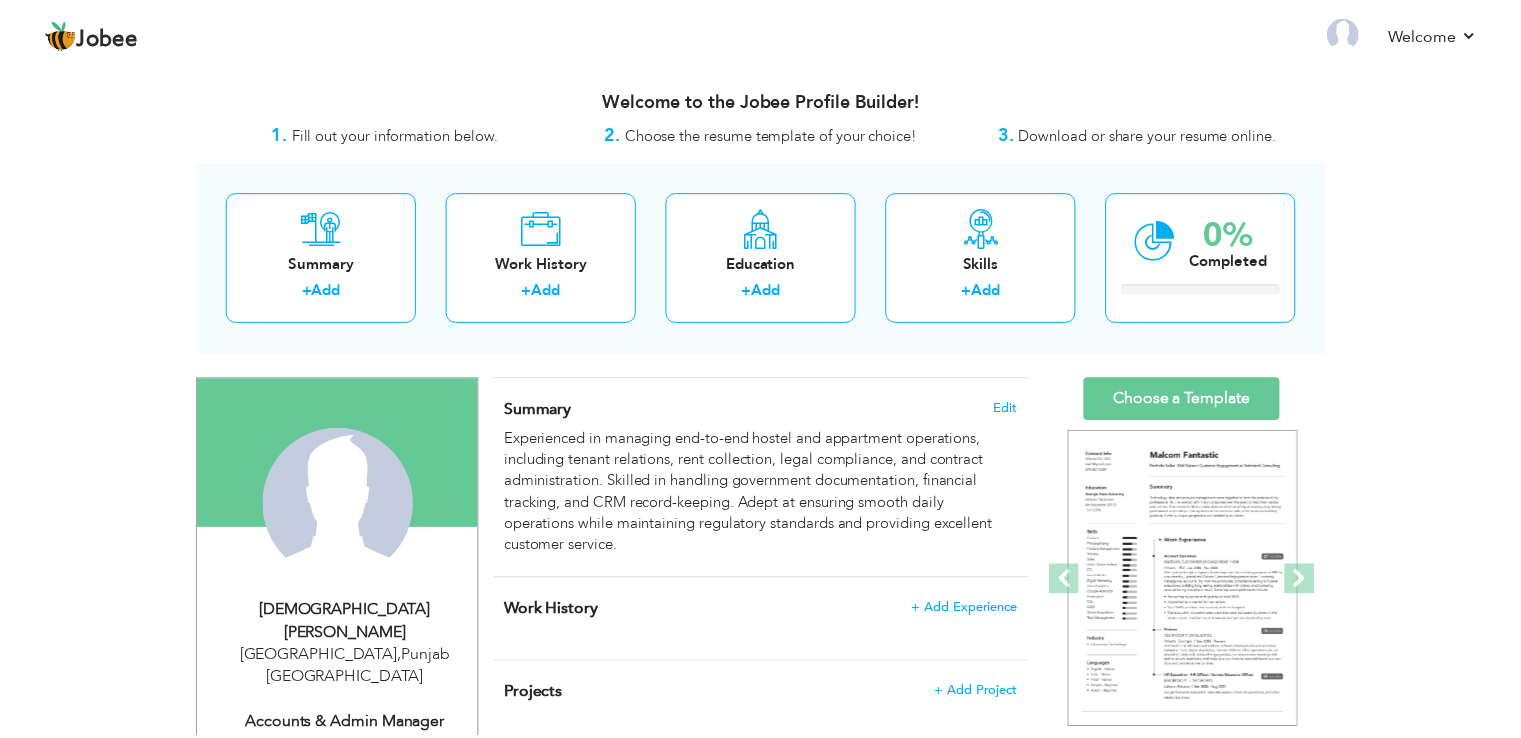scroll, scrollTop: 0, scrollLeft: 0, axis: both 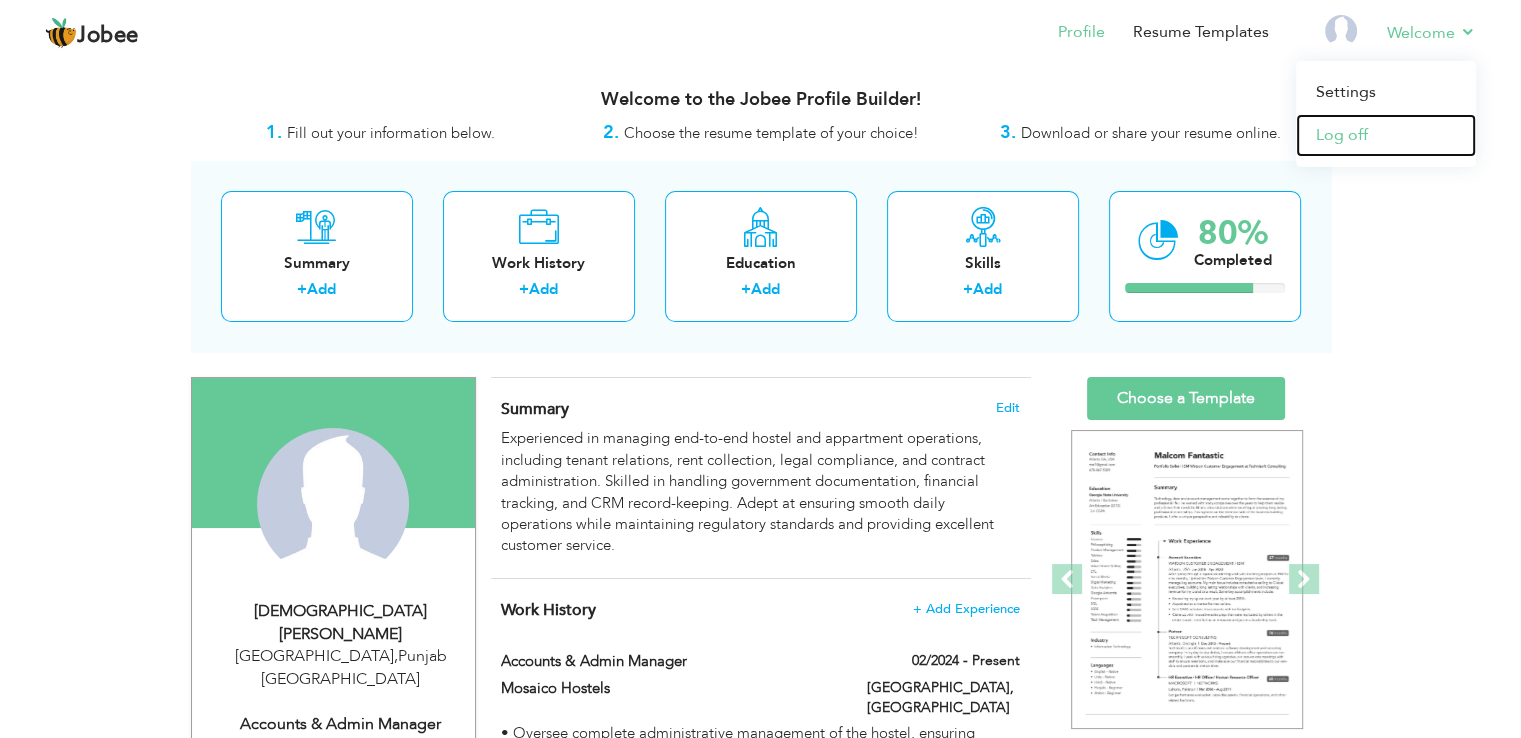 click on "Log off" at bounding box center (1386, 135) 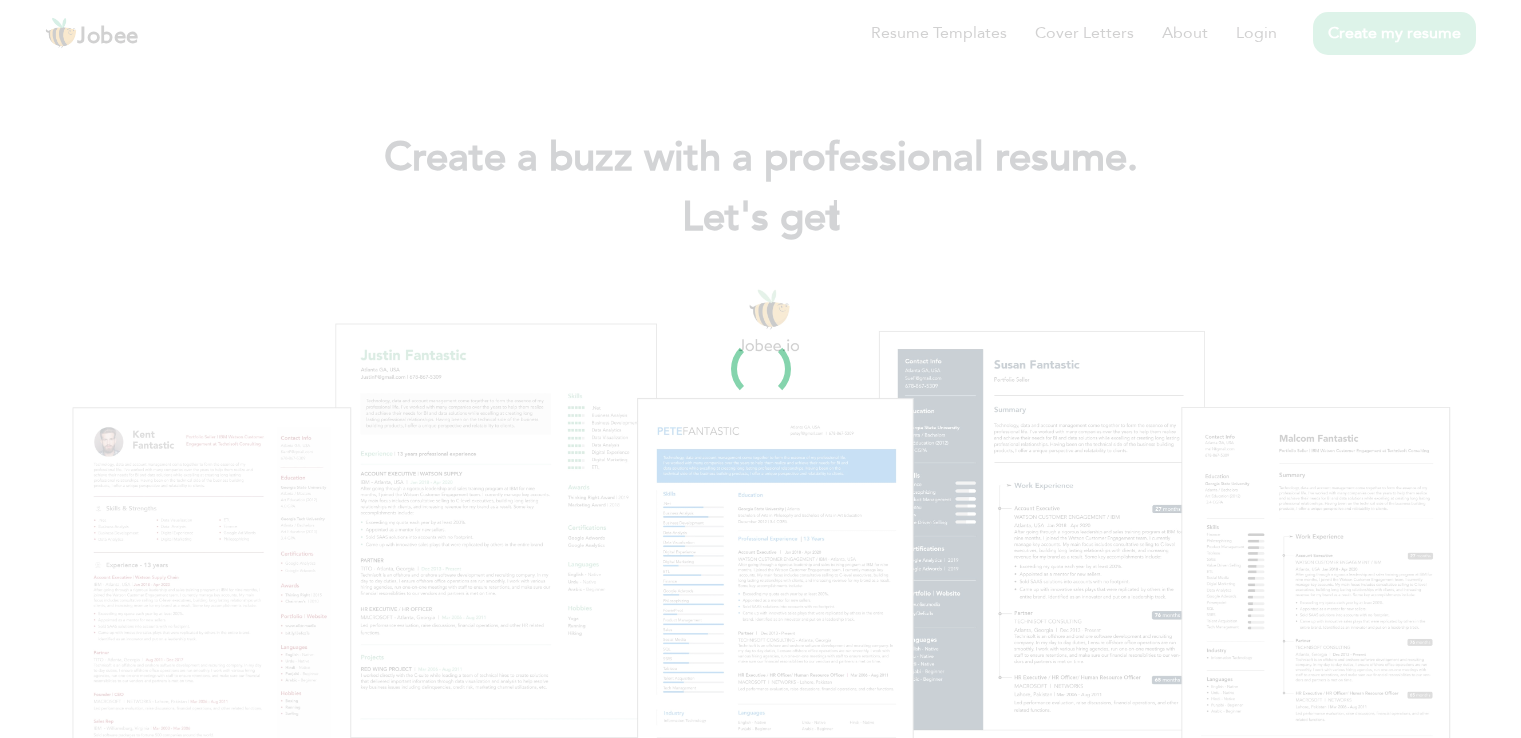 scroll, scrollTop: 0, scrollLeft: 0, axis: both 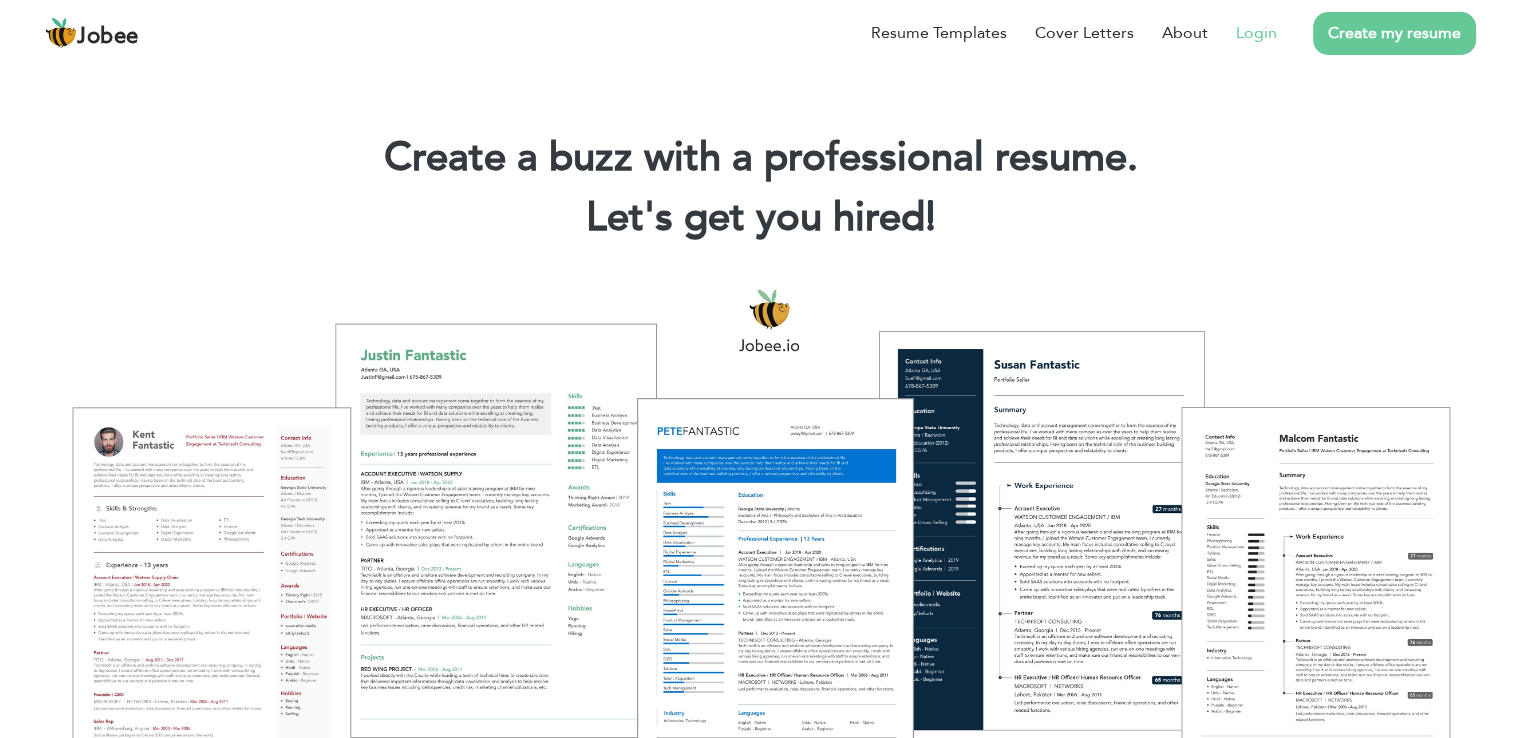 click on "Login" at bounding box center (1256, 33) 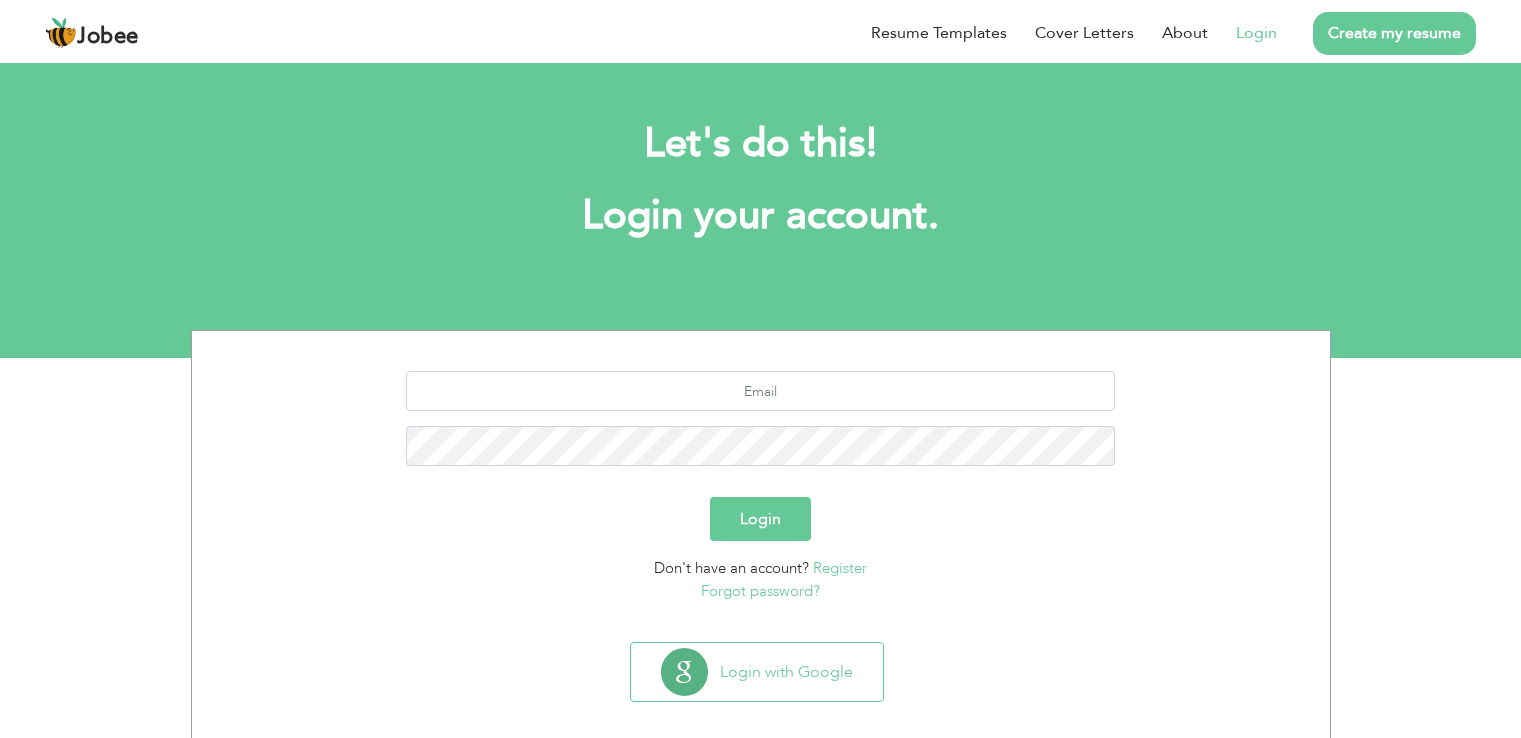 scroll, scrollTop: 0, scrollLeft: 0, axis: both 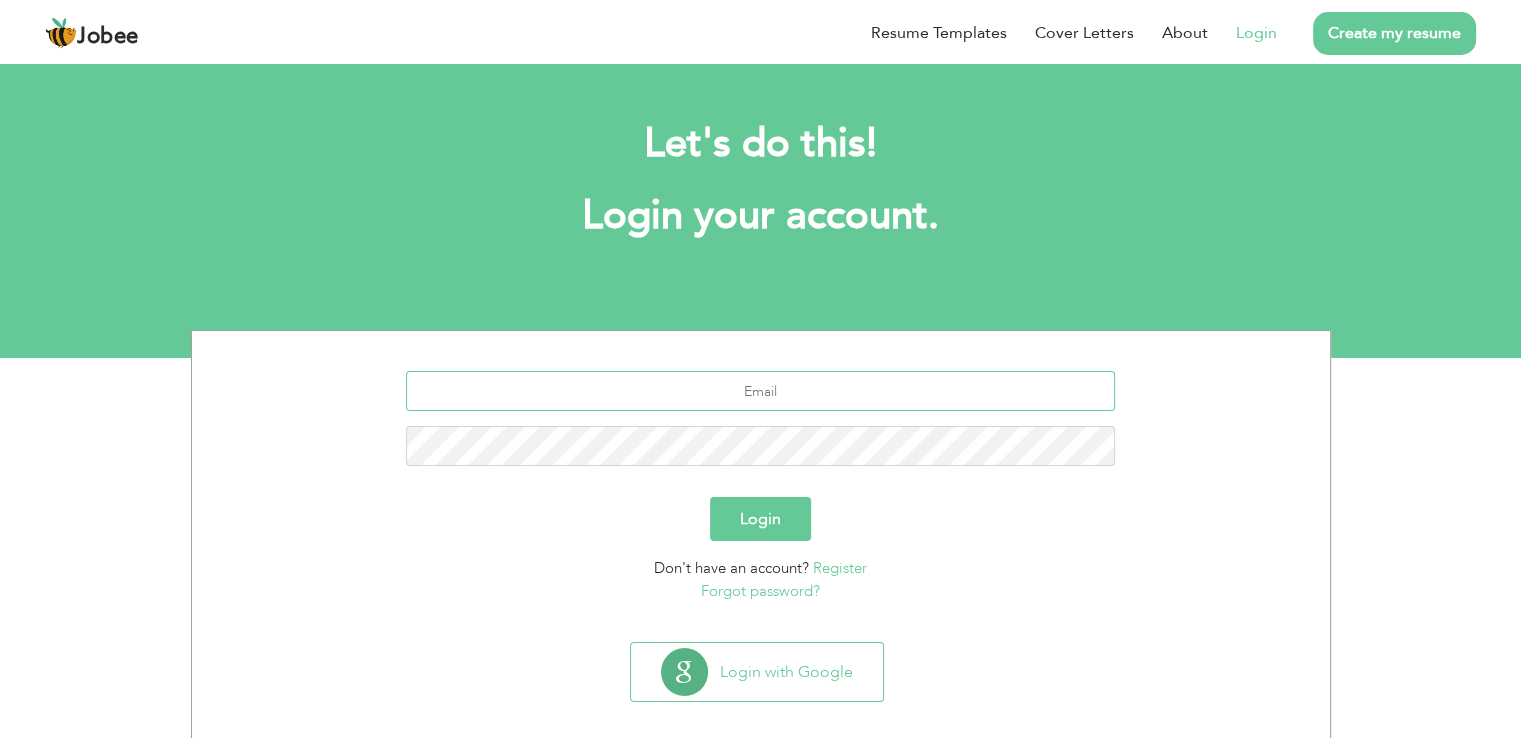 click at bounding box center (760, 391) 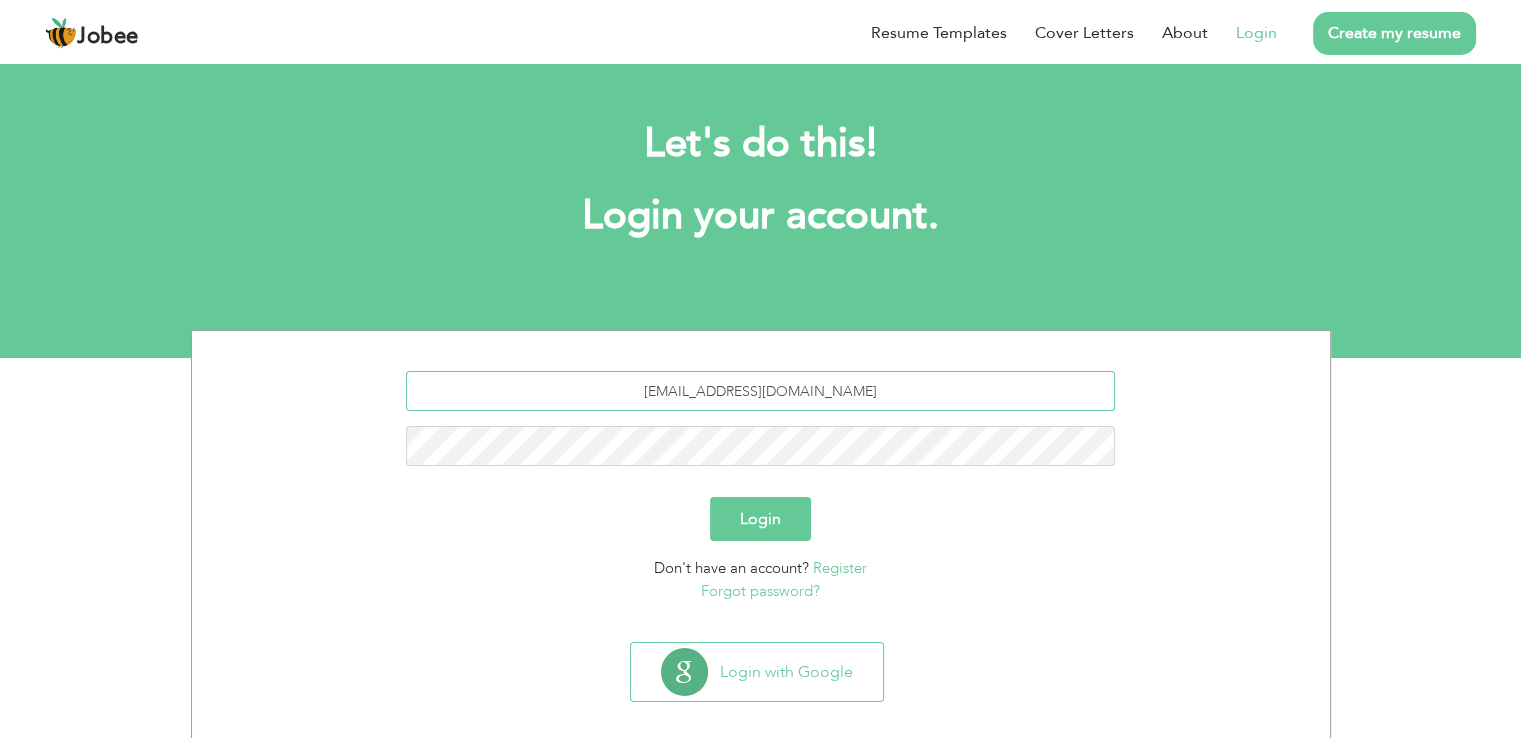 type on "[EMAIL_ADDRESS][DOMAIN_NAME]" 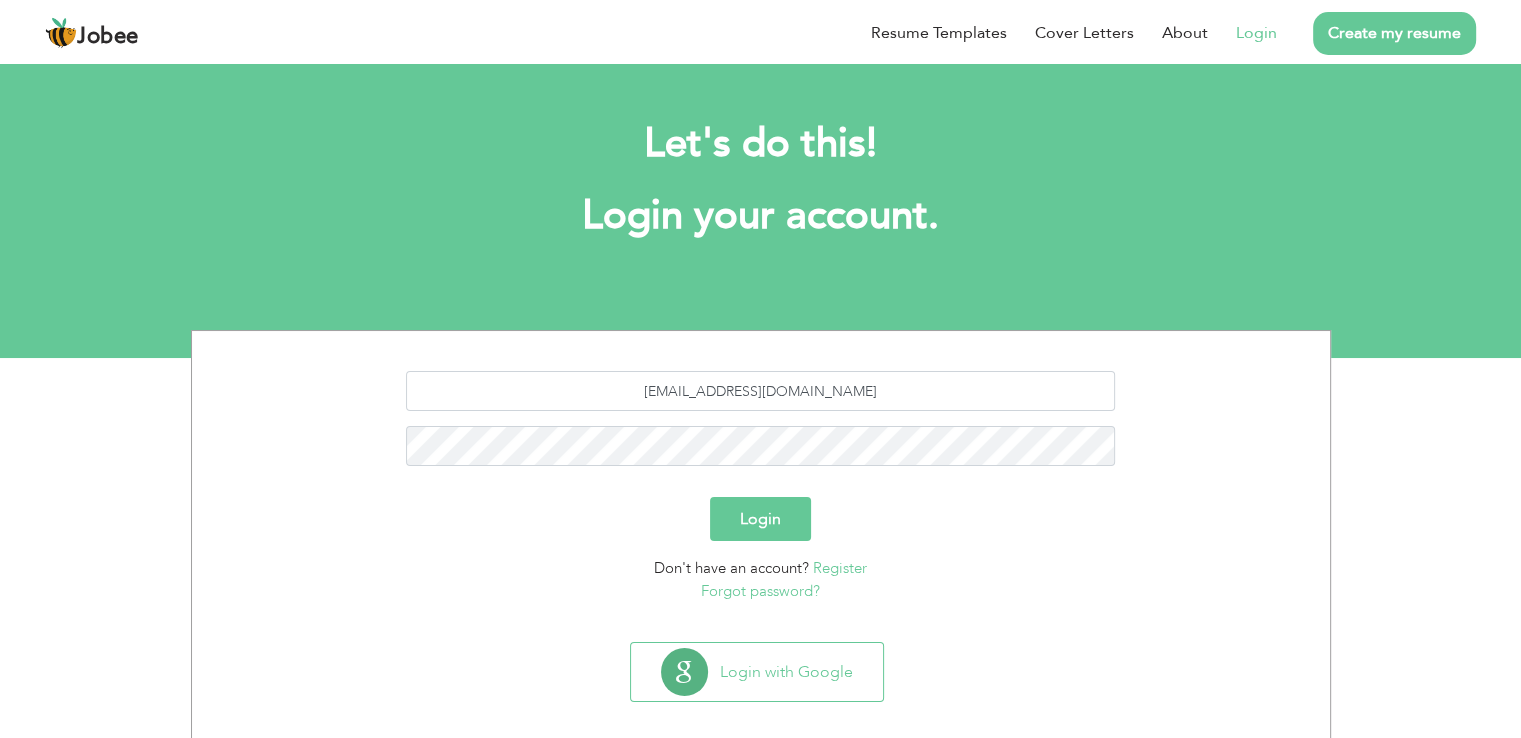 click on "Register" at bounding box center (840, 568) 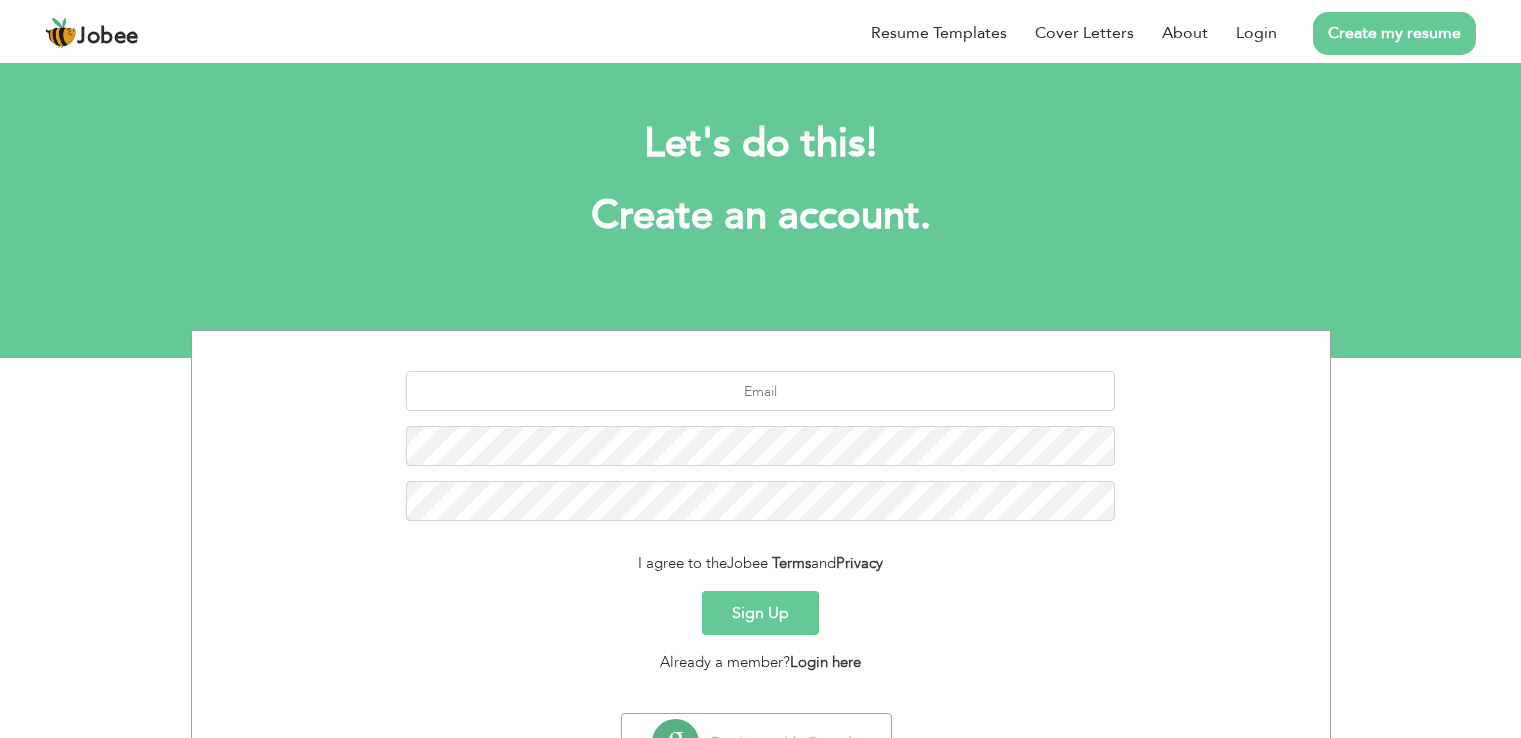 scroll, scrollTop: 0, scrollLeft: 0, axis: both 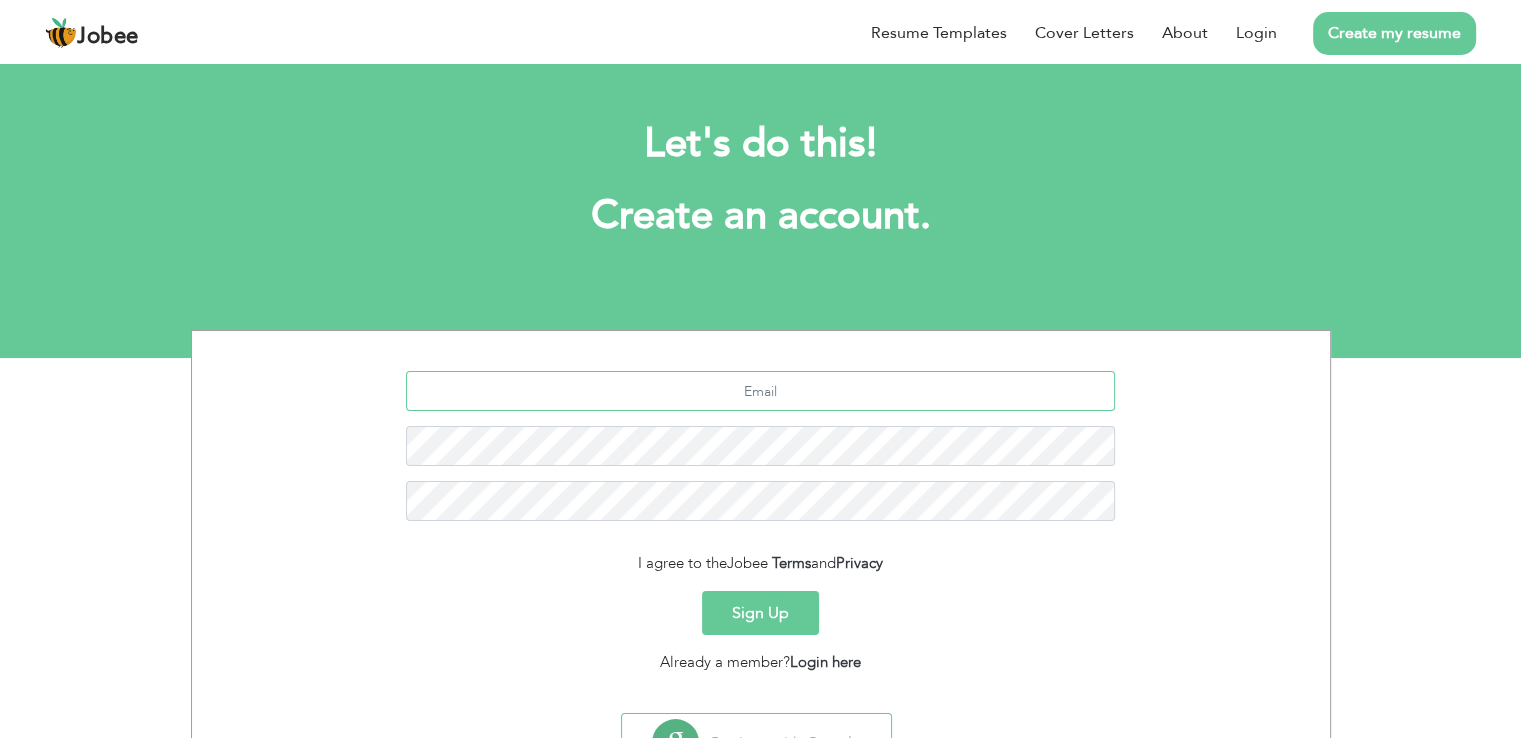click at bounding box center [760, 391] 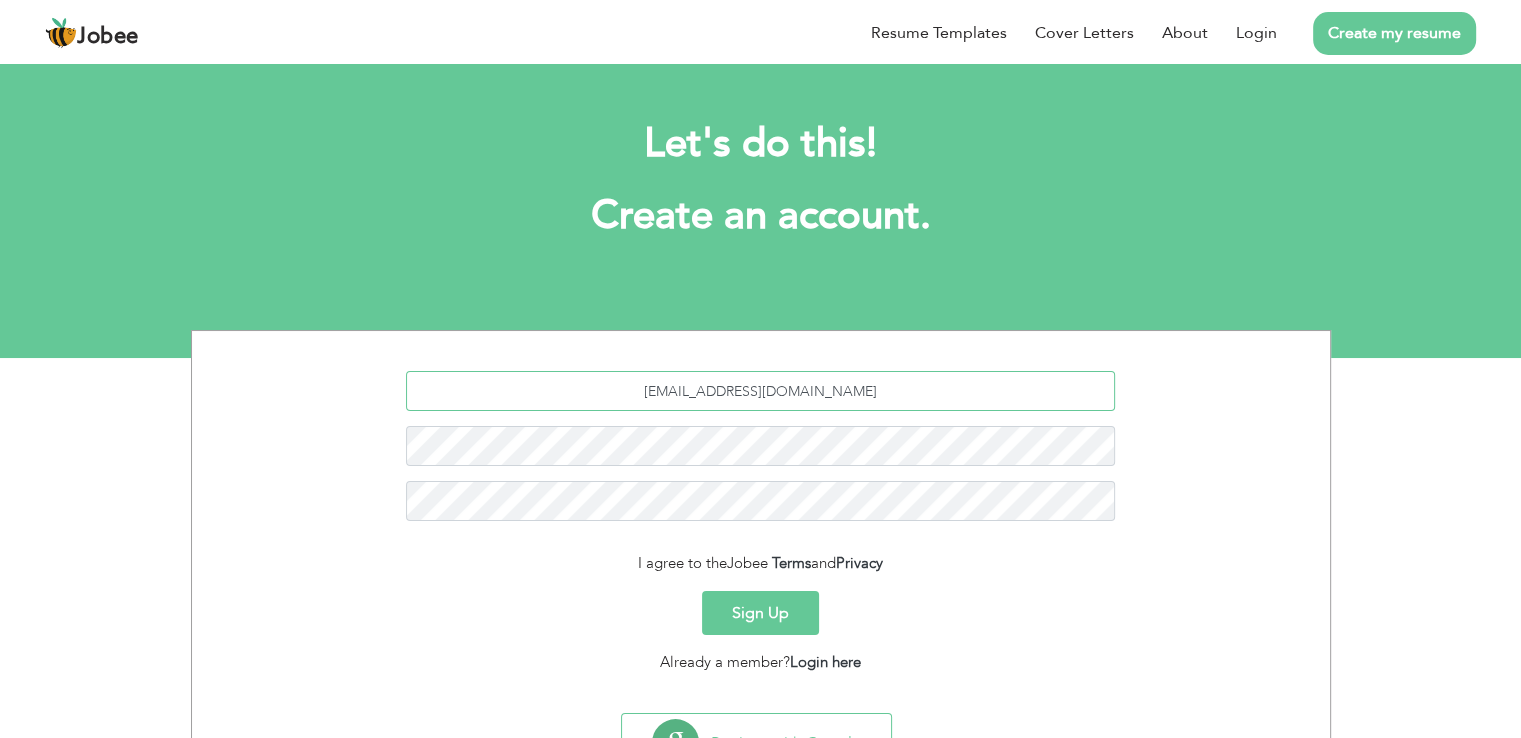 type on "[EMAIL_ADDRESS][DOMAIN_NAME]" 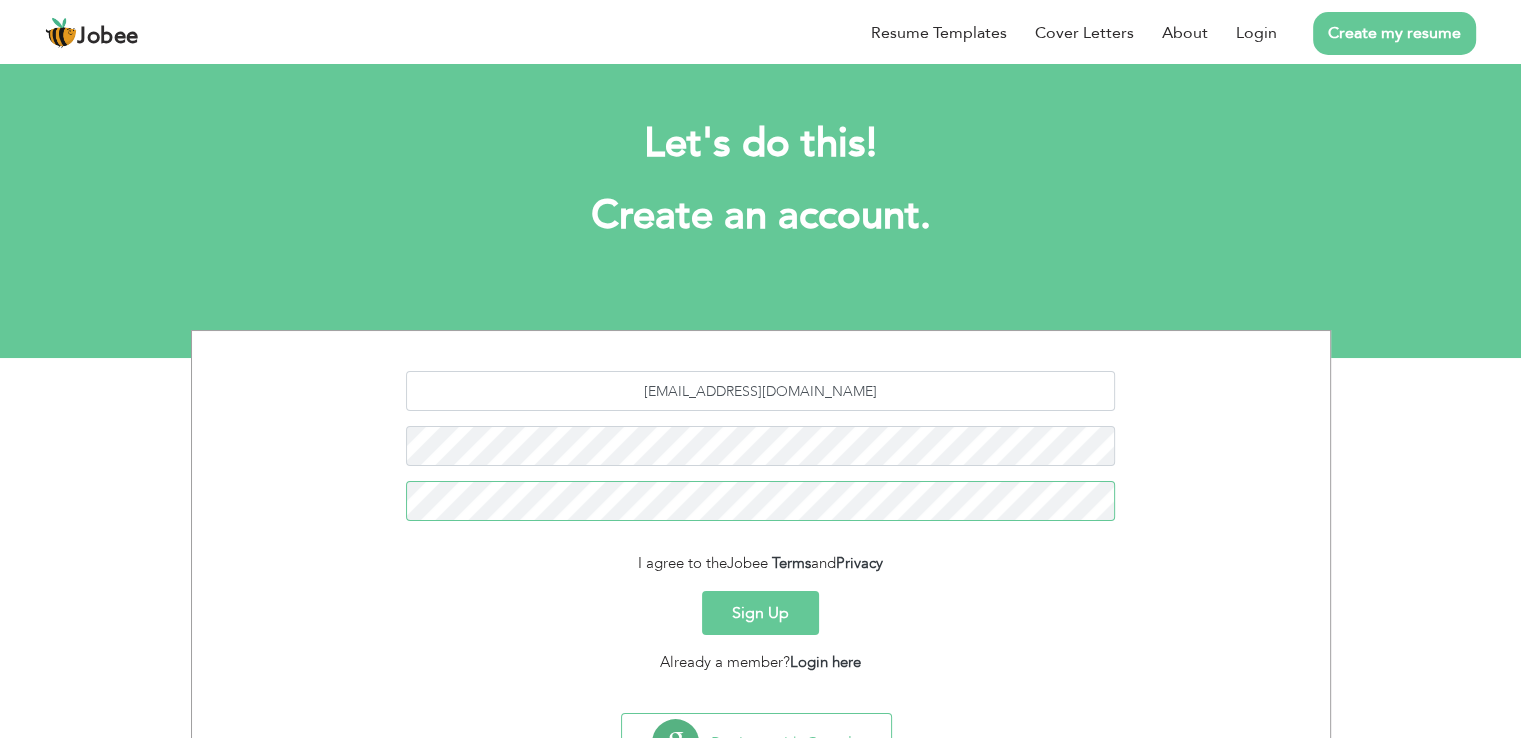click on "Sign Up" at bounding box center (760, 613) 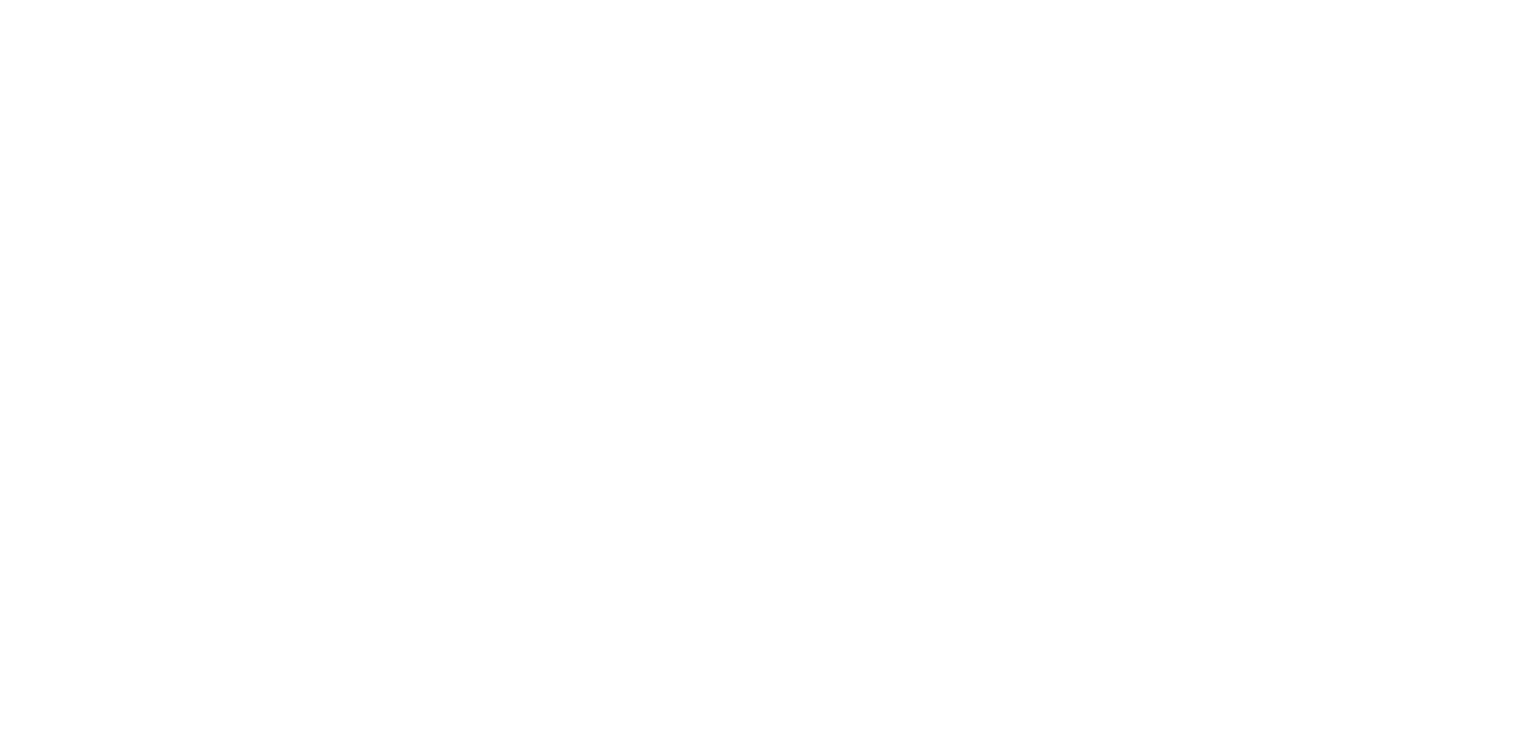 scroll, scrollTop: 0, scrollLeft: 0, axis: both 